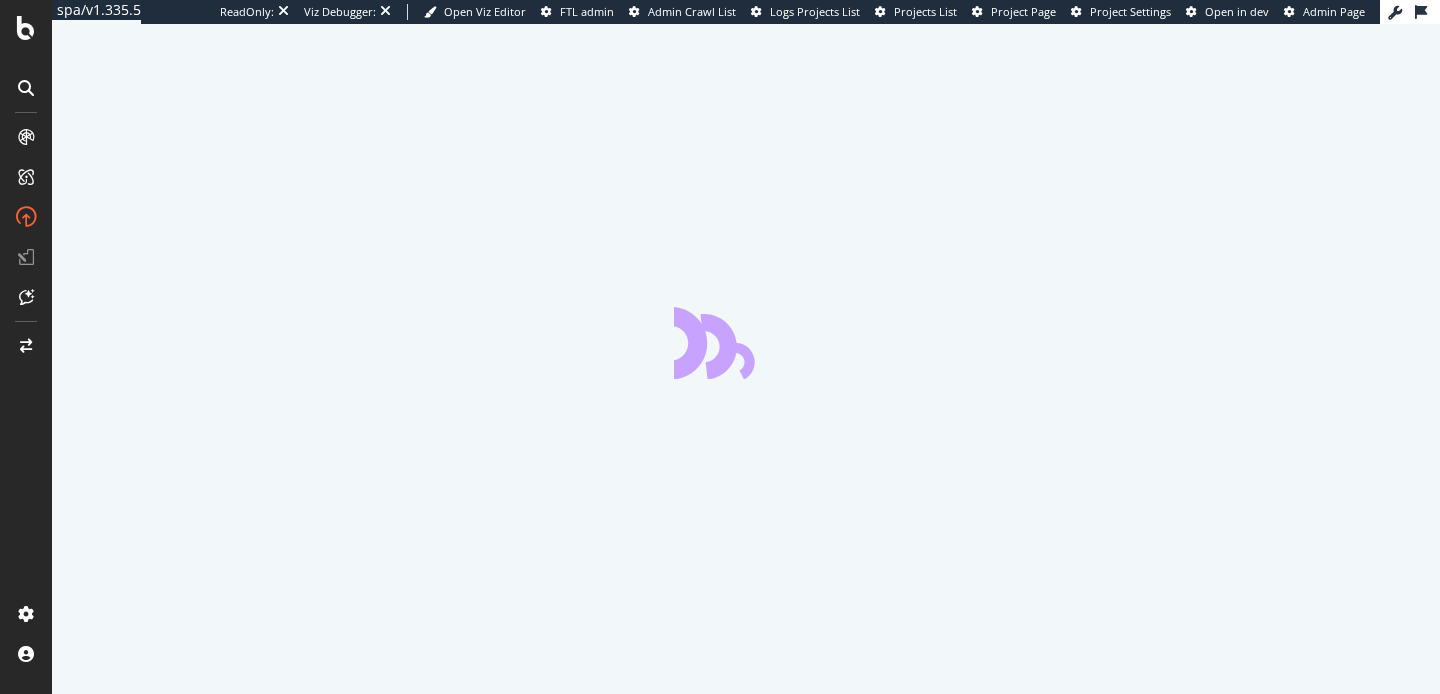 scroll, scrollTop: 0, scrollLeft: 0, axis: both 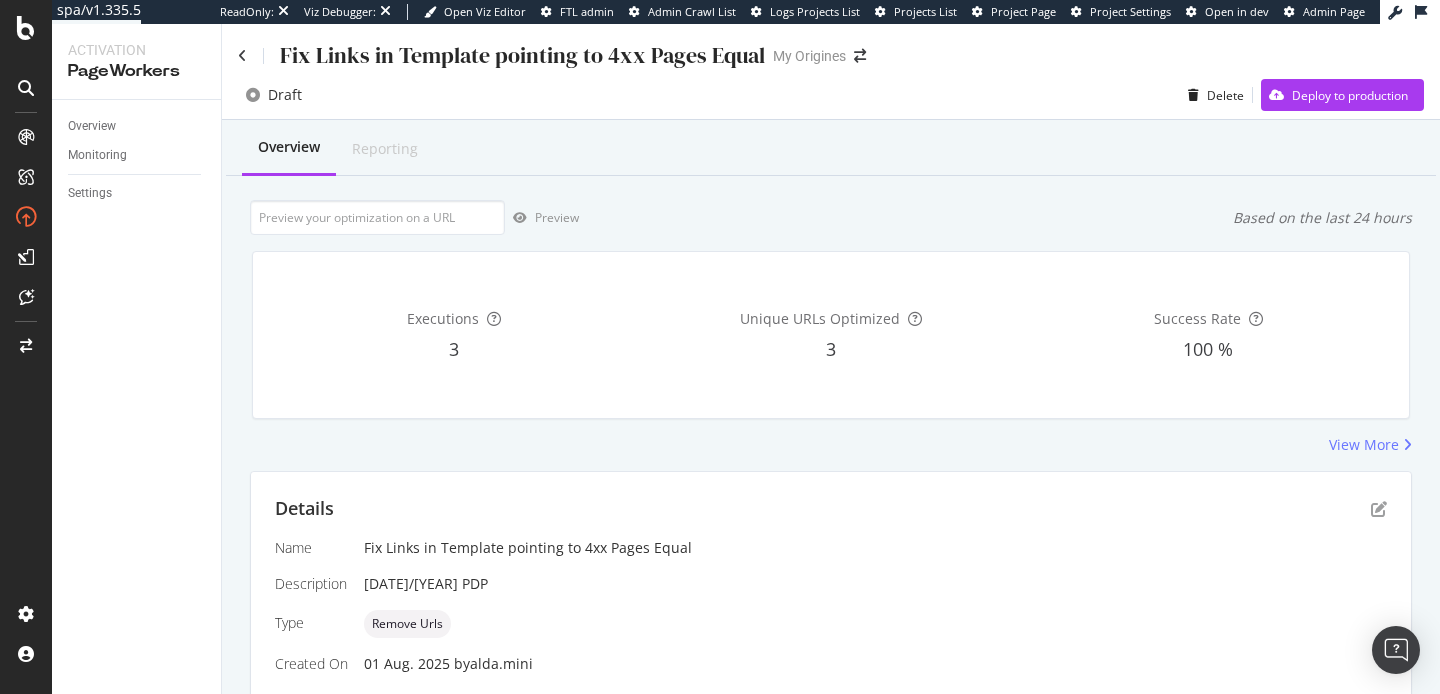click on "Fix Links in Template pointing to 4xx Pages Equal" at bounding box center (501, 55) 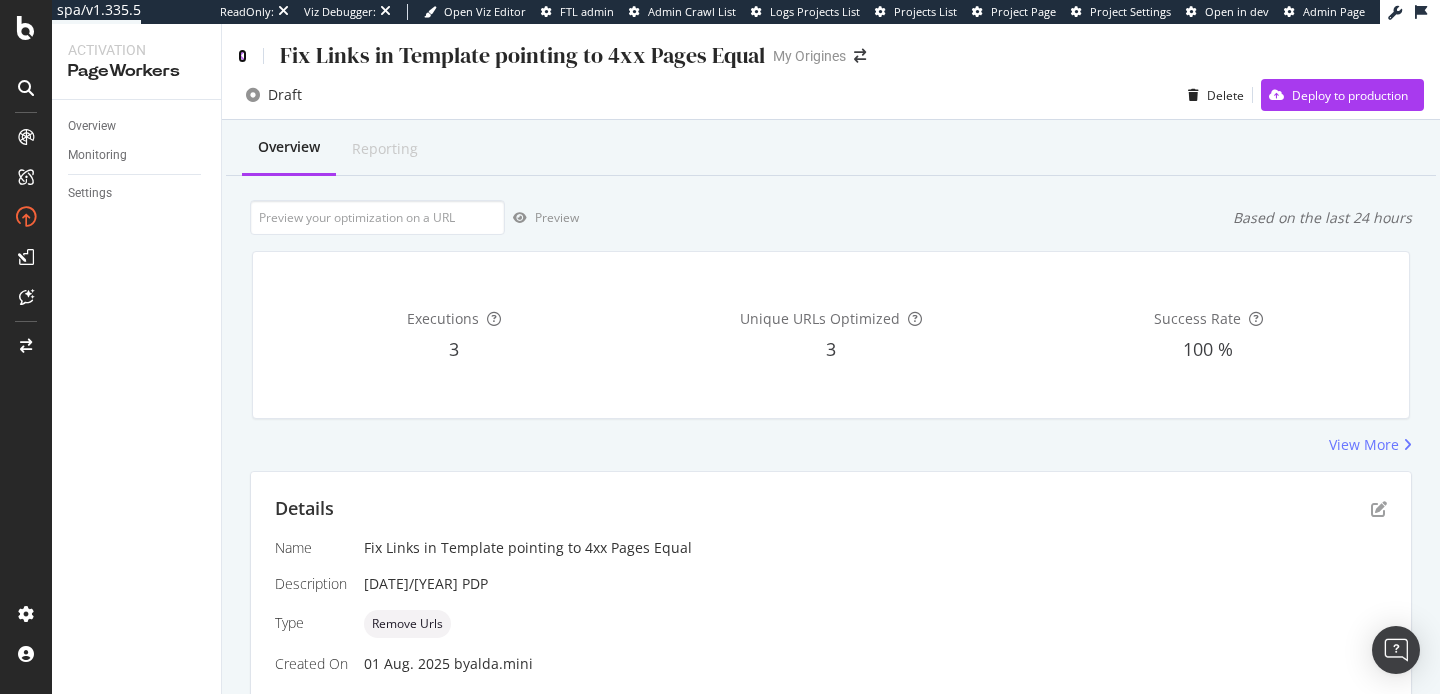 click at bounding box center [242, 56] 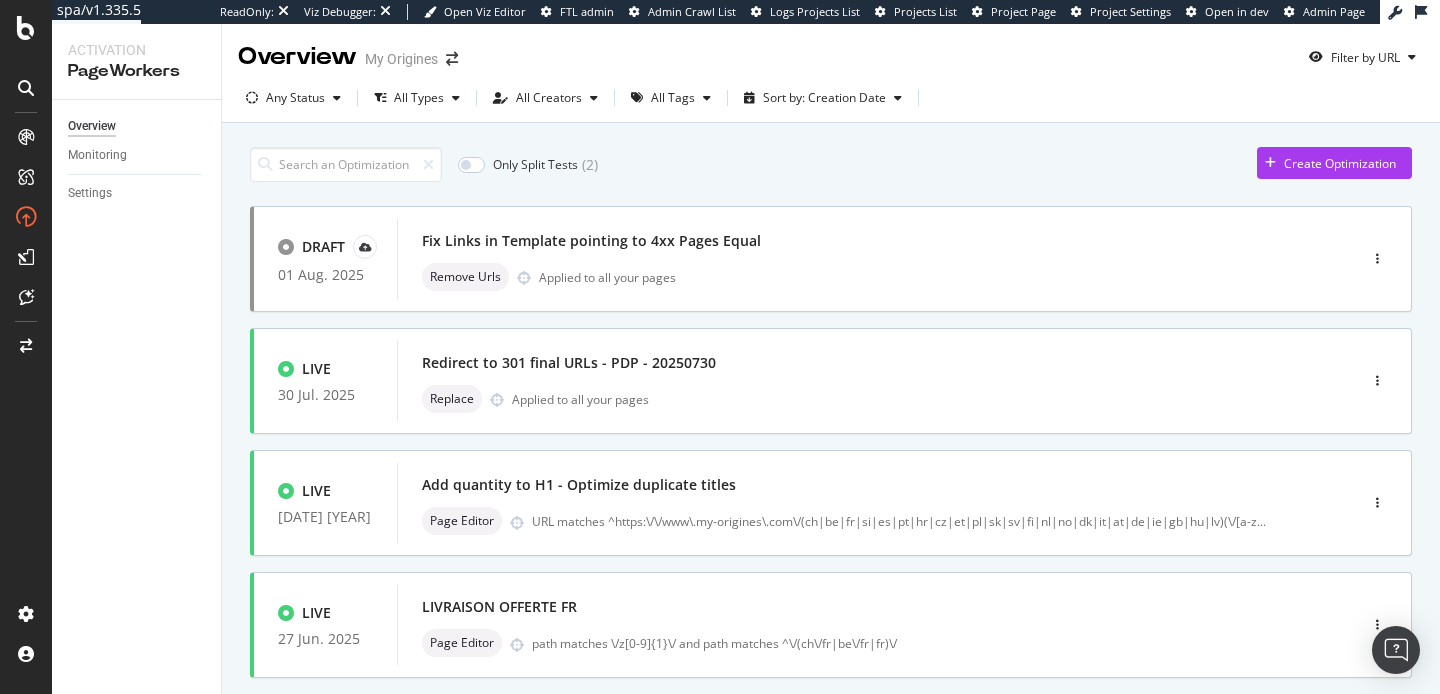 click on "Create Optimization" at bounding box center [1340, 163] 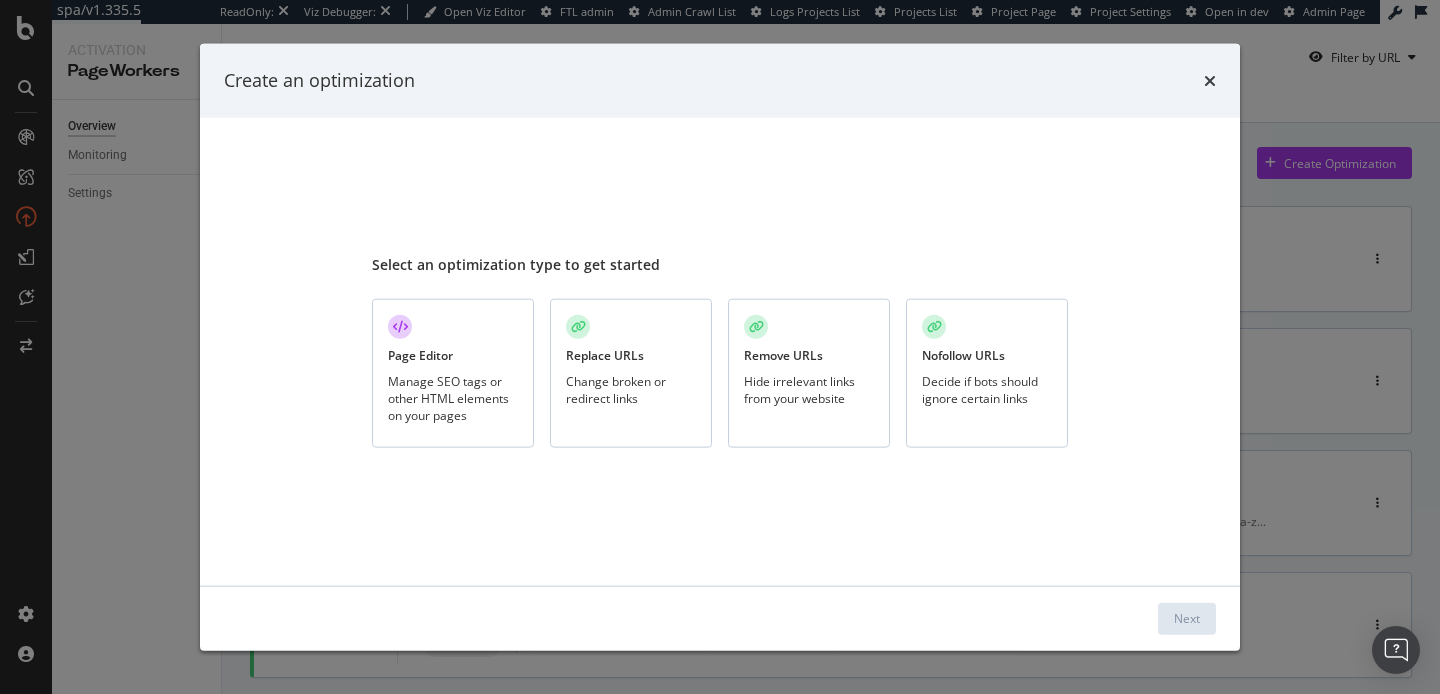 click on "Change broken or redirect links" at bounding box center [631, 389] 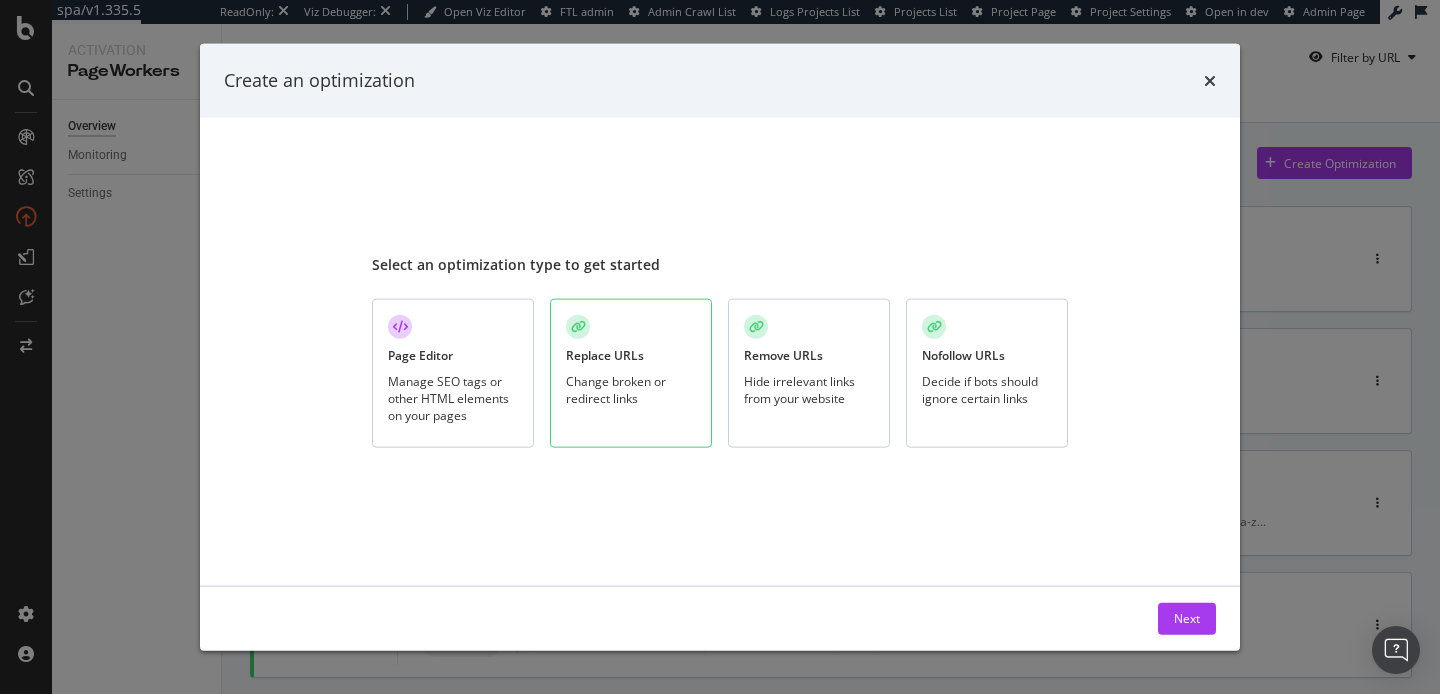 click on "Next" at bounding box center (720, 618) 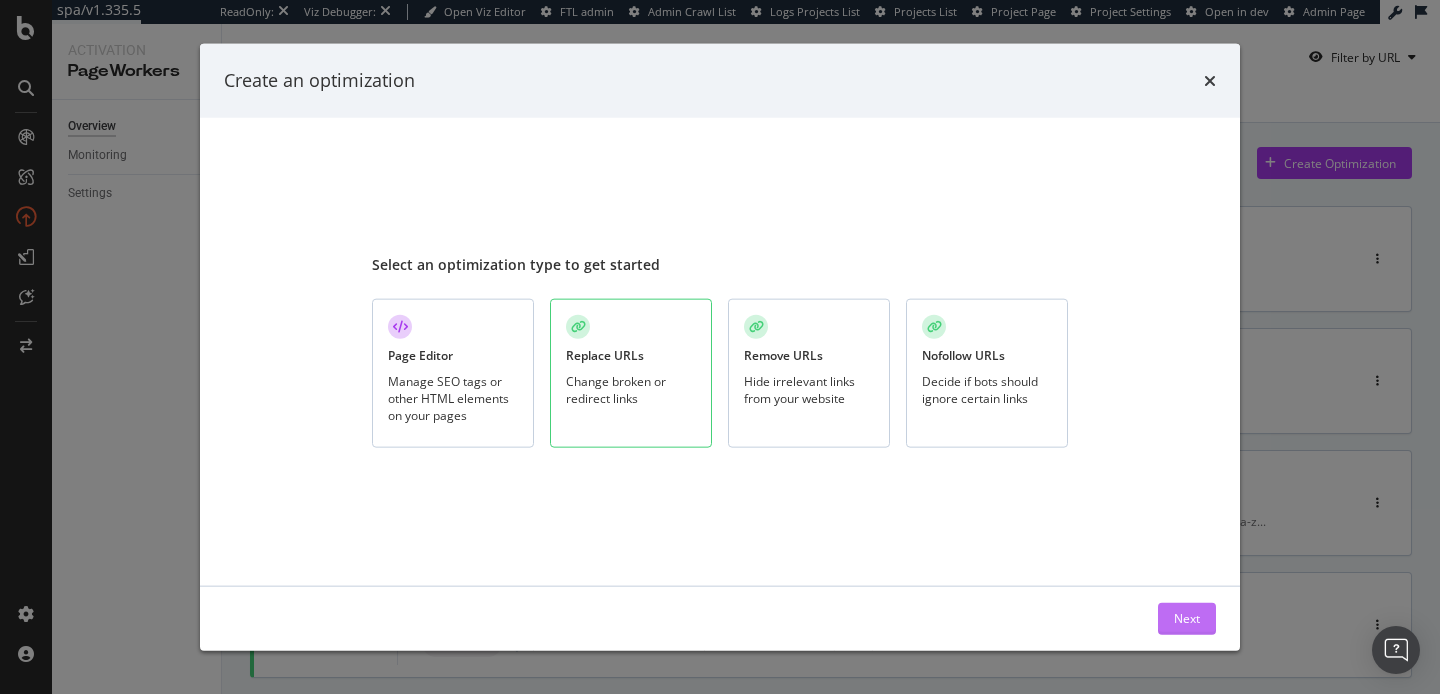 click on "Next" at bounding box center (1187, 618) 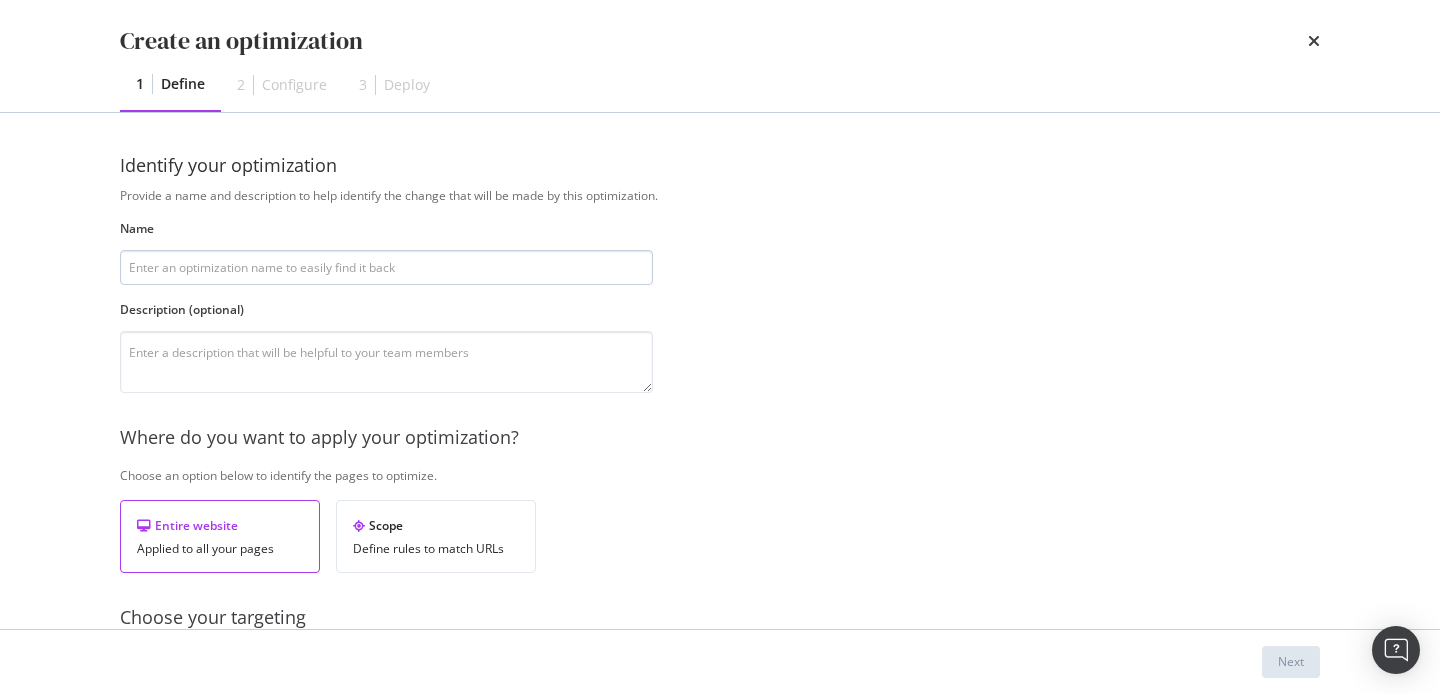 click at bounding box center (386, 267) 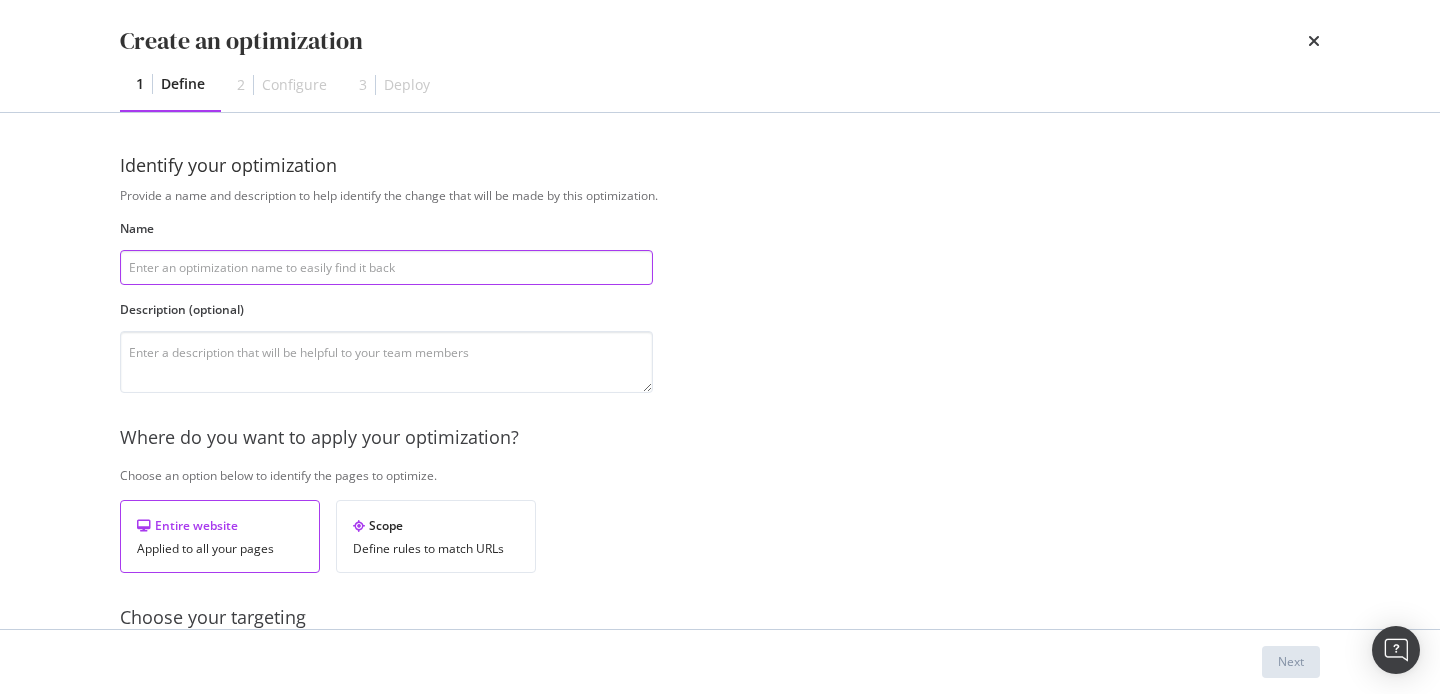 paste on "Fix Links in Template pointing to Pages with bad Canonical" 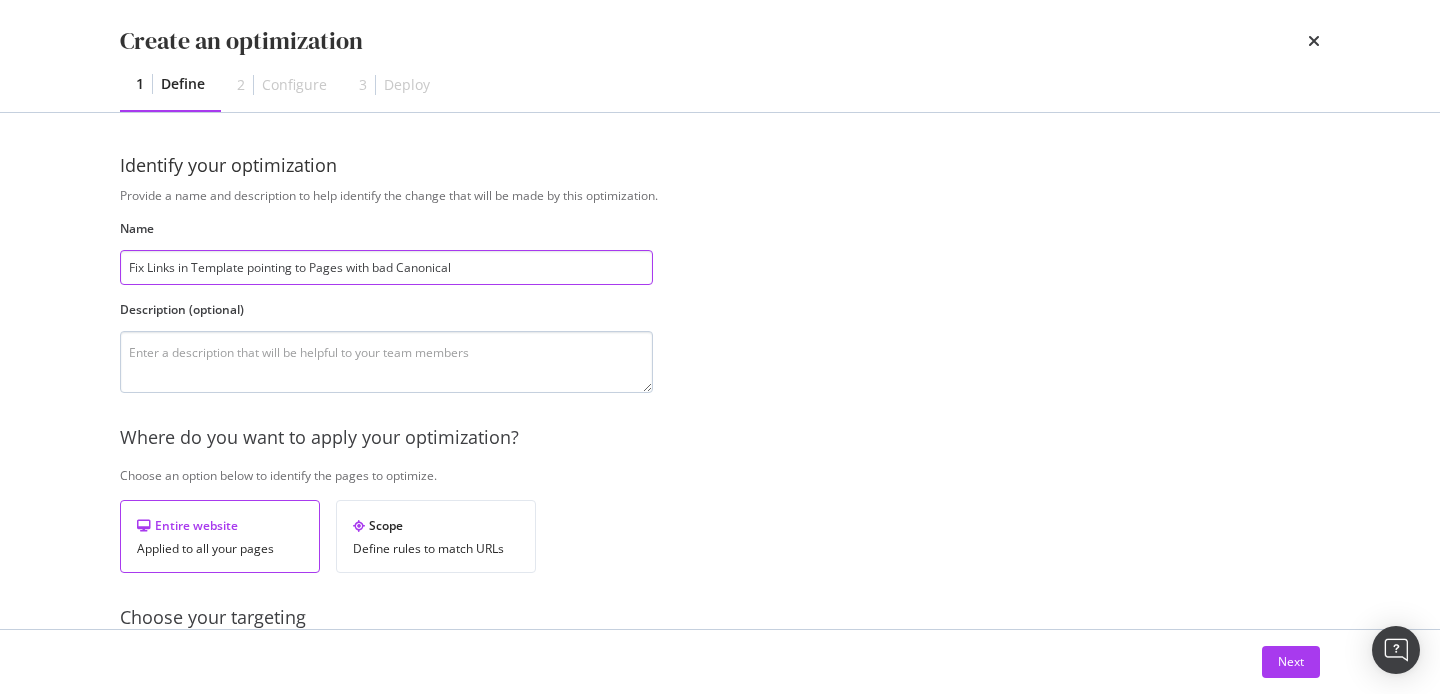 type on "Fix Links in Template pointing to Pages with bad Canonical" 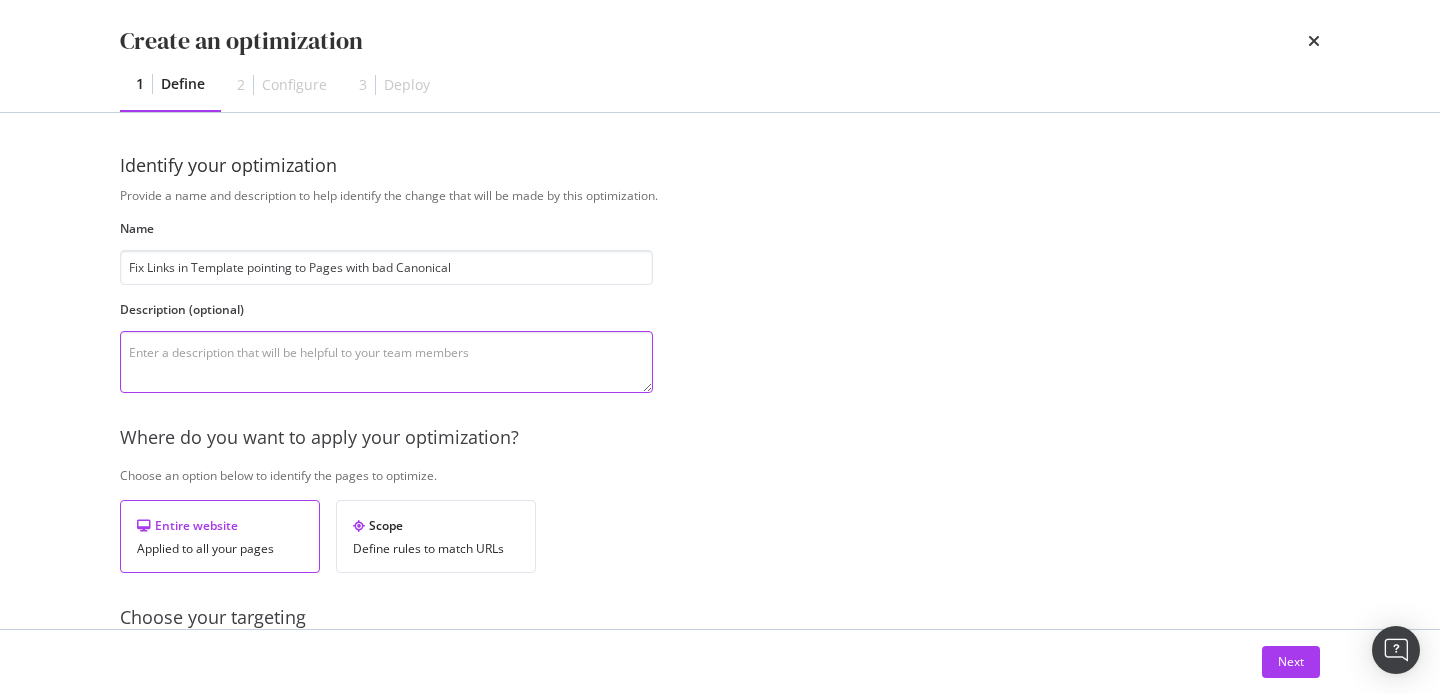click at bounding box center (386, 362) 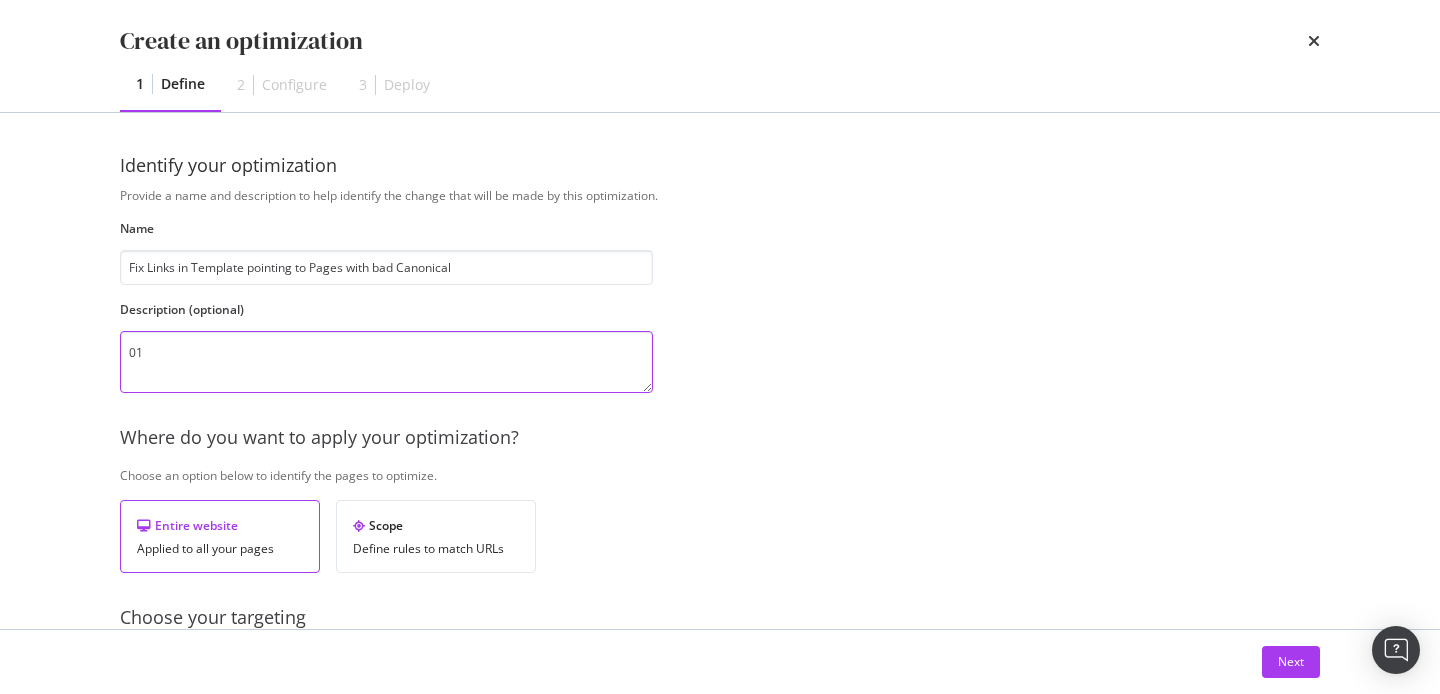 type on "0" 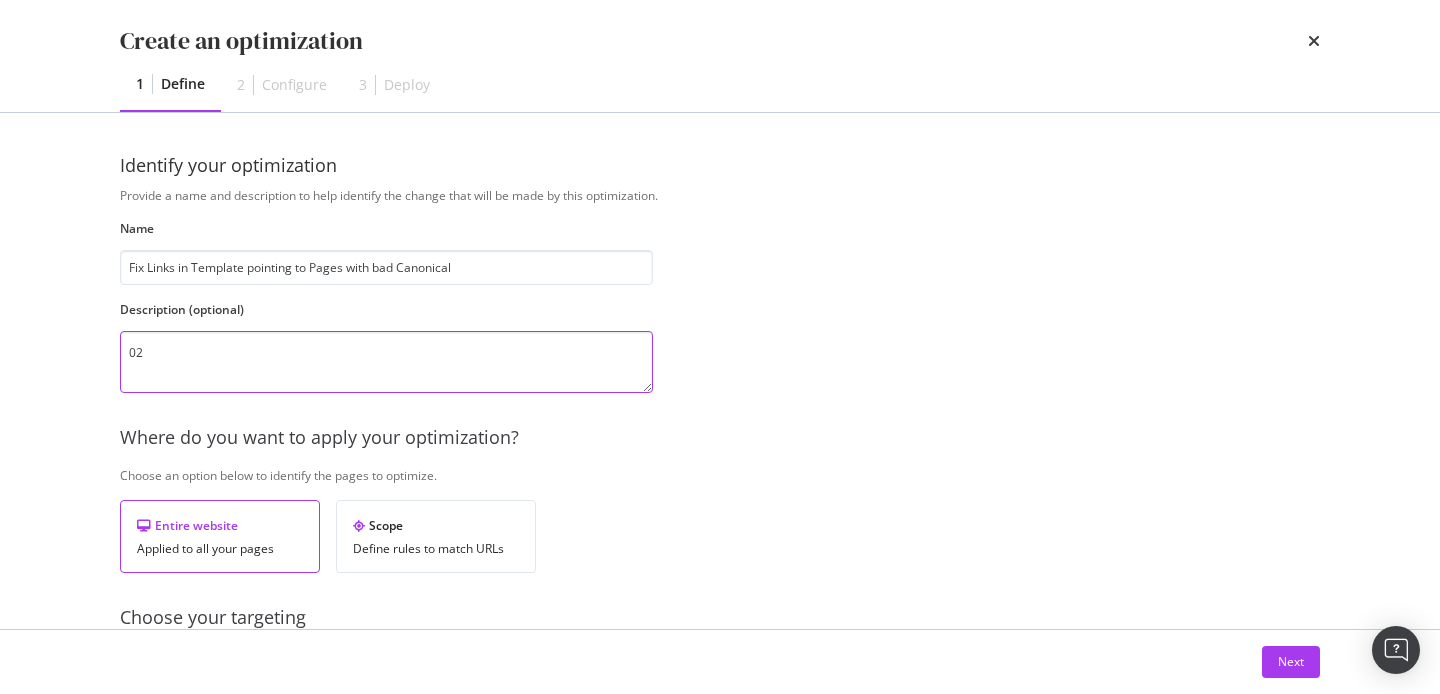 type on "0" 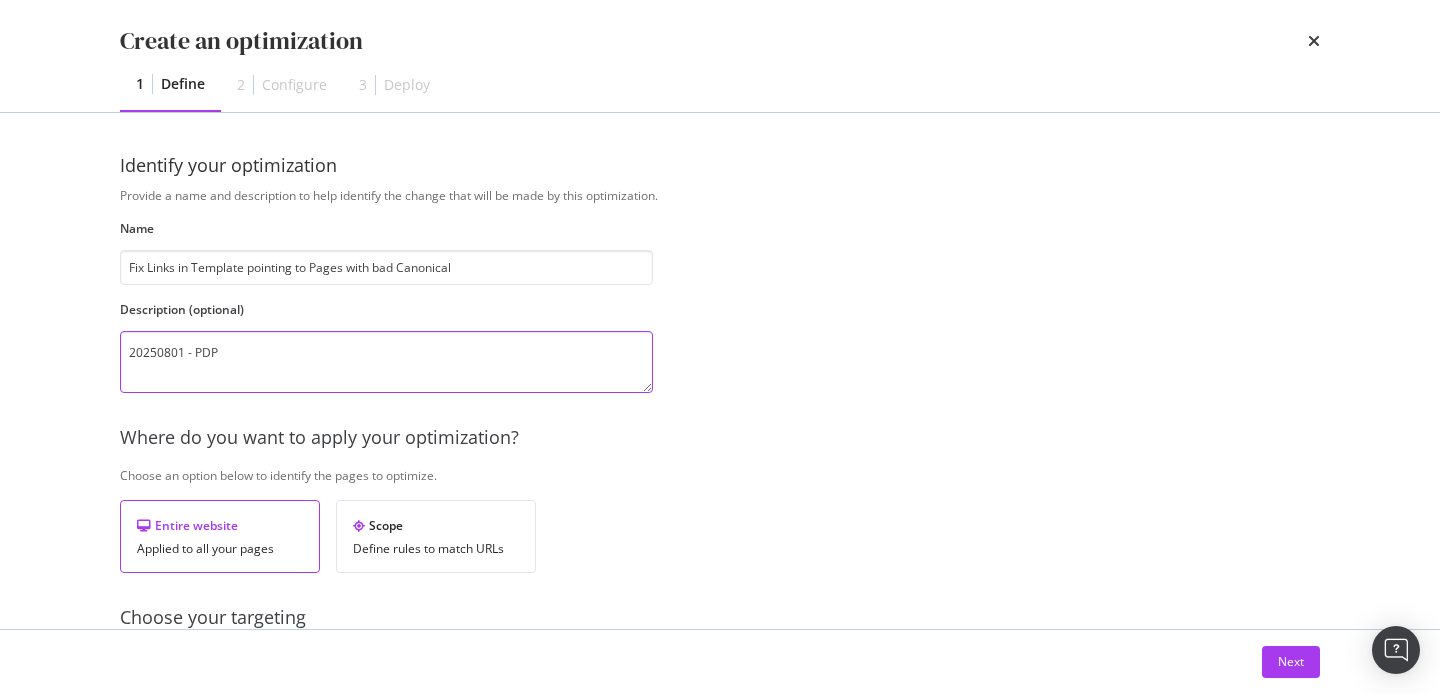 scroll, scrollTop: 310, scrollLeft: 0, axis: vertical 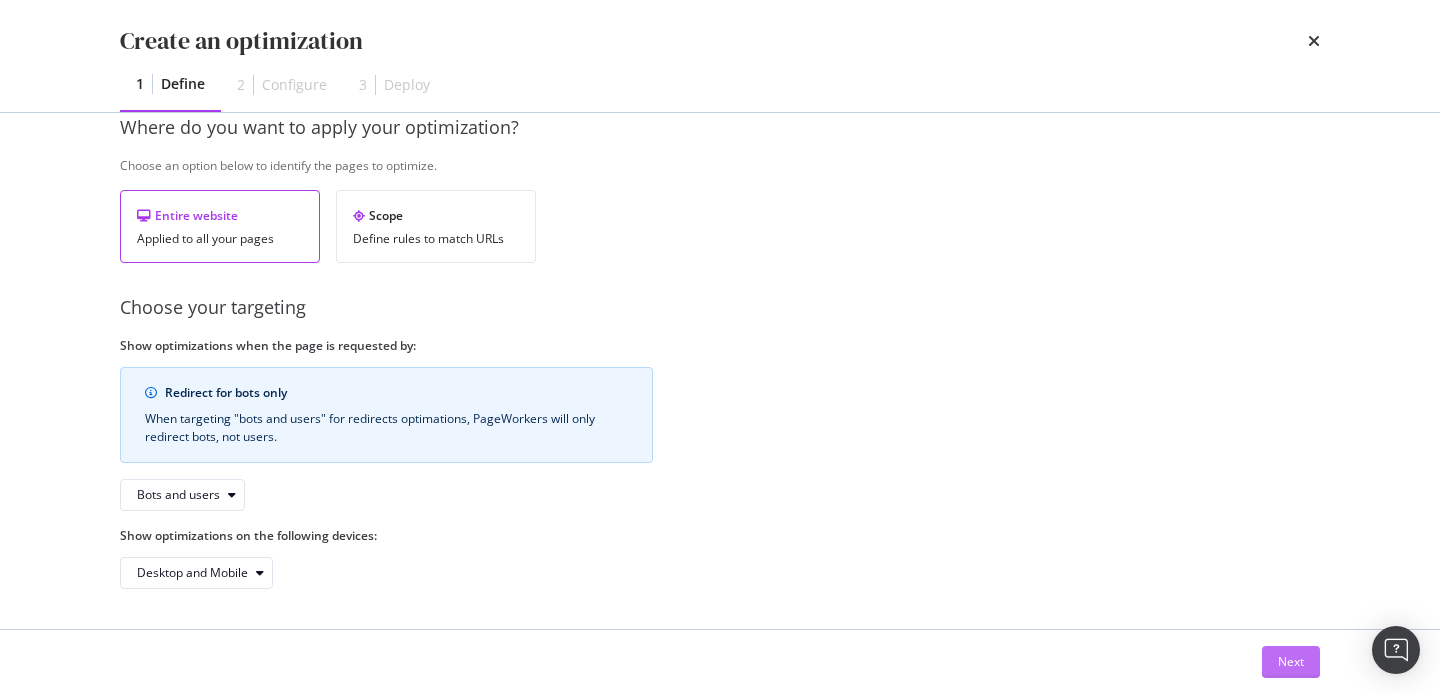 type on "20250801 - PDP" 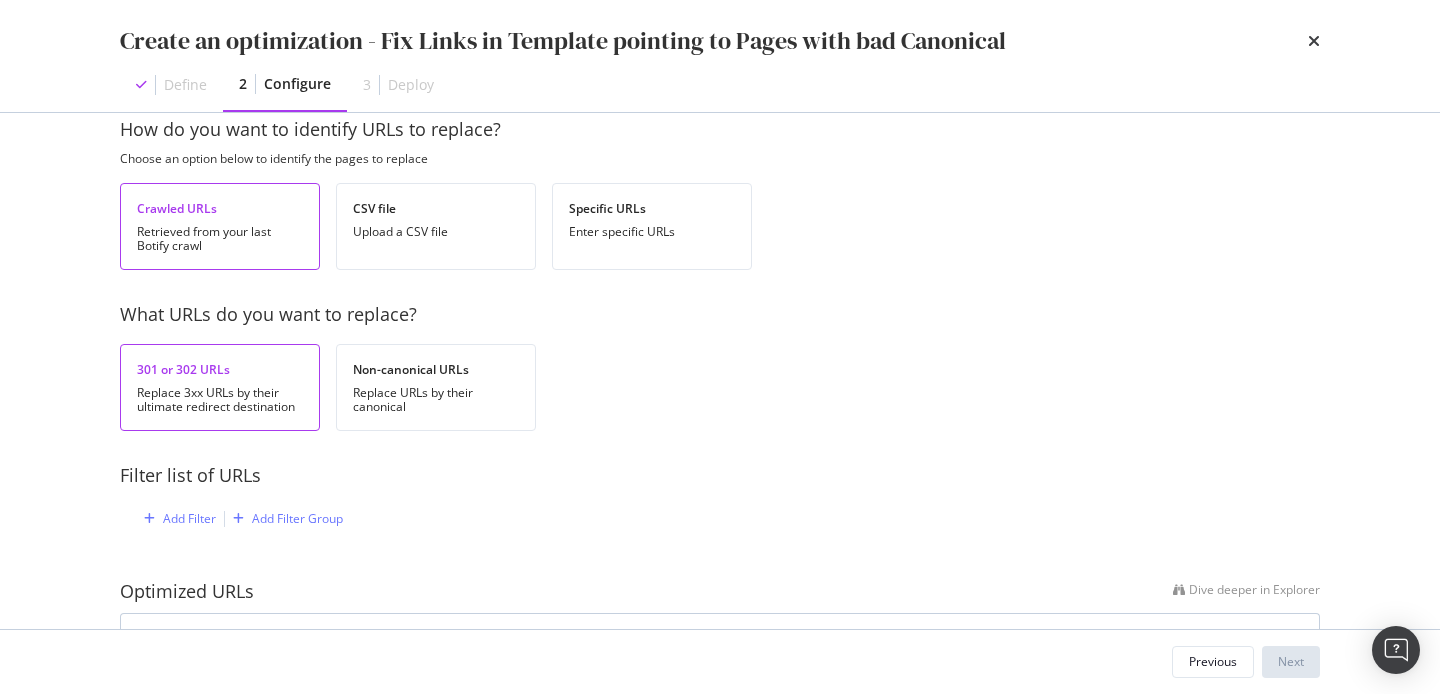 scroll, scrollTop: 0, scrollLeft: 0, axis: both 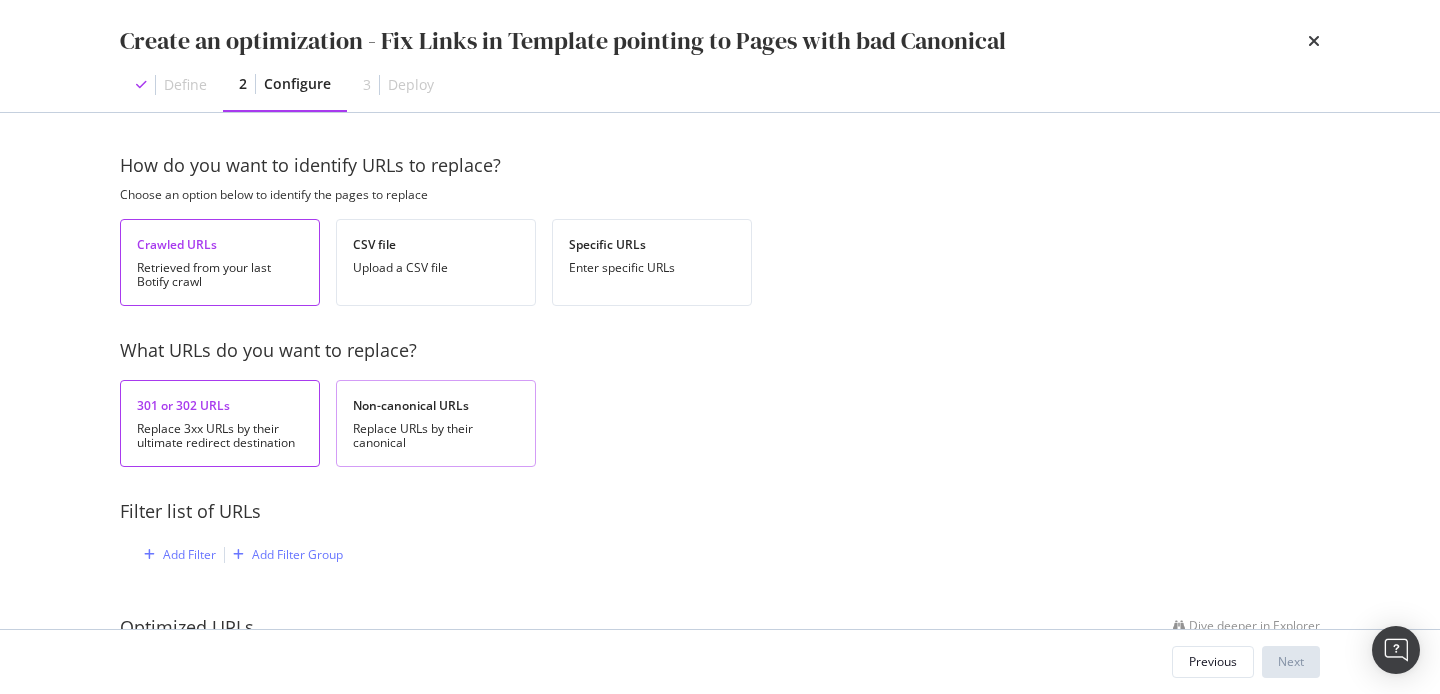 click on "Non-canonical URLs" at bounding box center [436, 405] 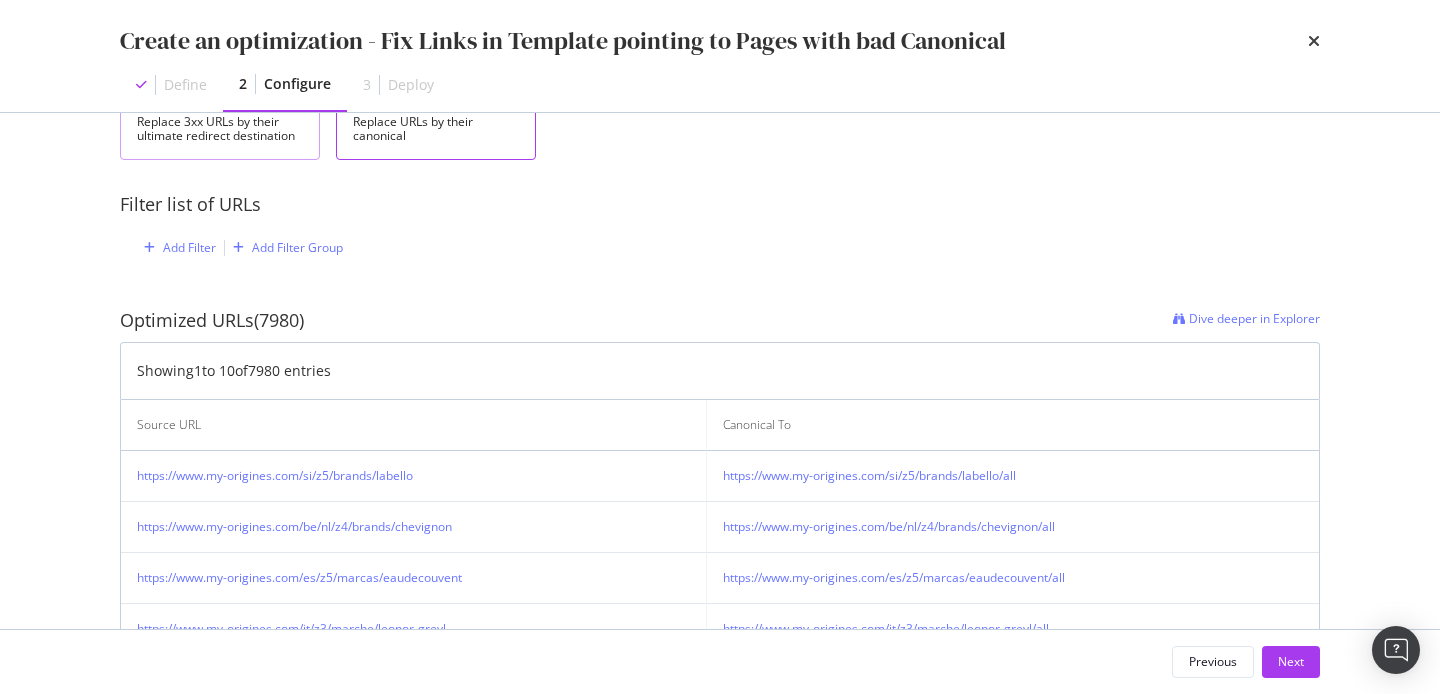 scroll, scrollTop: 312, scrollLeft: 0, axis: vertical 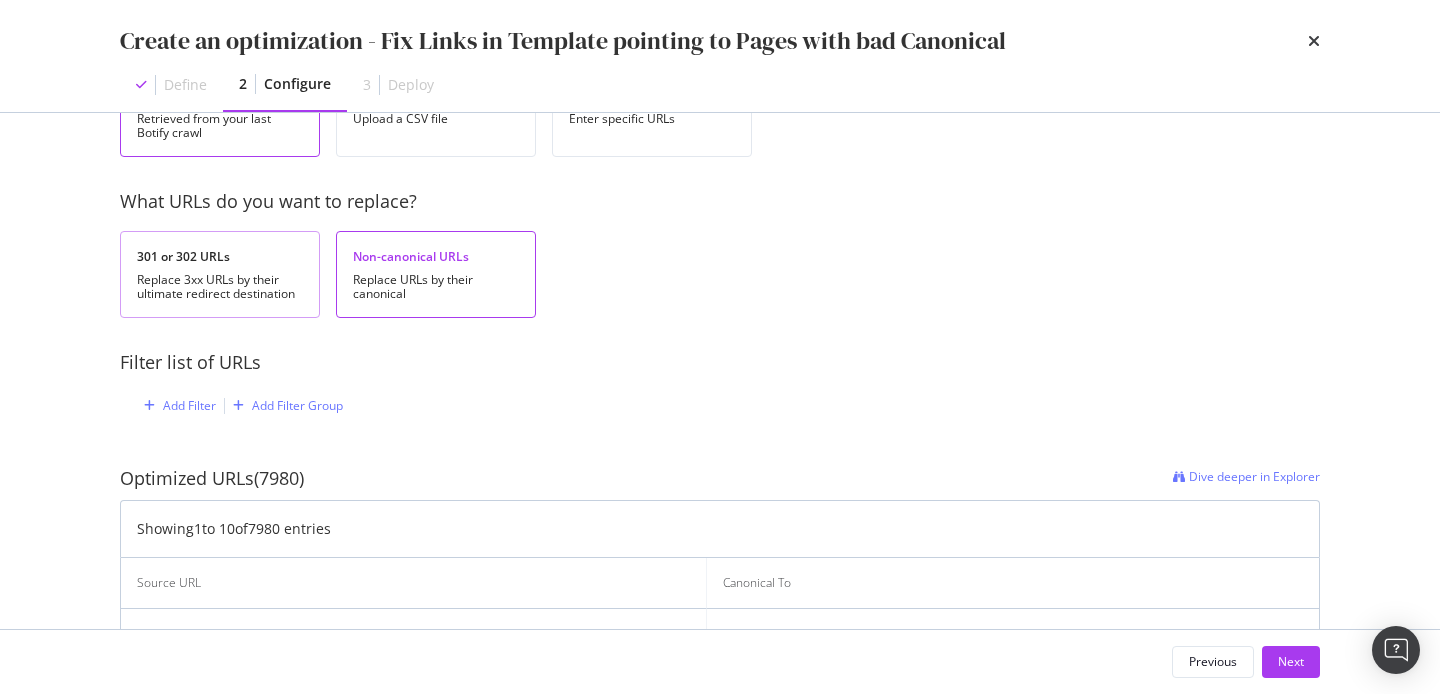 click on "Replace 3xx URLs by their ultimate redirect destination" at bounding box center (220, 287) 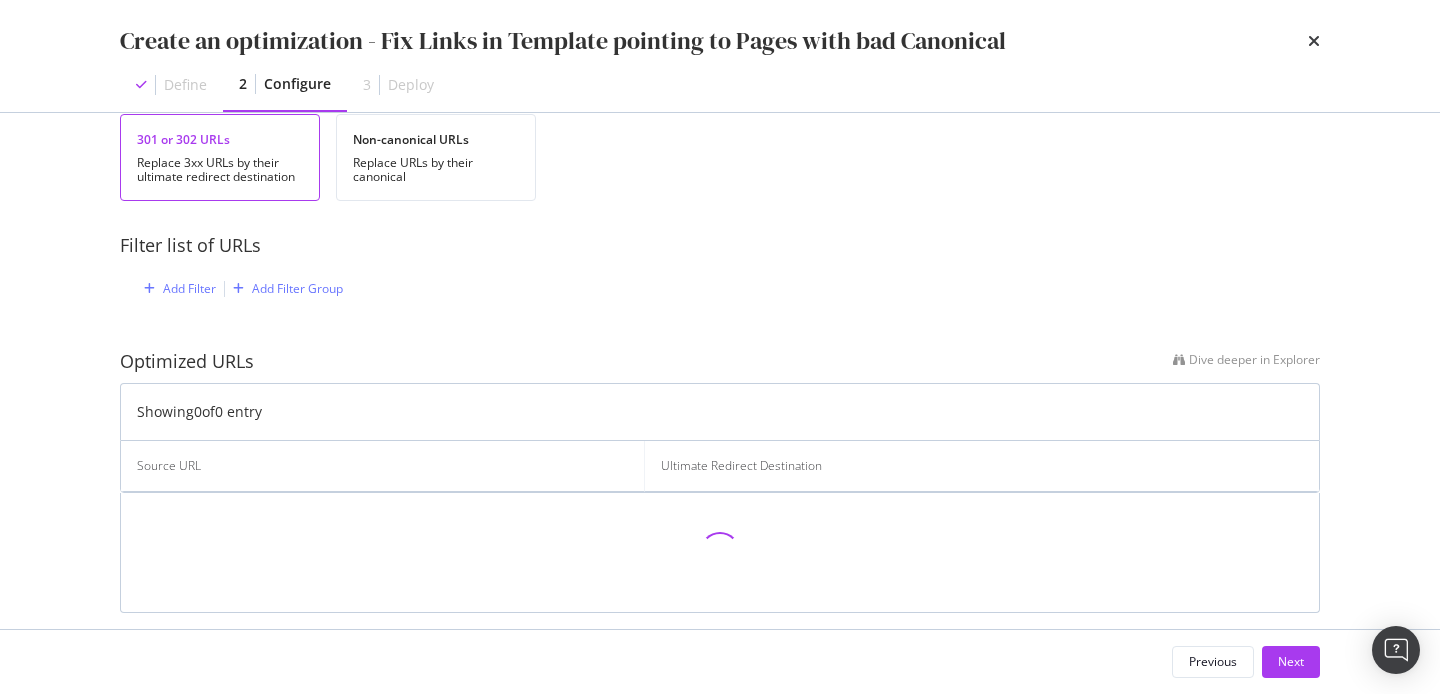 scroll, scrollTop: 277, scrollLeft: 0, axis: vertical 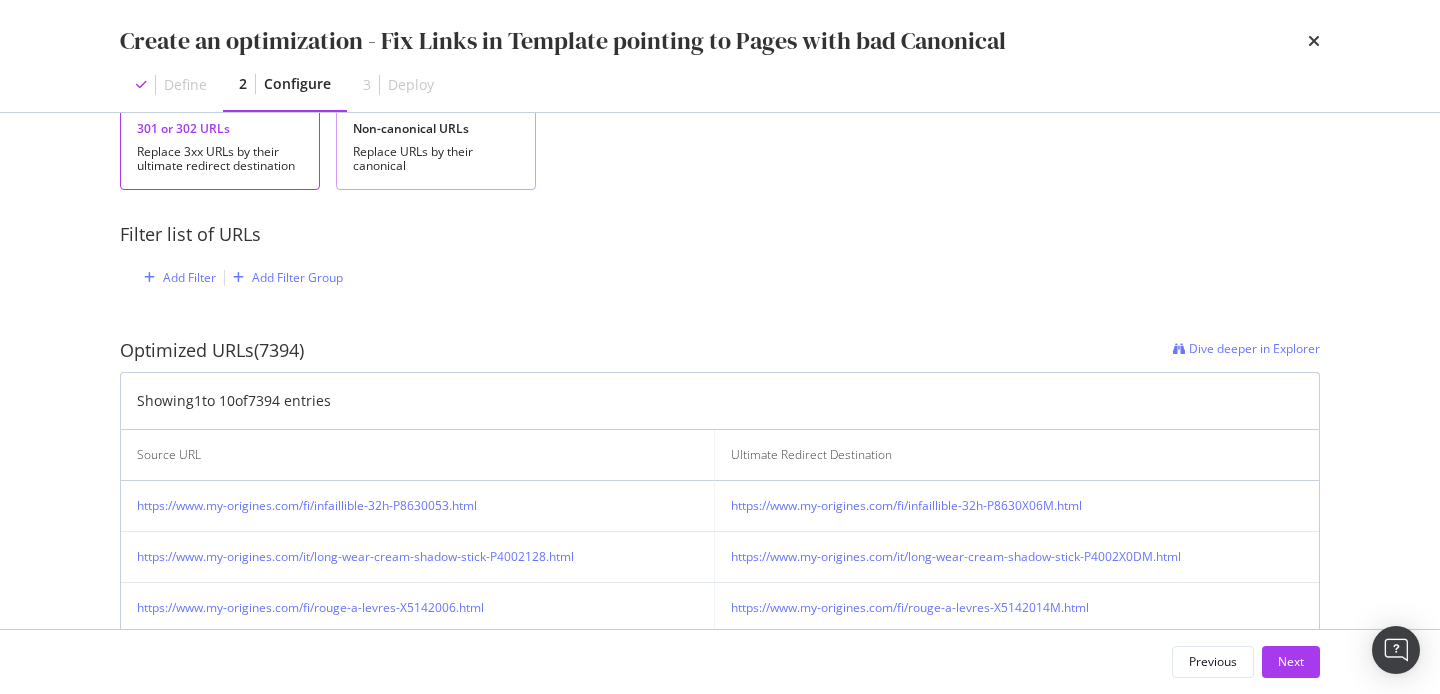 click on "Replace URLs by their canonical" at bounding box center (436, 159) 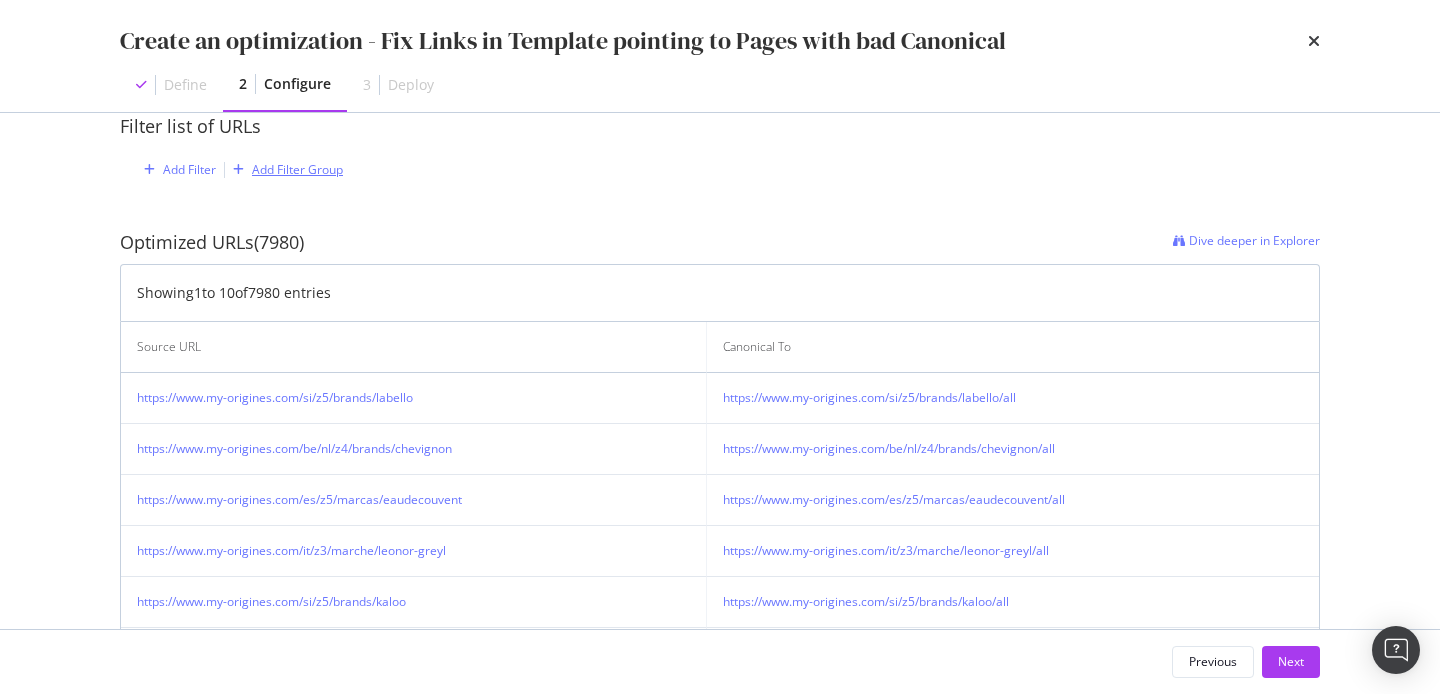 scroll, scrollTop: 384, scrollLeft: 0, axis: vertical 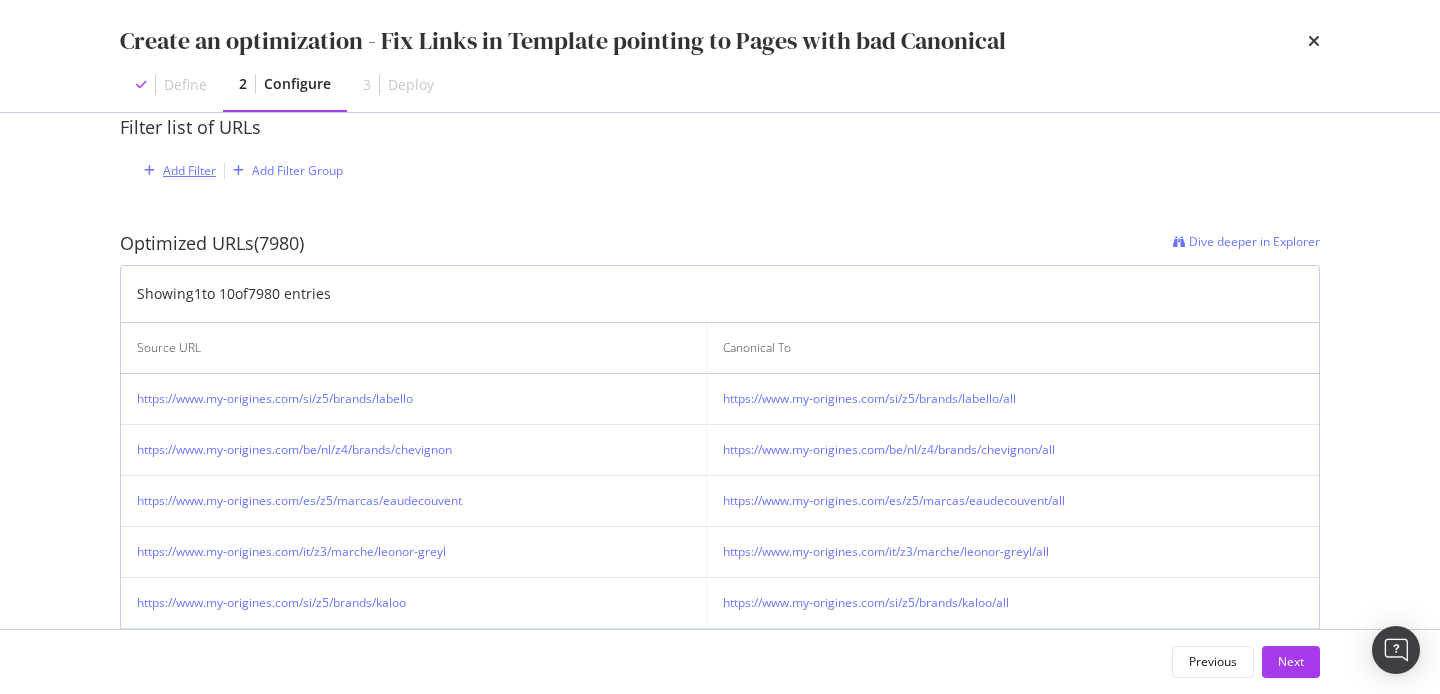 click on "Add Filter" at bounding box center (189, 170) 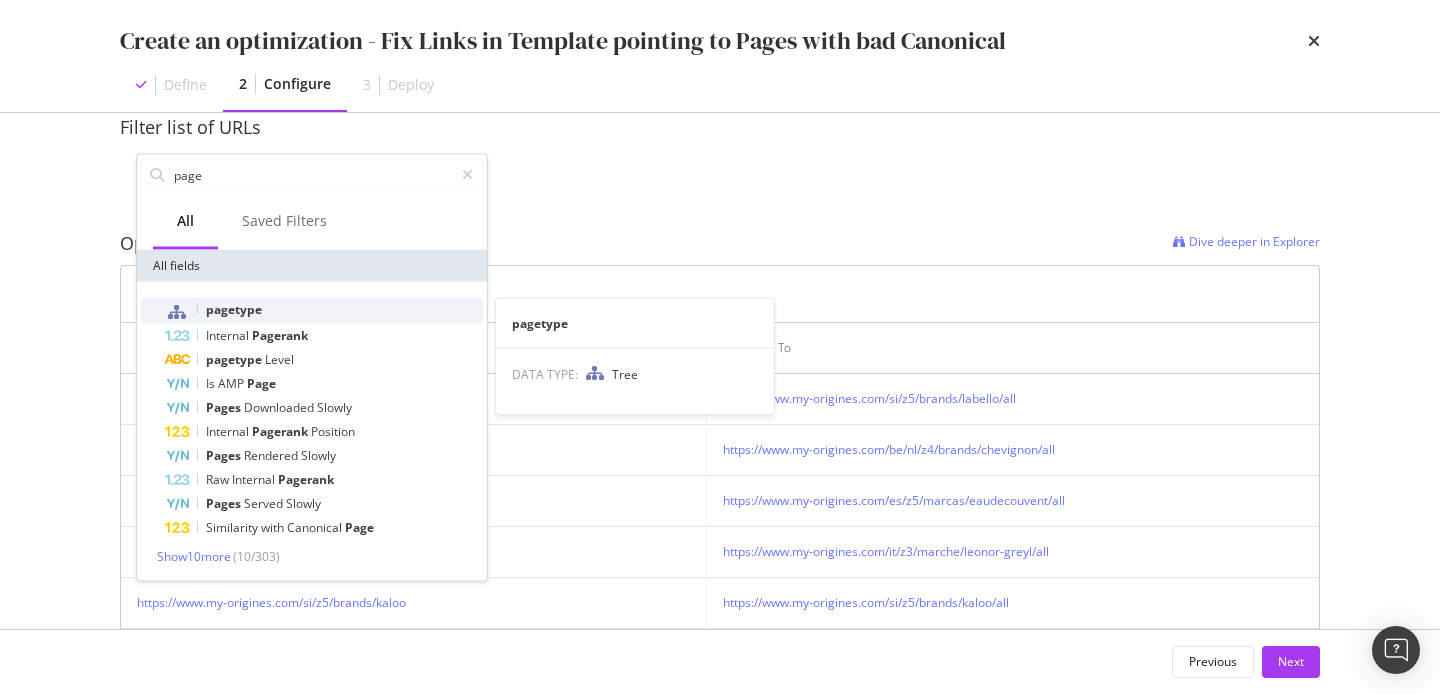 type on "page" 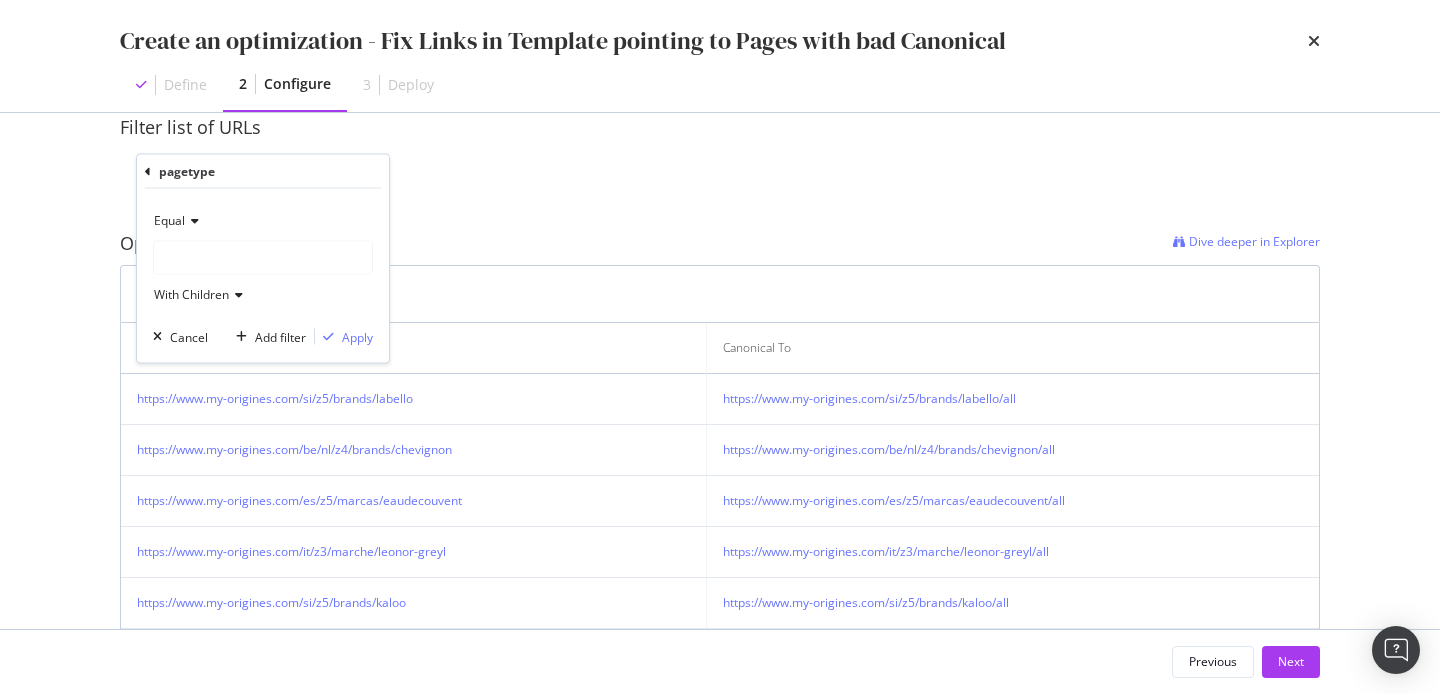 click at bounding box center (263, 258) 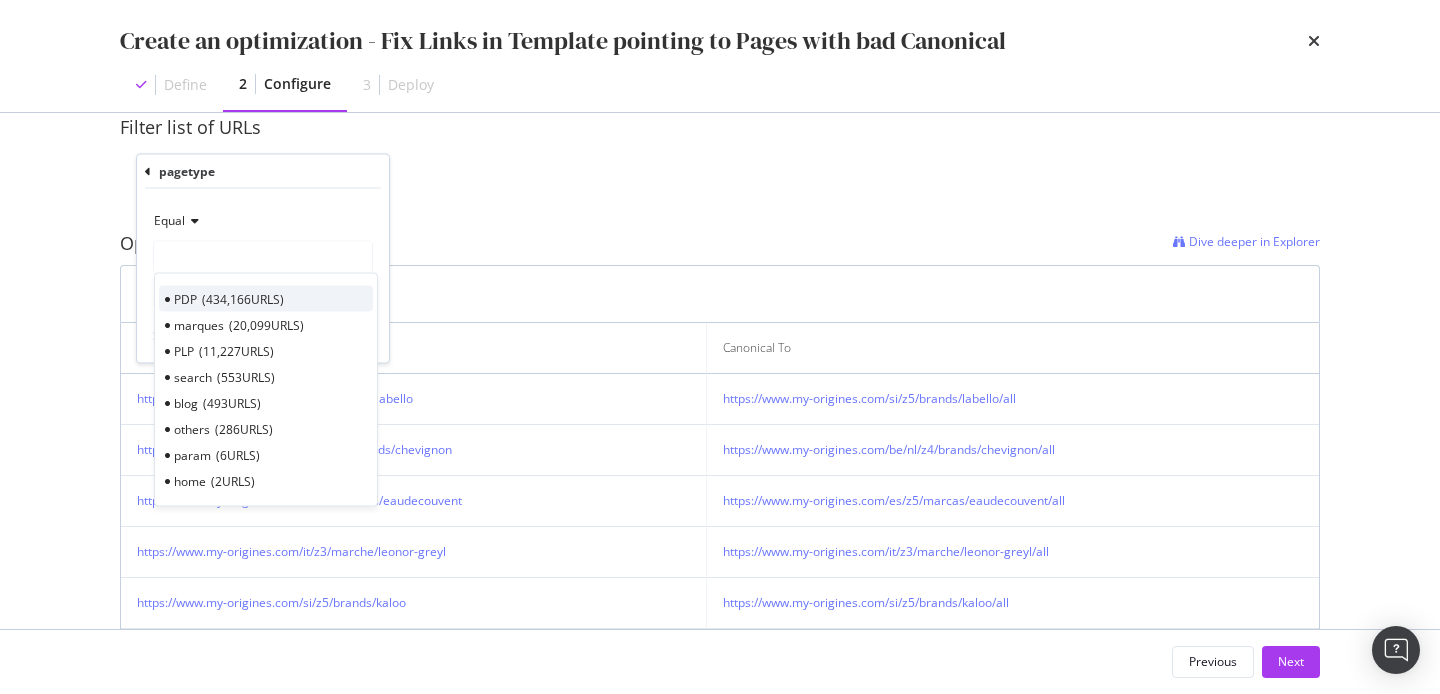 click on "434,166  URLS" at bounding box center (243, 298) 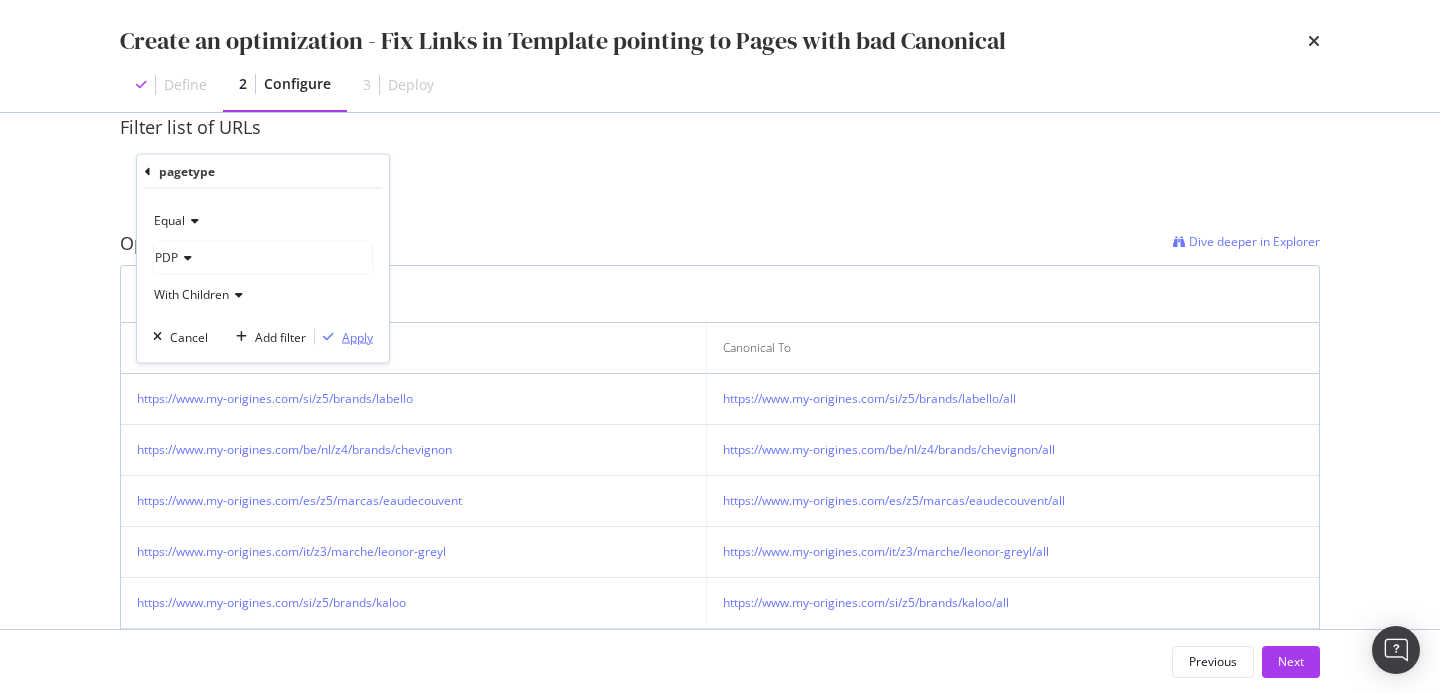 click at bounding box center (328, 337) 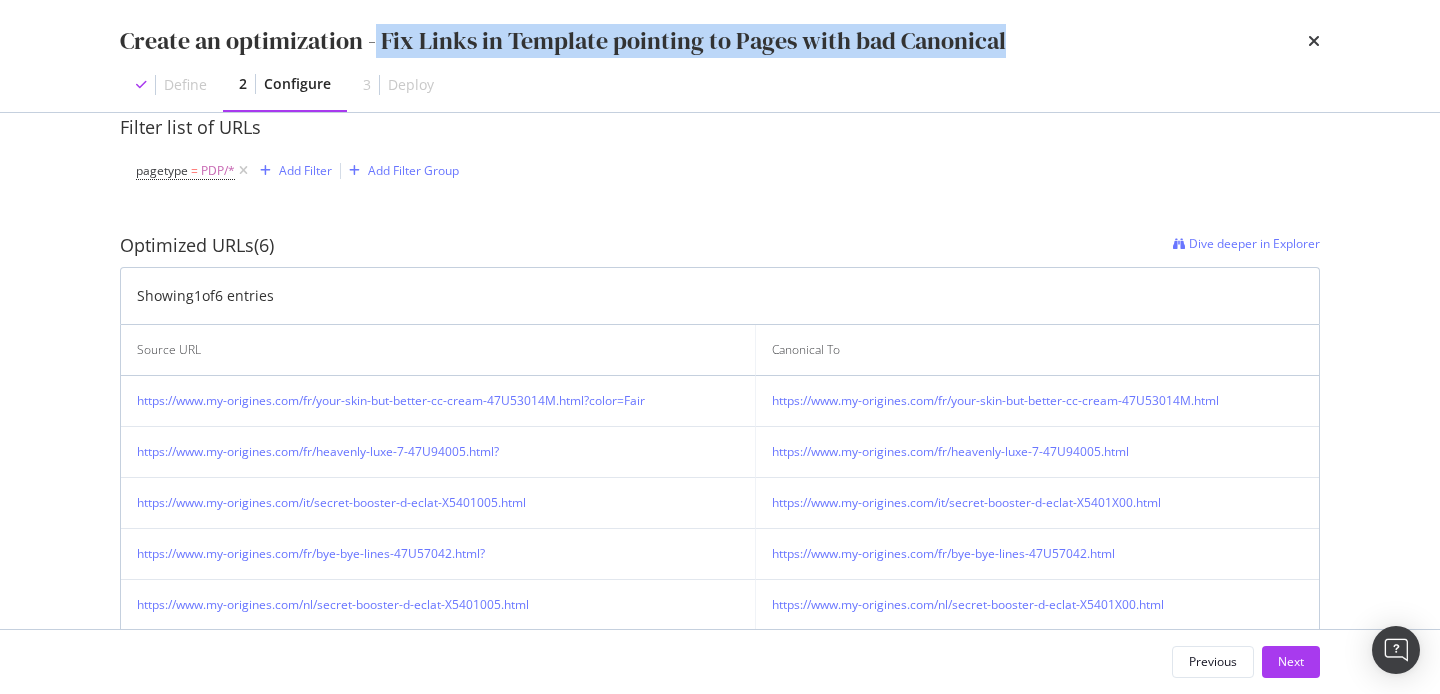 drag, startPoint x: 377, startPoint y: 47, endPoint x: 1031, endPoint y: 37, distance: 654.0765 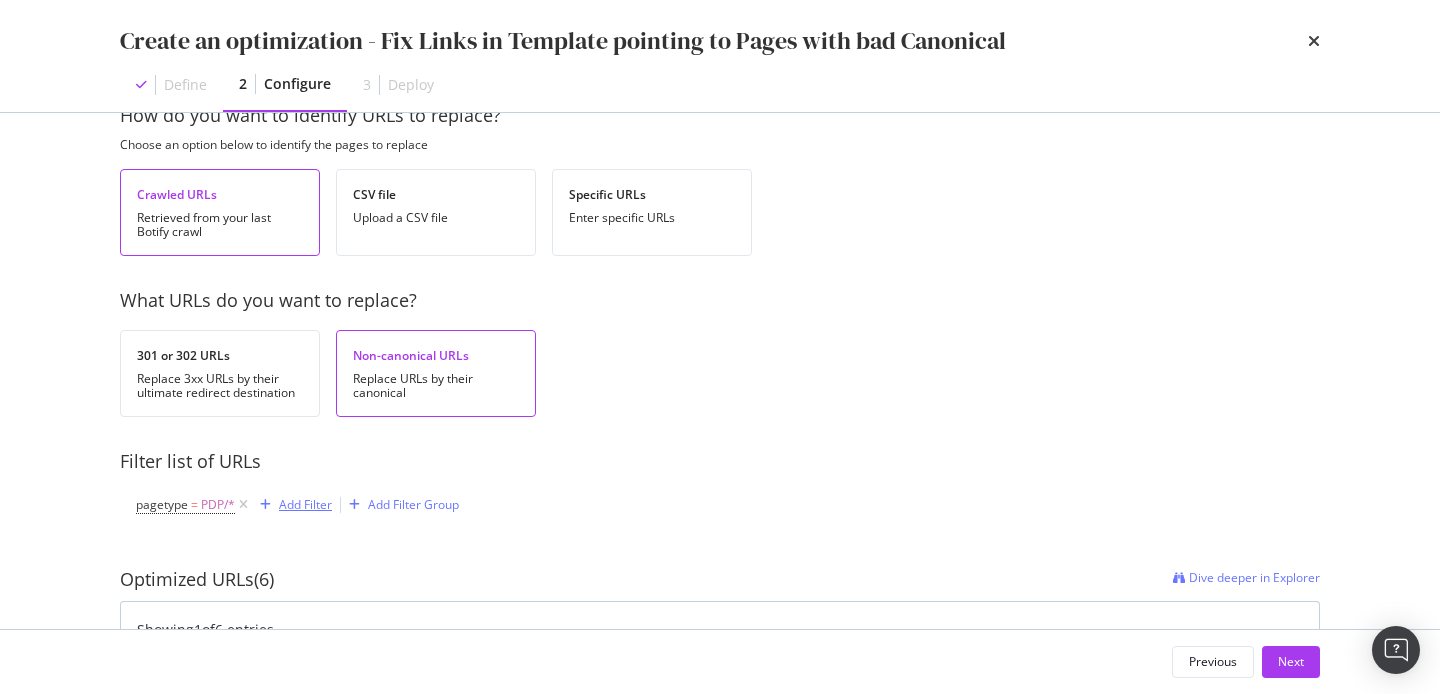 scroll, scrollTop: 14, scrollLeft: 0, axis: vertical 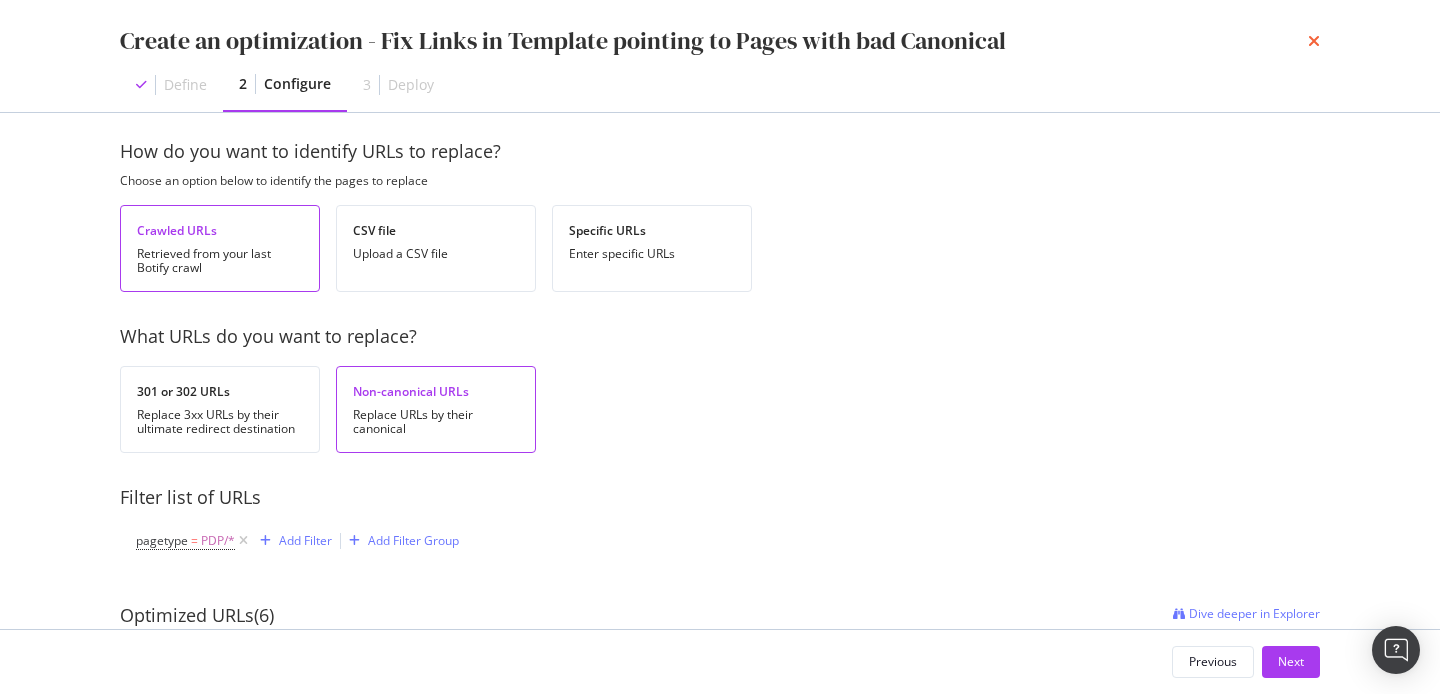 click at bounding box center (1314, 41) 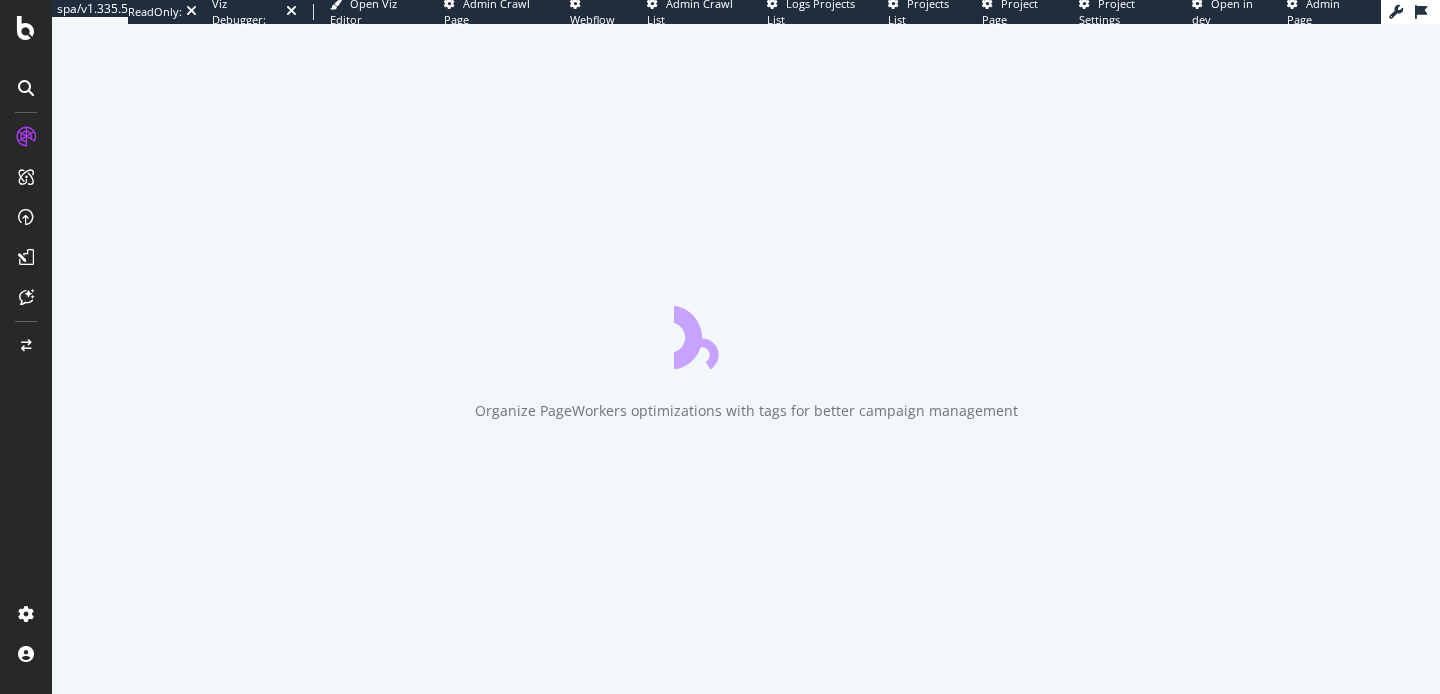 scroll, scrollTop: 0, scrollLeft: 0, axis: both 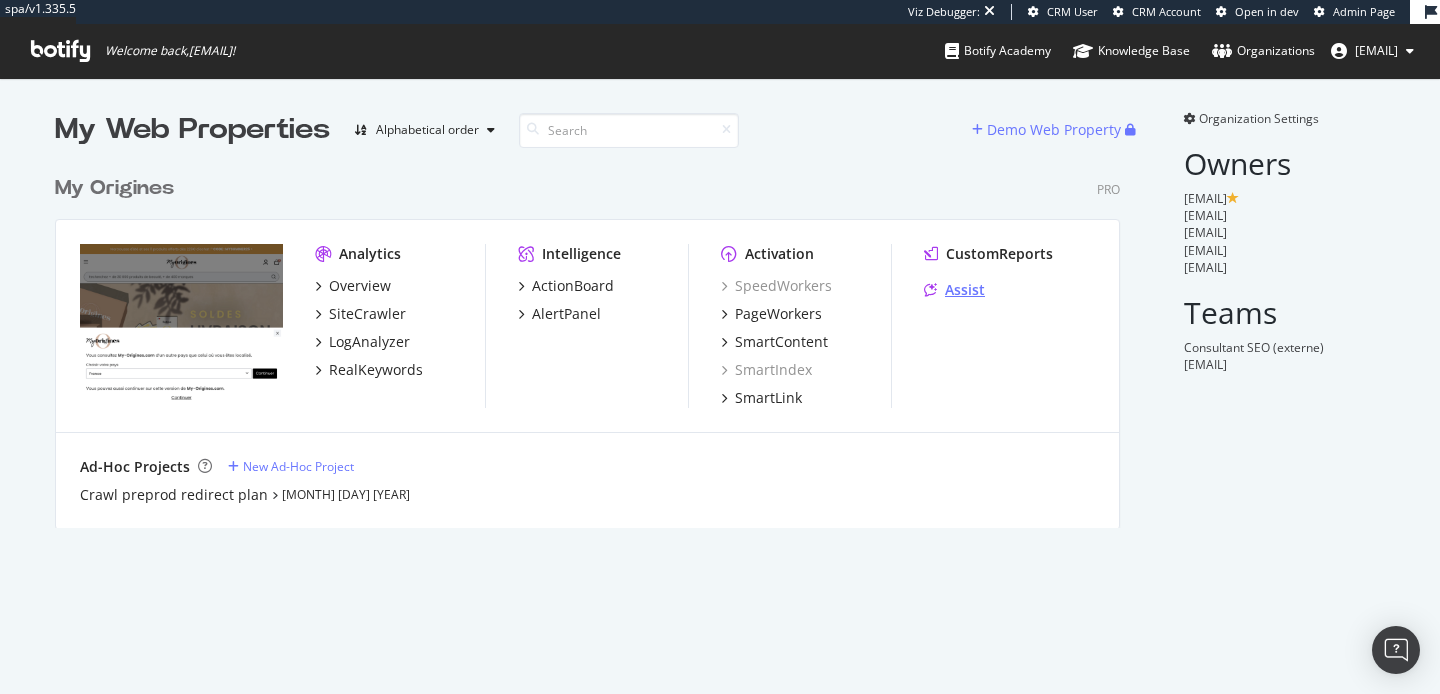 click on "Assist" at bounding box center (965, 290) 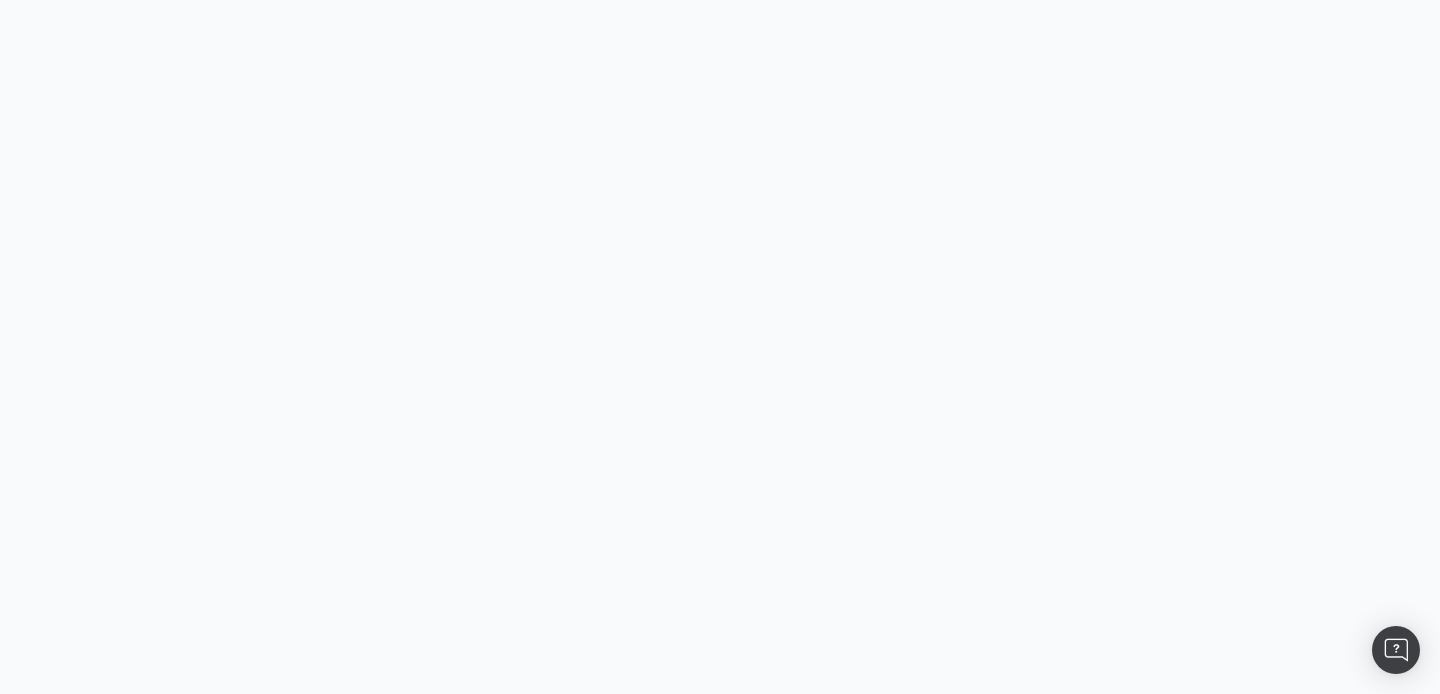 scroll, scrollTop: 0, scrollLeft: 0, axis: both 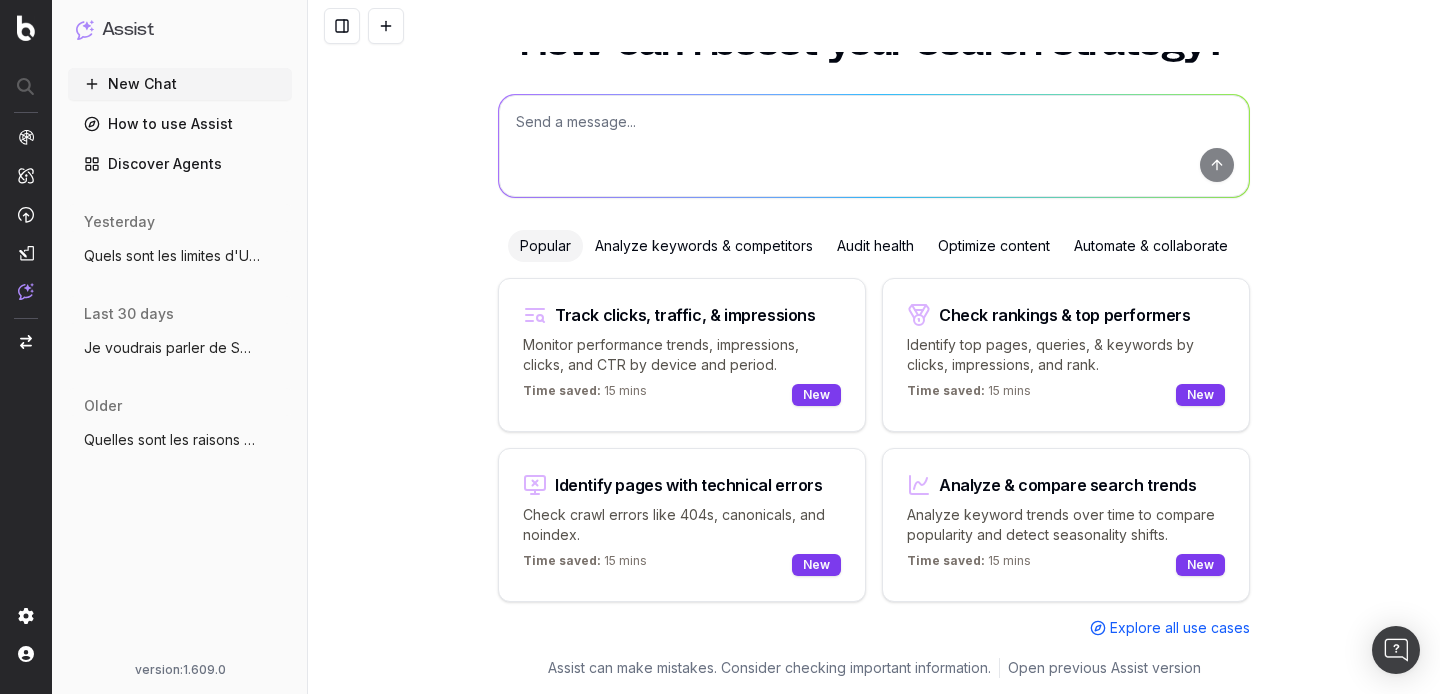 click at bounding box center [874, 146] 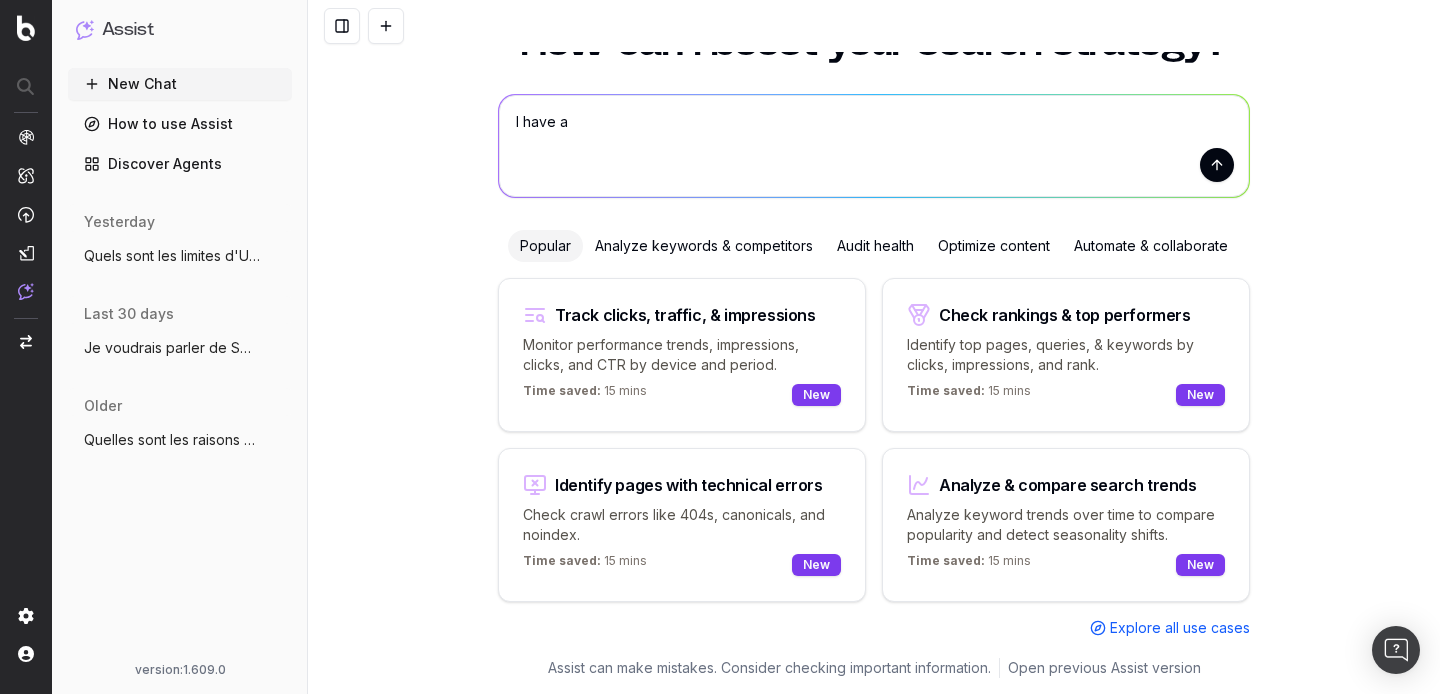 paste on "Fix Links in Template pointing to Pages with bad Canonical" 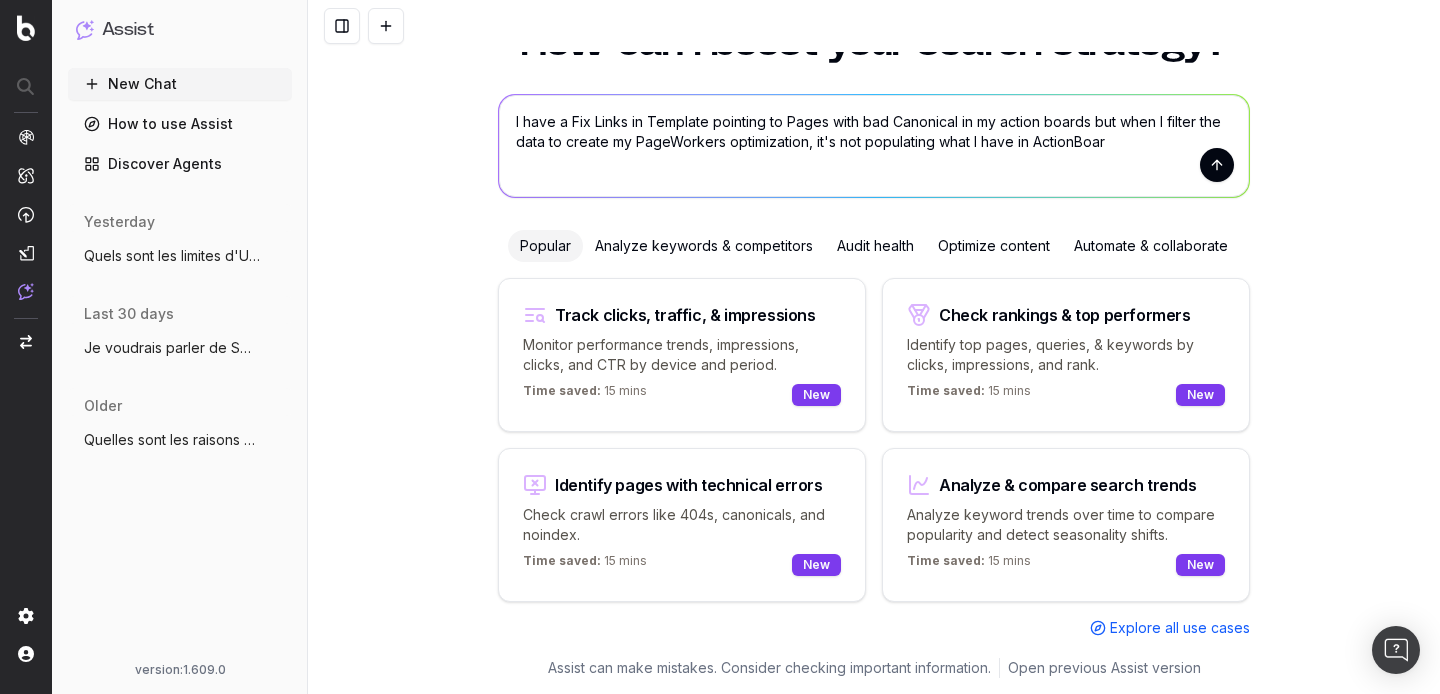 type on "I have a  Fix Links in Template pointing to Pages with bad Canonical in my action boards but when I filter the data to create my PageWorkers optimization, it's not populating what I have in ActionBoard" 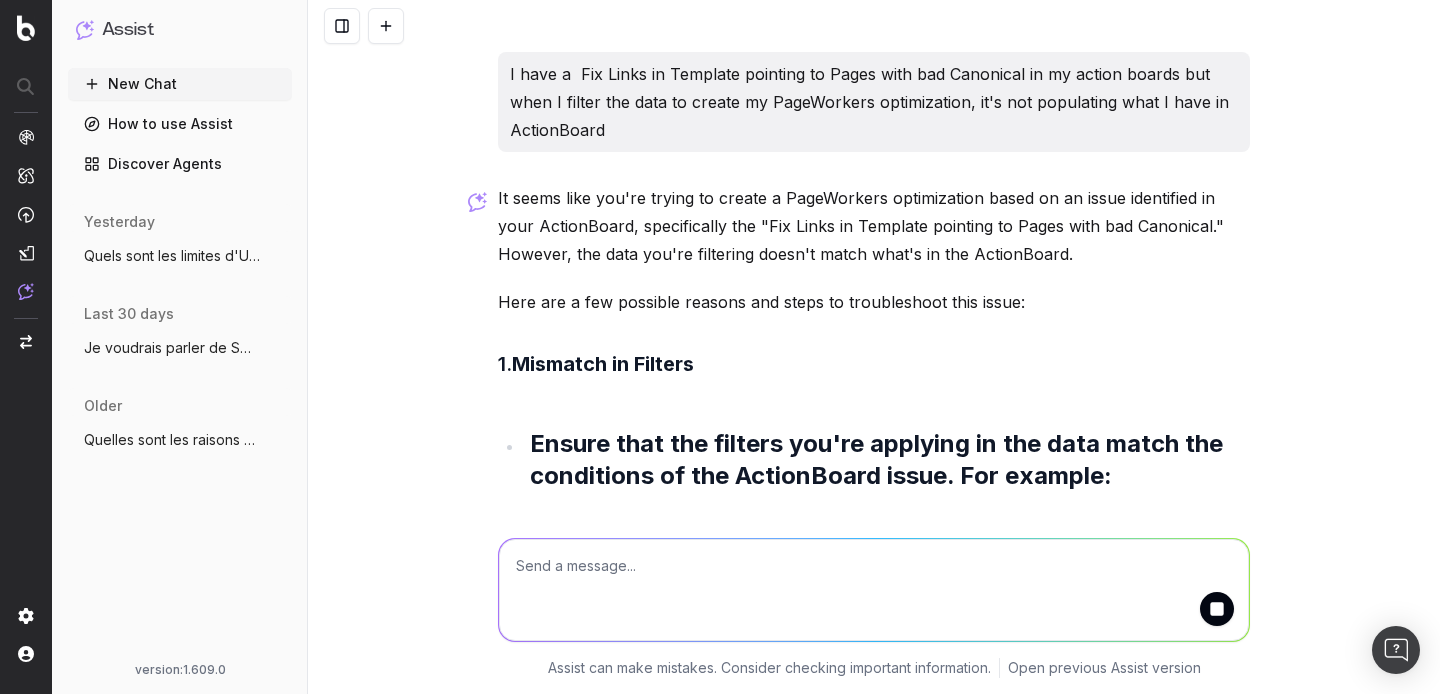scroll, scrollTop: 0, scrollLeft: 0, axis: both 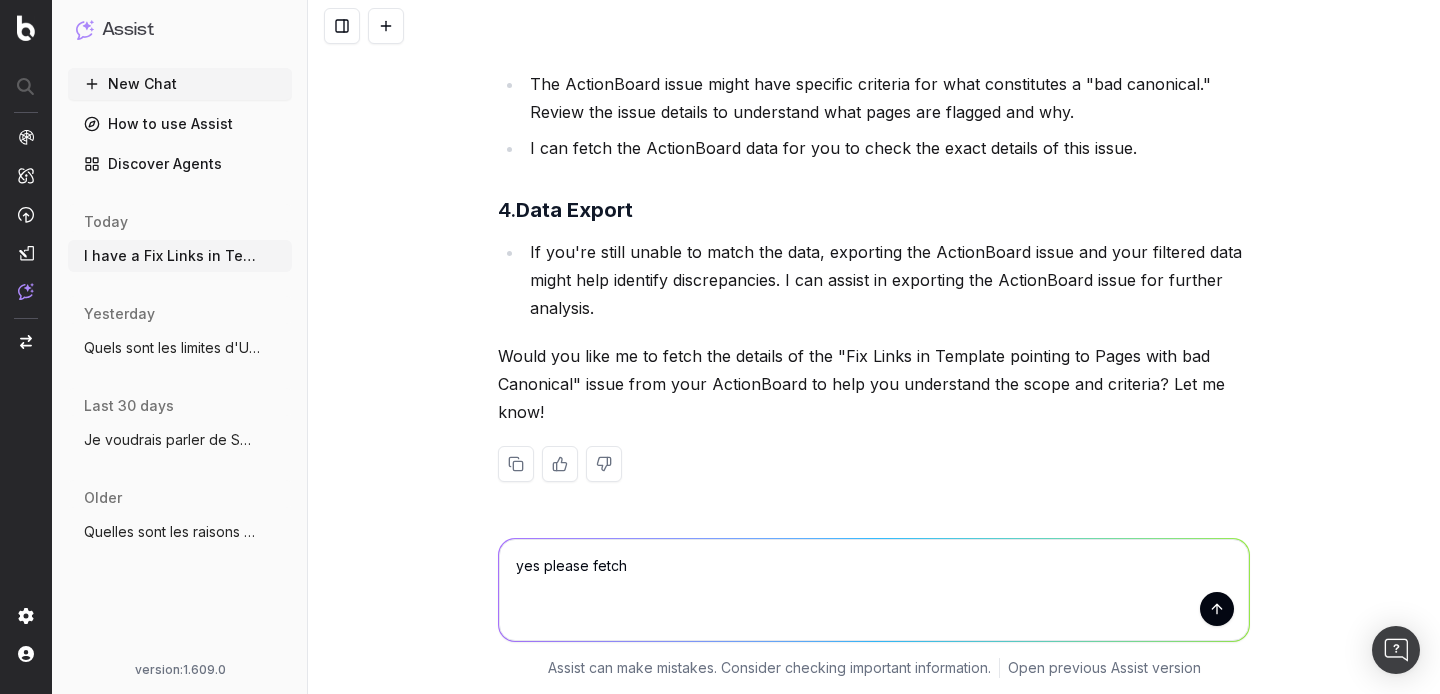 type on "yes please fetch" 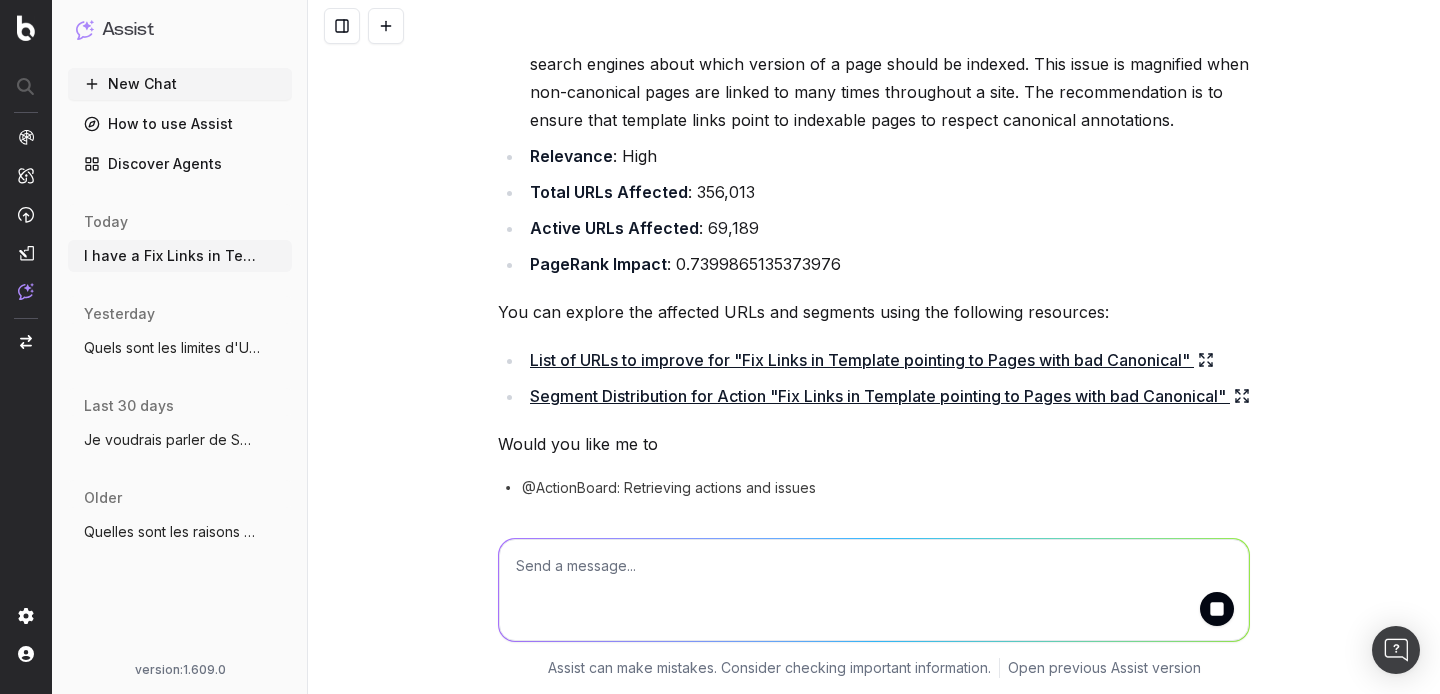 scroll, scrollTop: 1466, scrollLeft: 0, axis: vertical 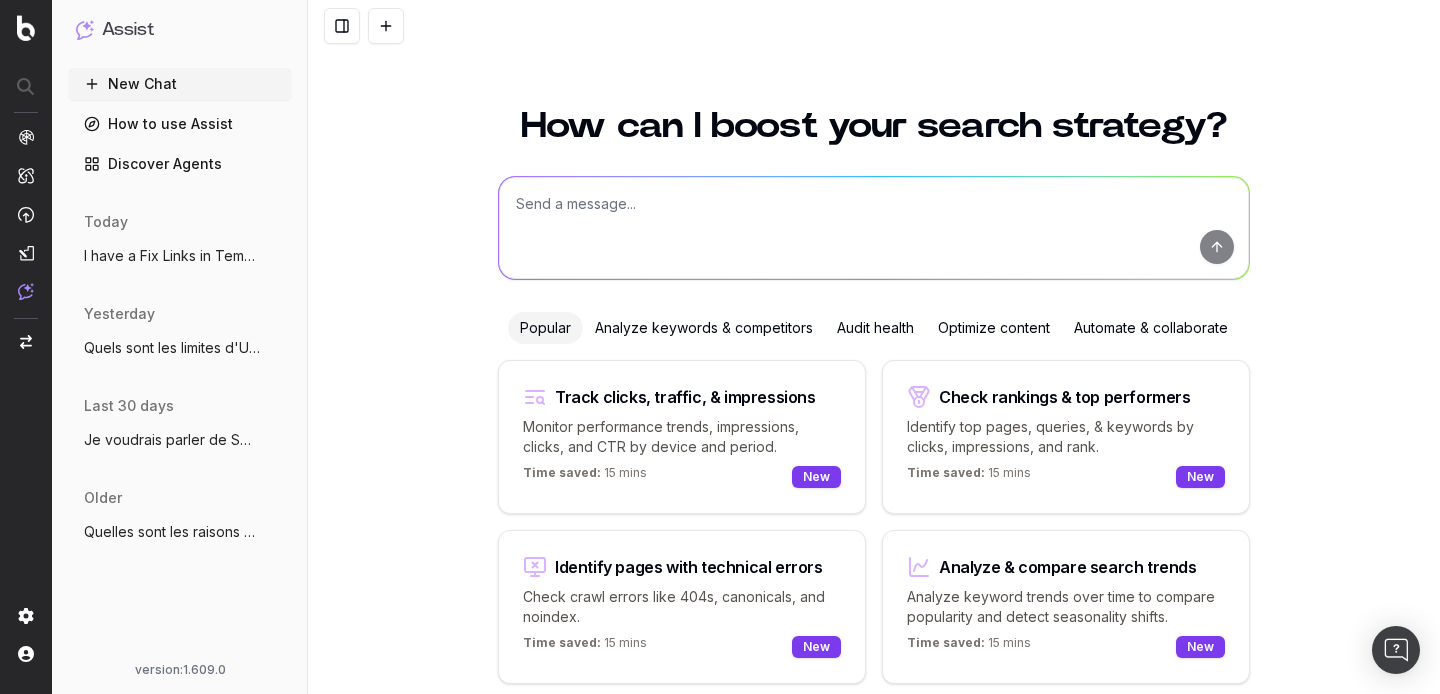 click on "I have a  Fix Links in Template pointing" at bounding box center [172, 256] 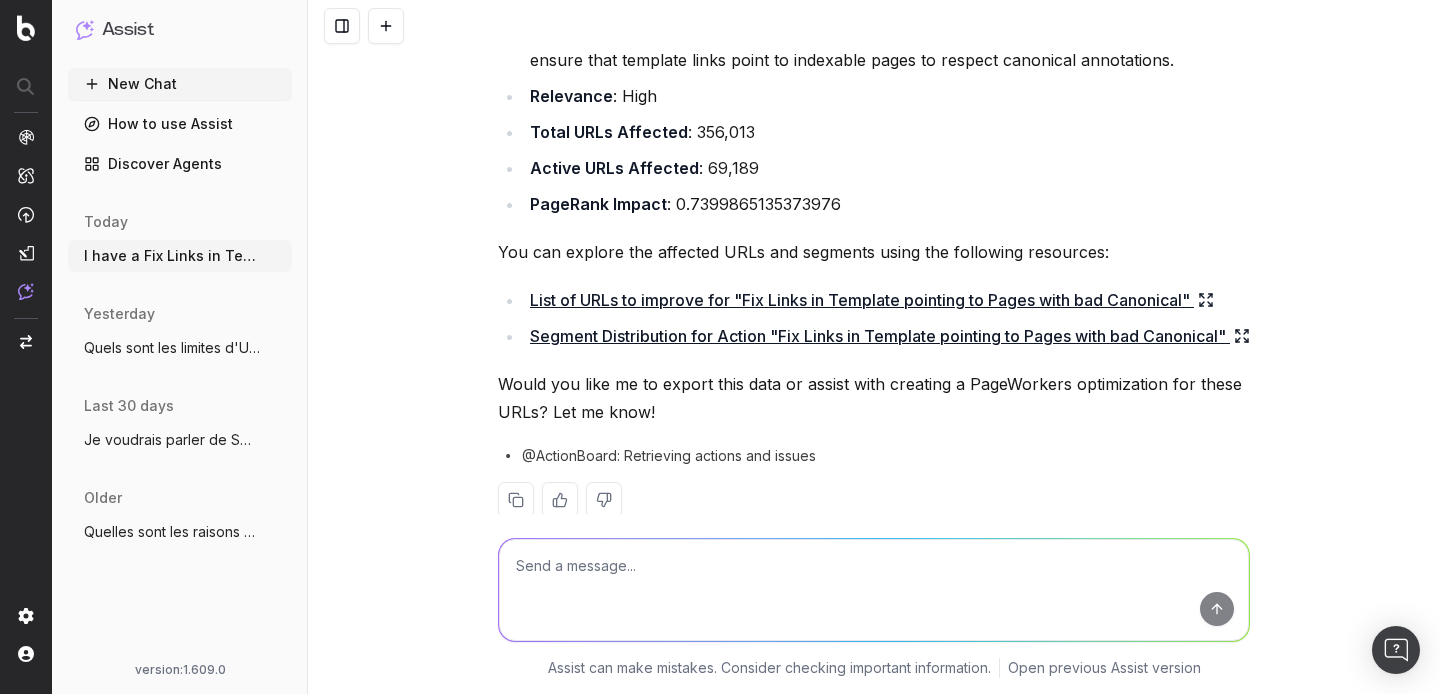 scroll, scrollTop: 1405, scrollLeft: 0, axis: vertical 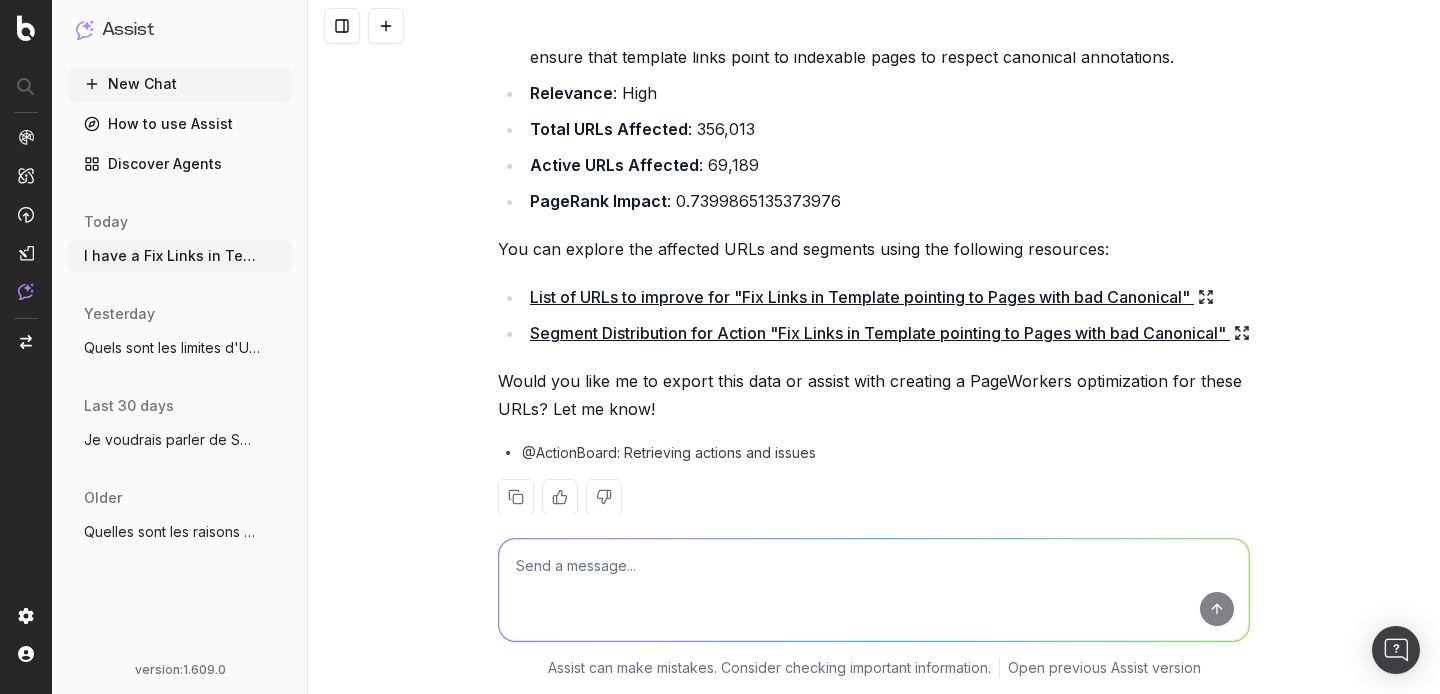 click at bounding box center [874, 590] 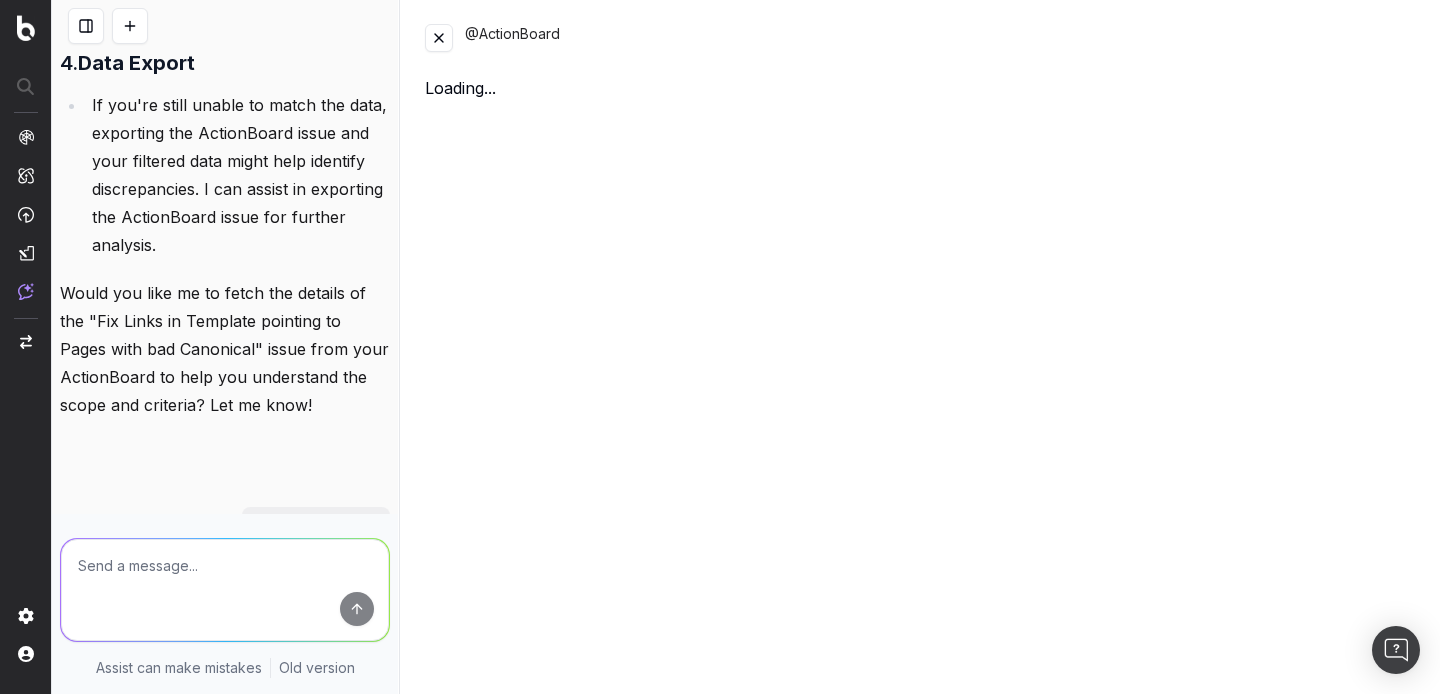 scroll, scrollTop: 2133, scrollLeft: 0, axis: vertical 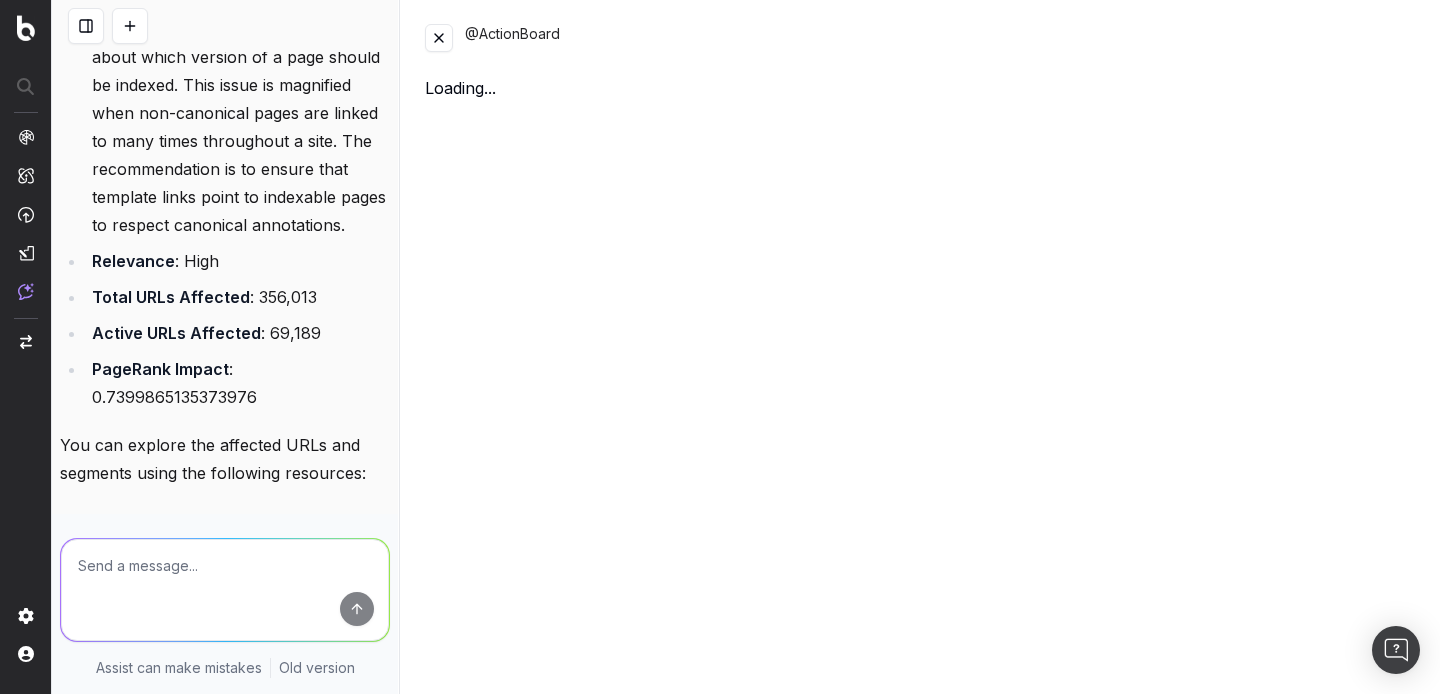 click at bounding box center [225, 590] 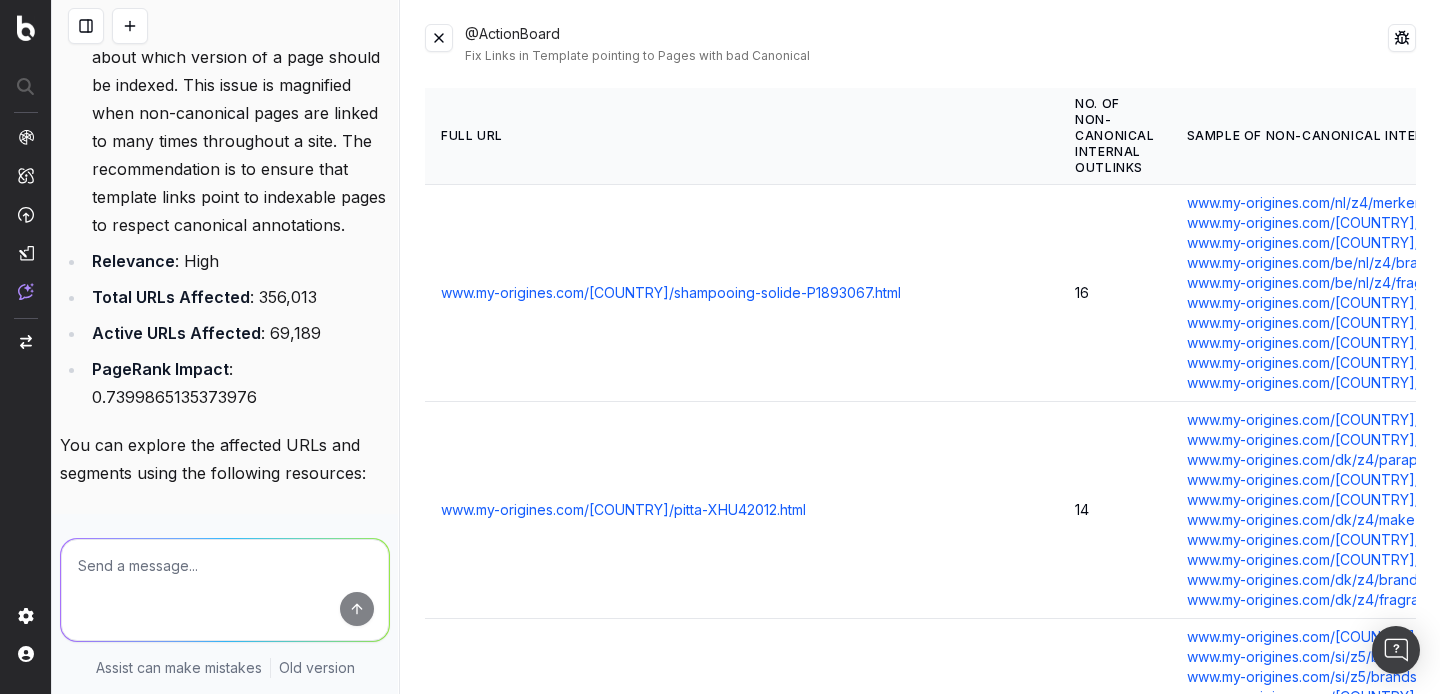 click at bounding box center (439, 38) 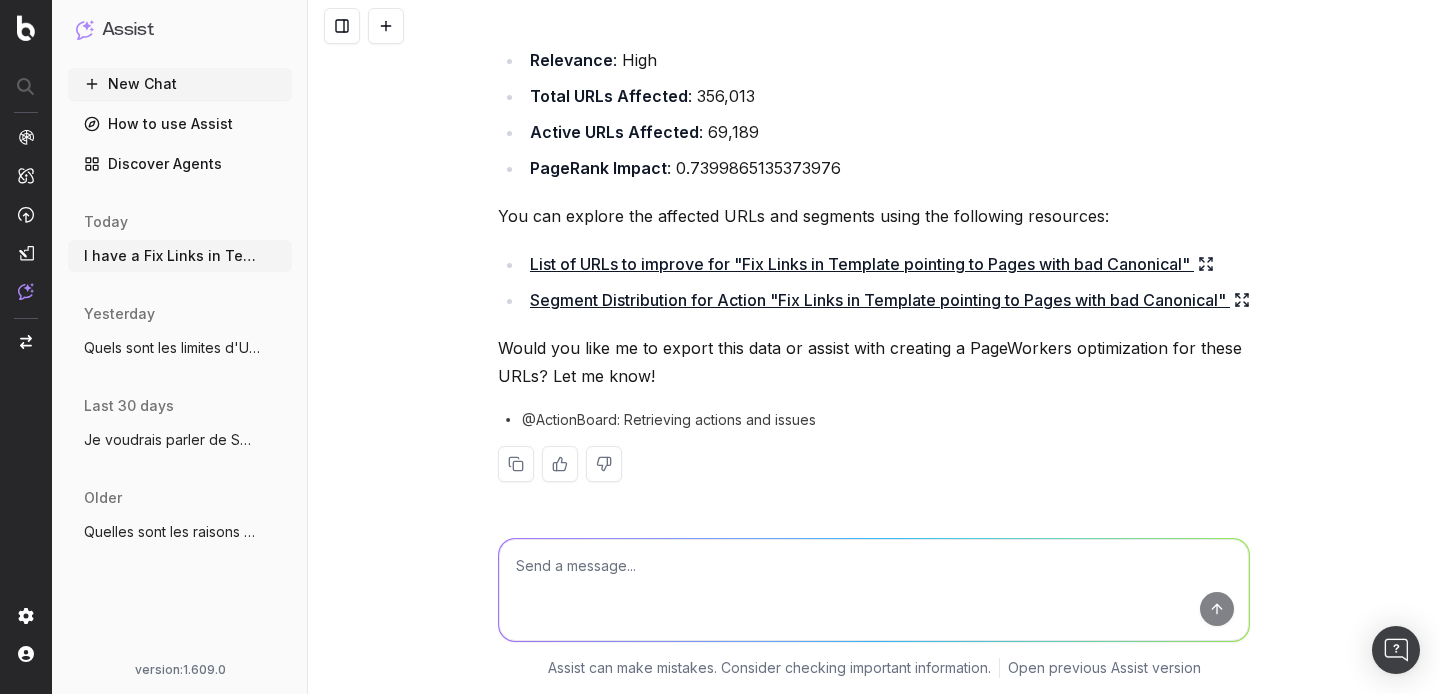 scroll, scrollTop: 1405, scrollLeft: 0, axis: vertical 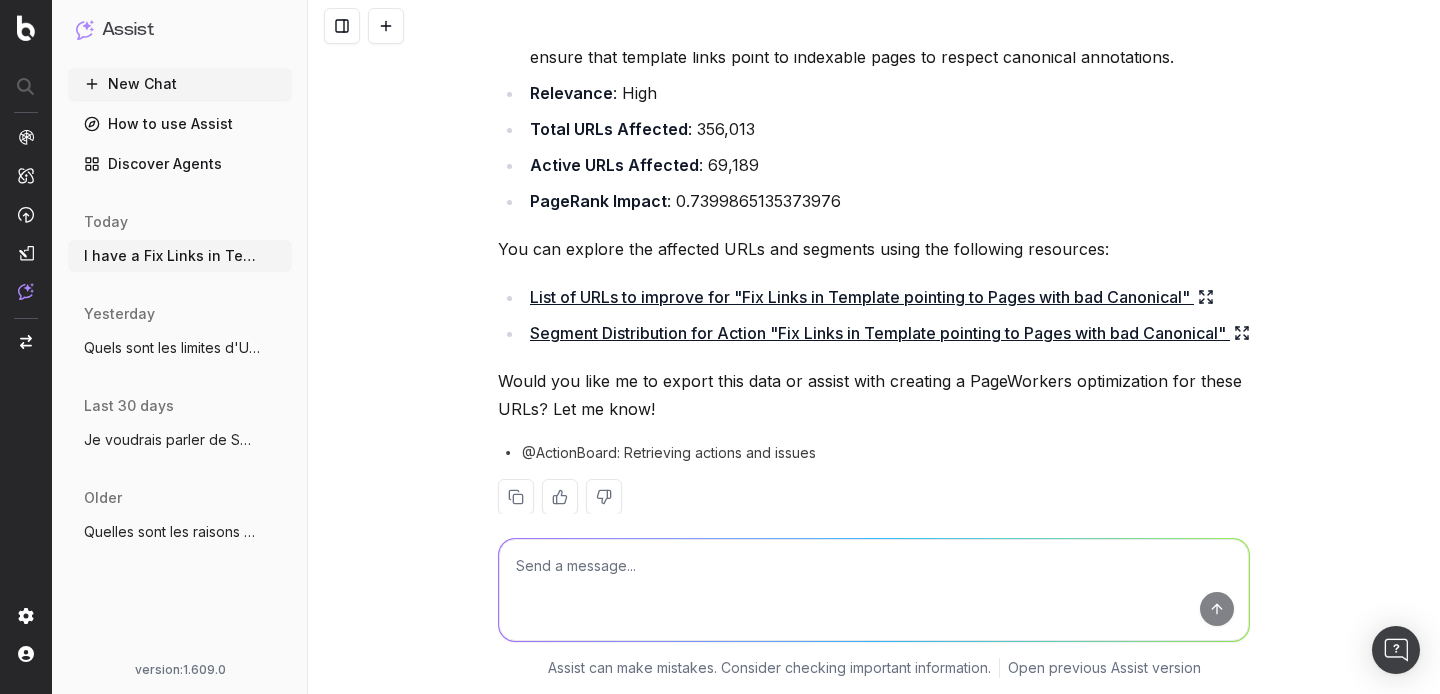 click at bounding box center [874, 590] 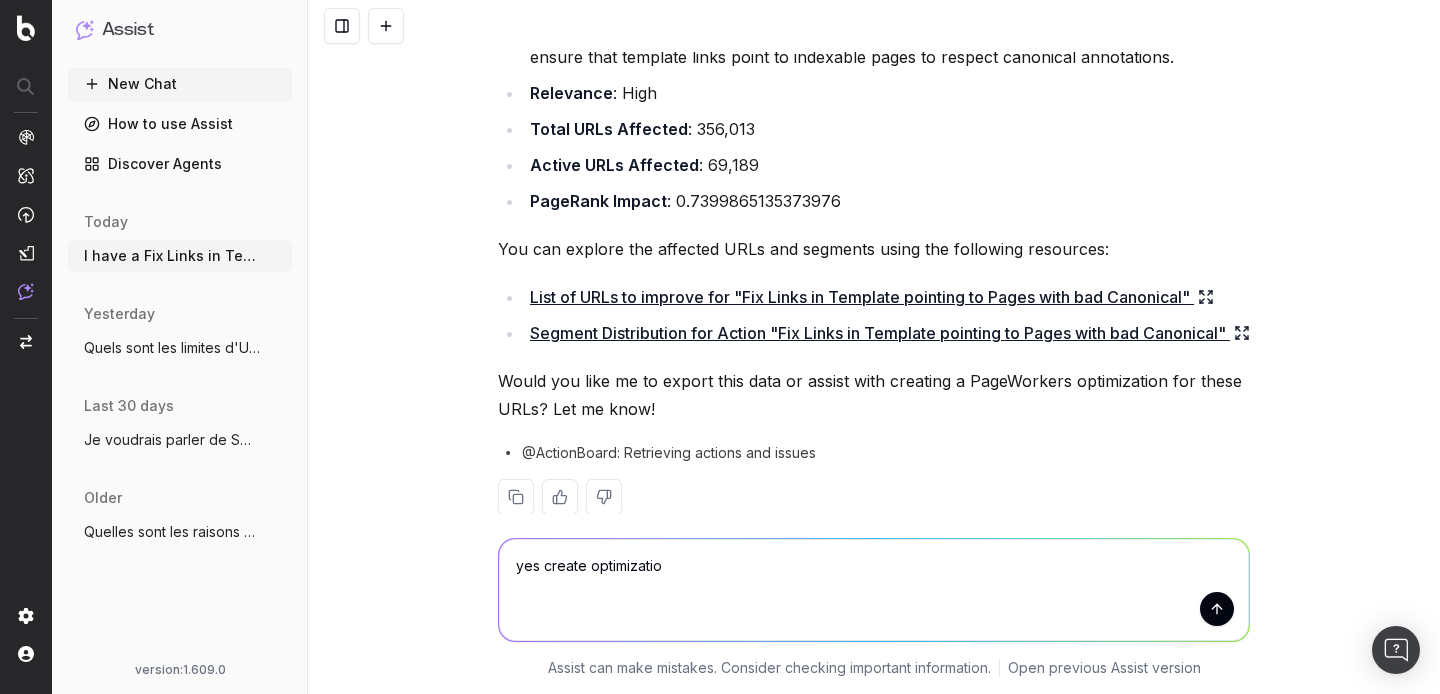 type on "yes create optimization" 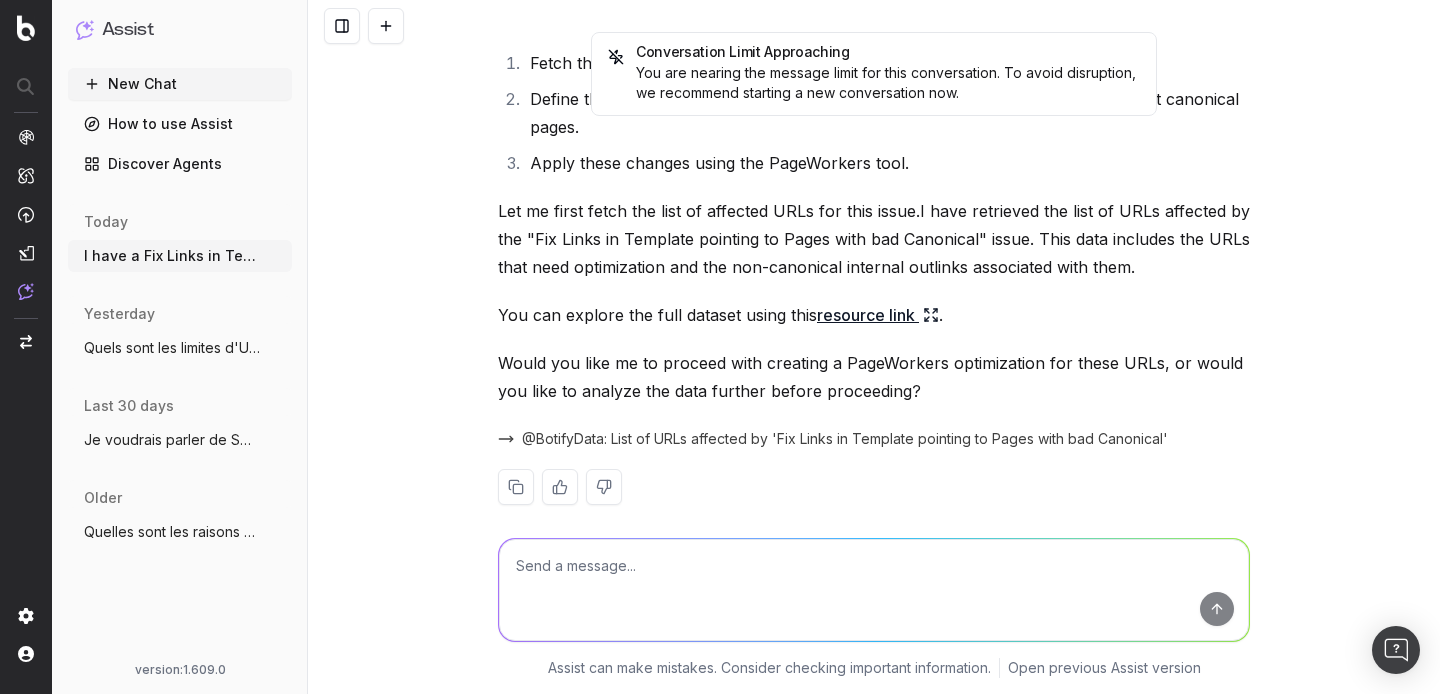 scroll, scrollTop: 2053, scrollLeft: 0, axis: vertical 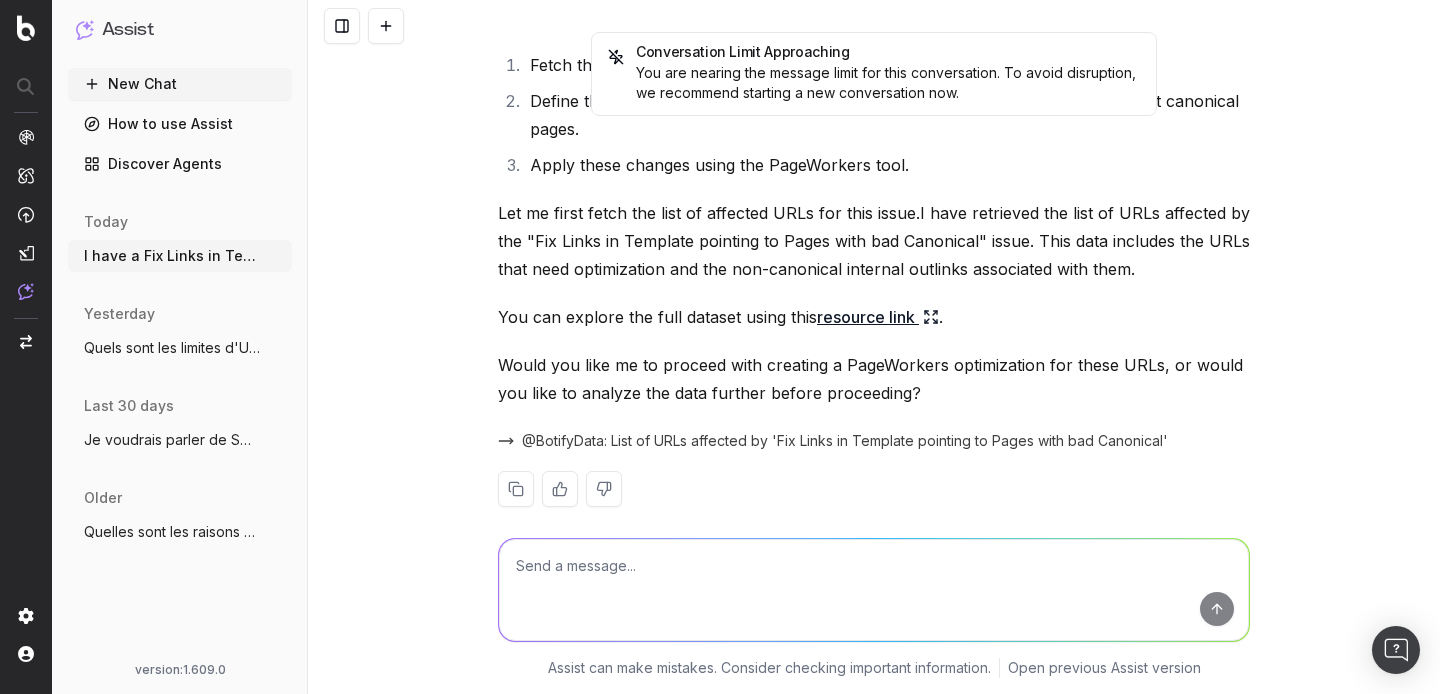 click on "resource link" at bounding box center [878, 317] 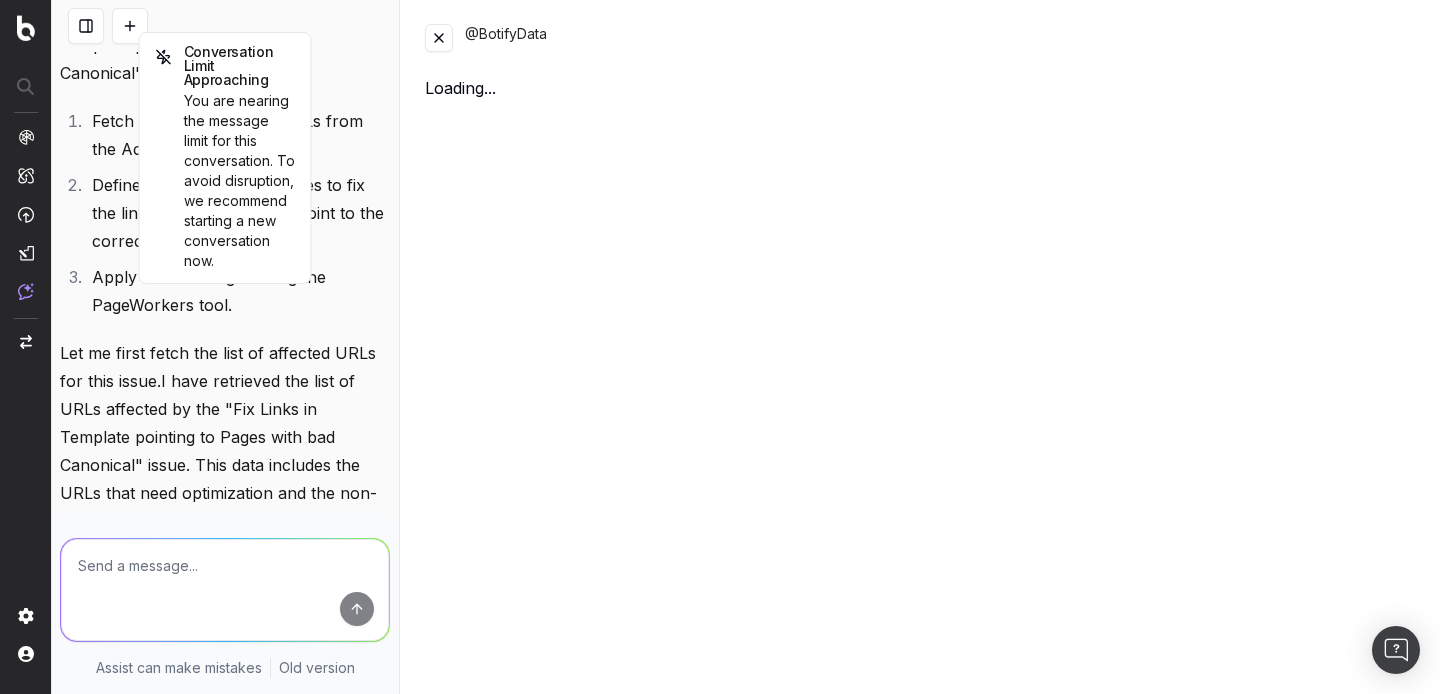 scroll, scrollTop: 3117, scrollLeft: 0, axis: vertical 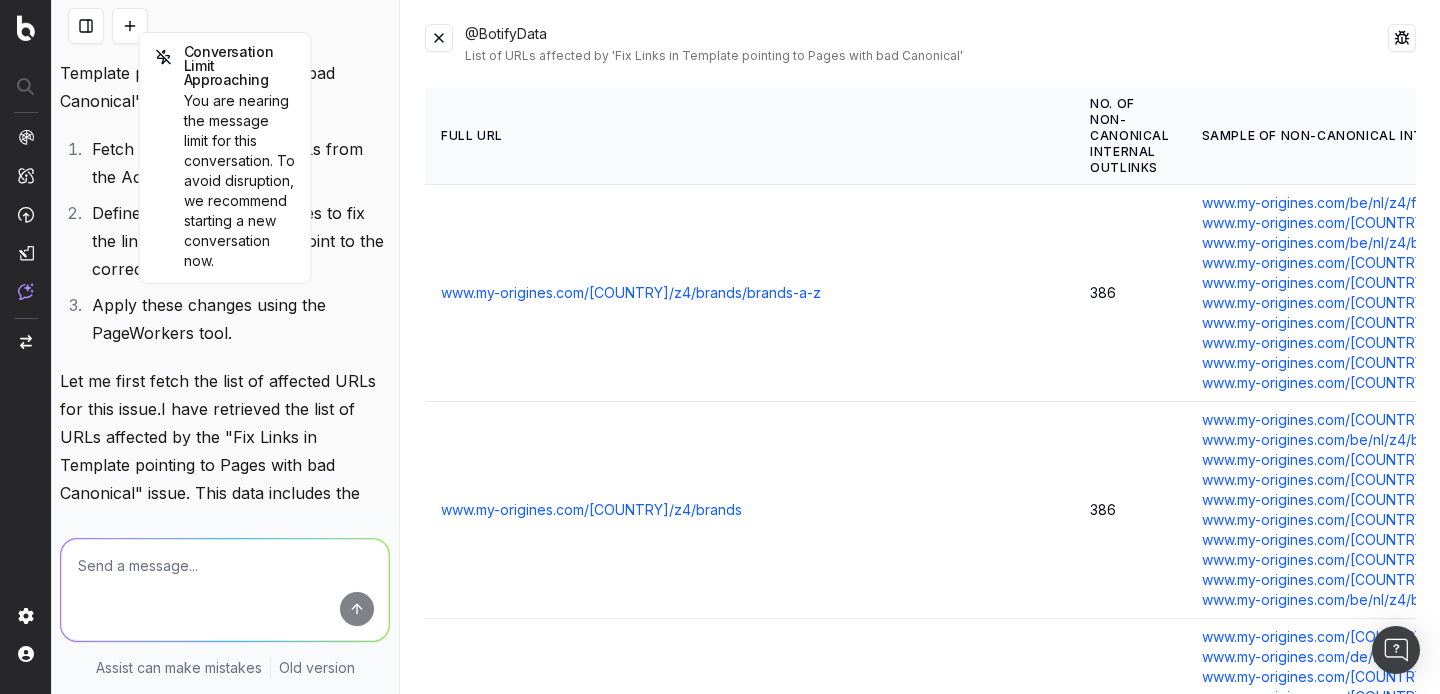 click at bounding box center [439, 38] 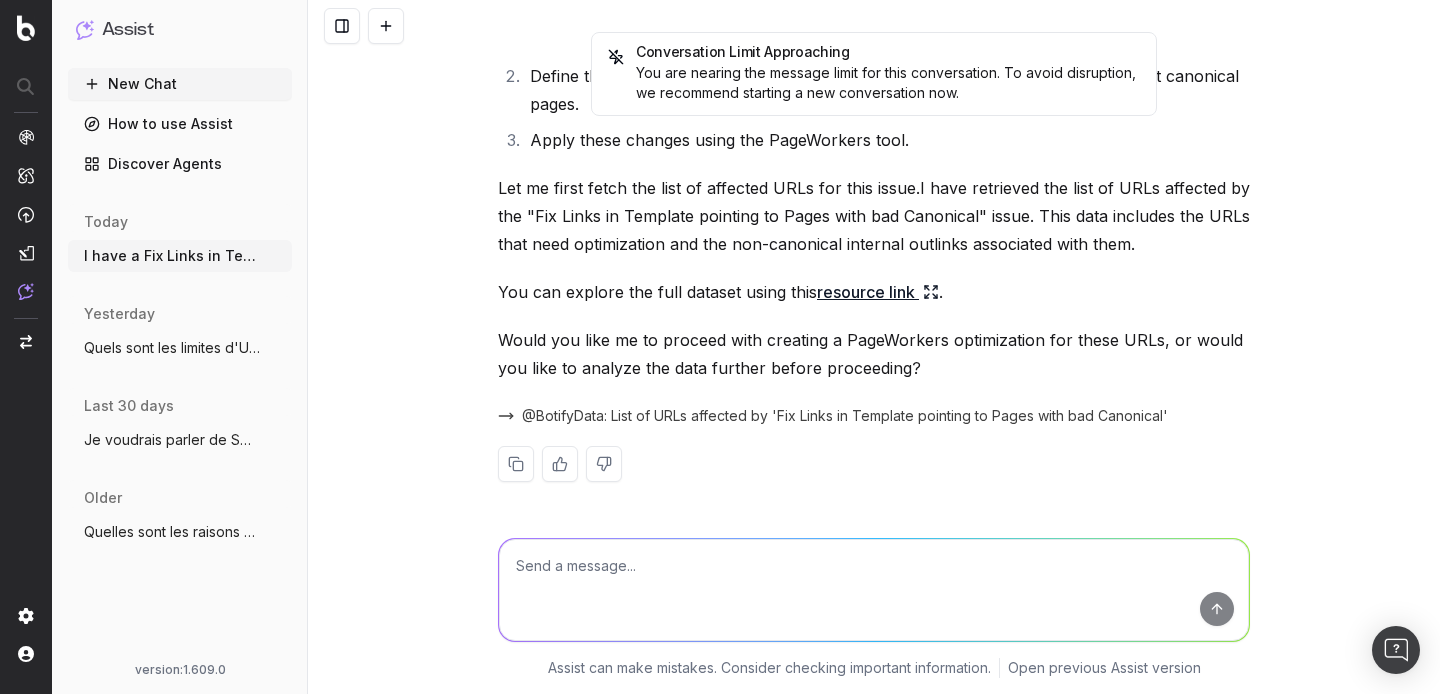 scroll, scrollTop: 2053, scrollLeft: 0, axis: vertical 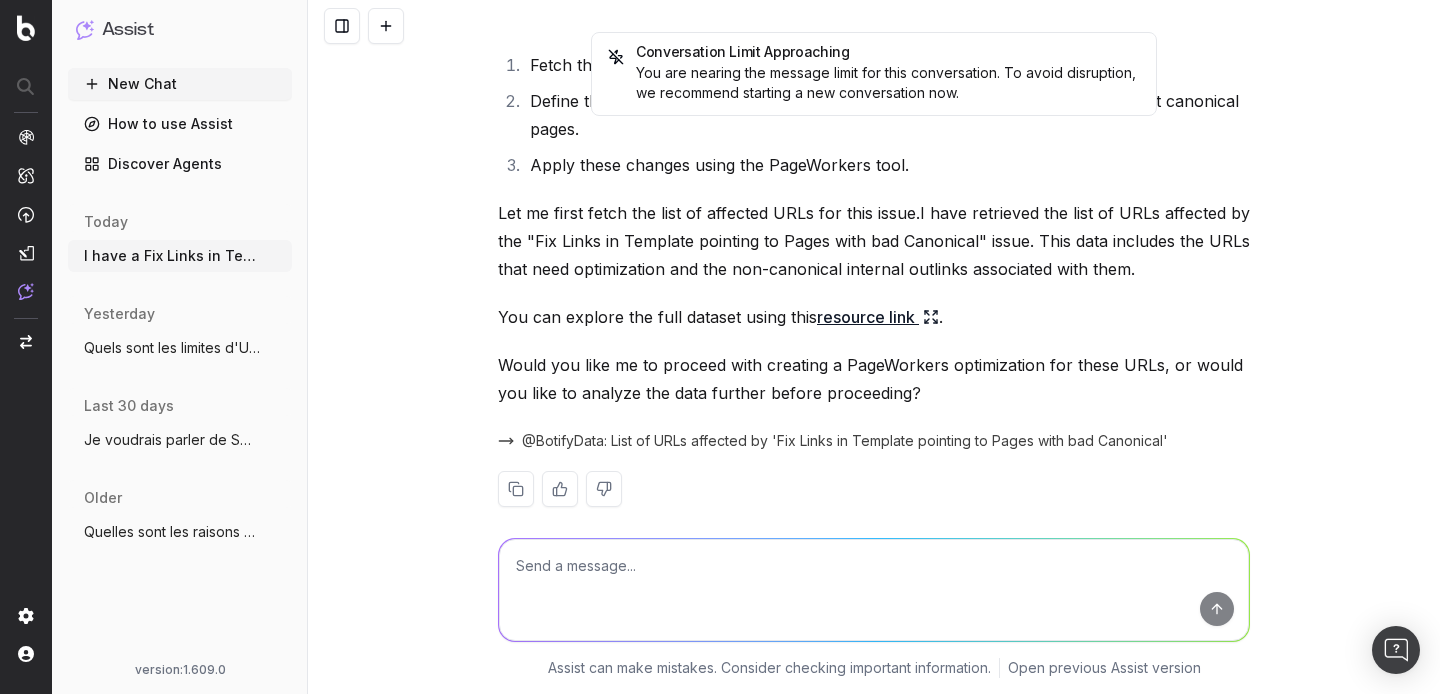 click at bounding box center (874, 590) 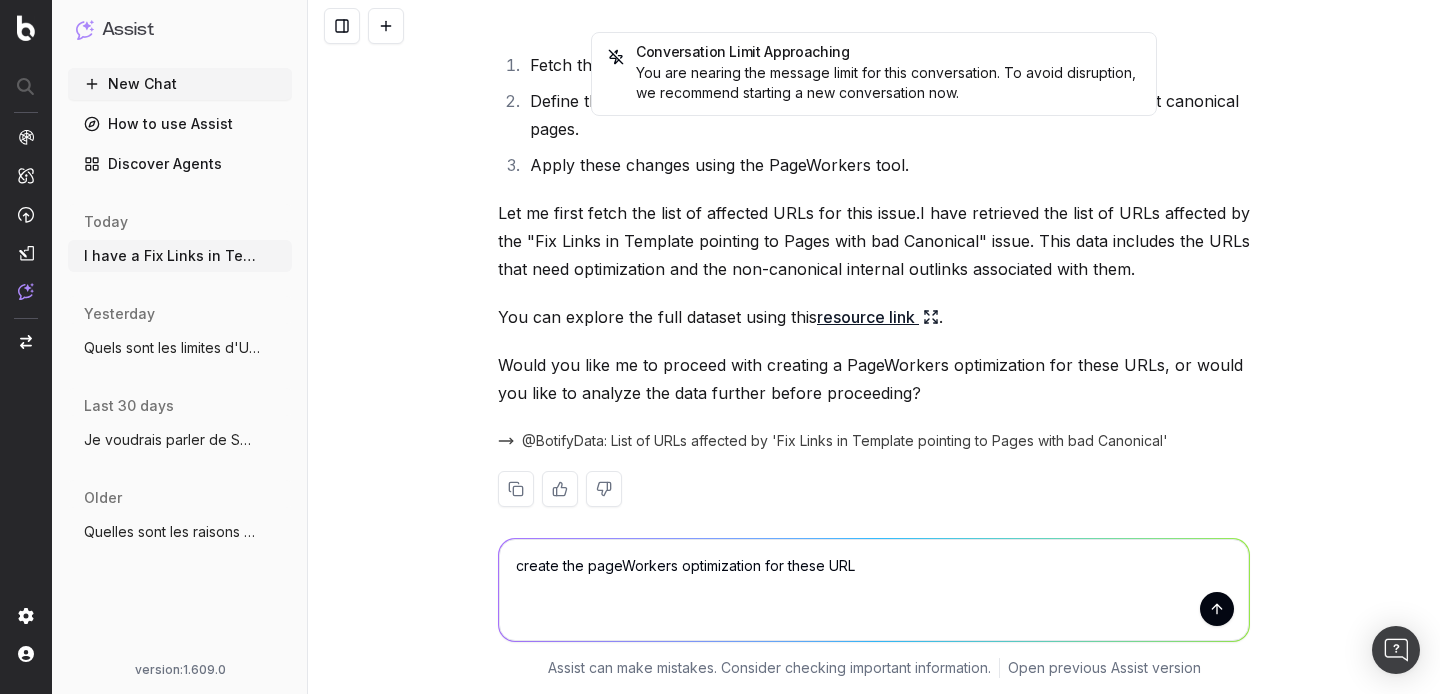 type on "create the pageWorkers optimization for these URLs" 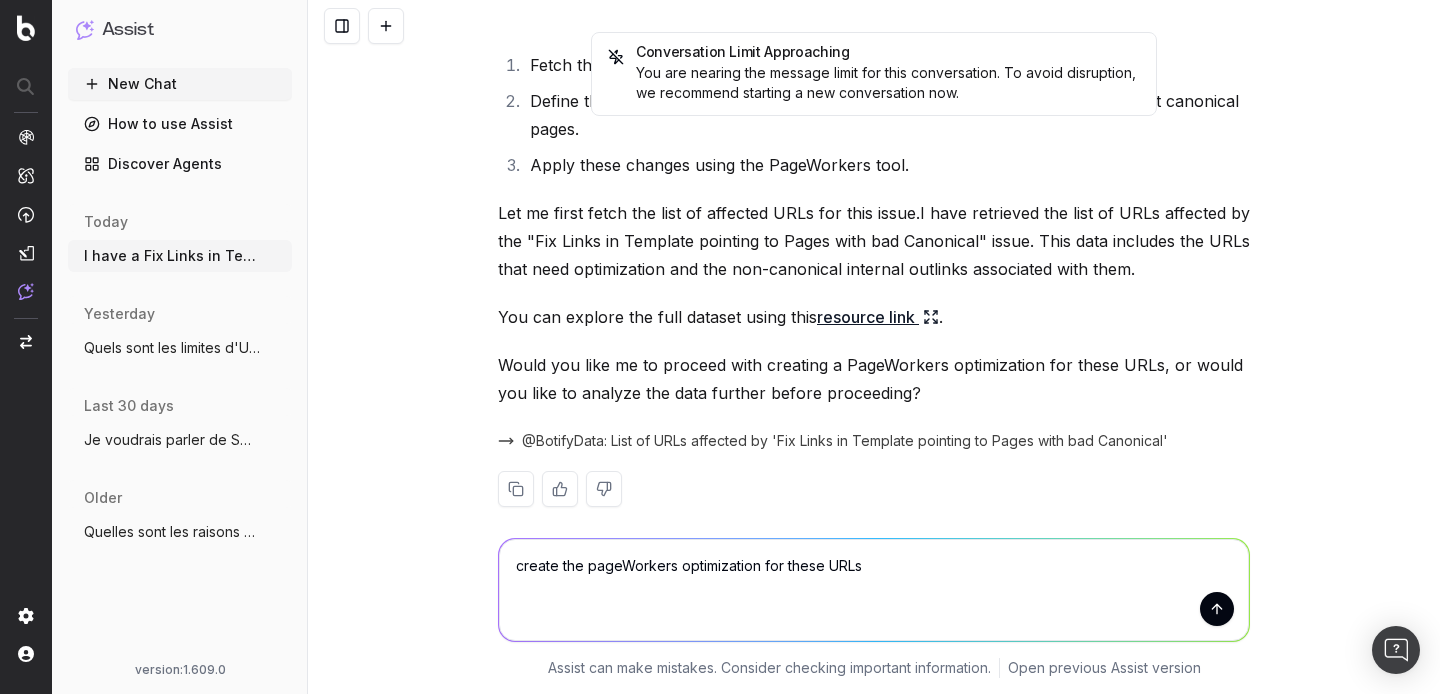 type 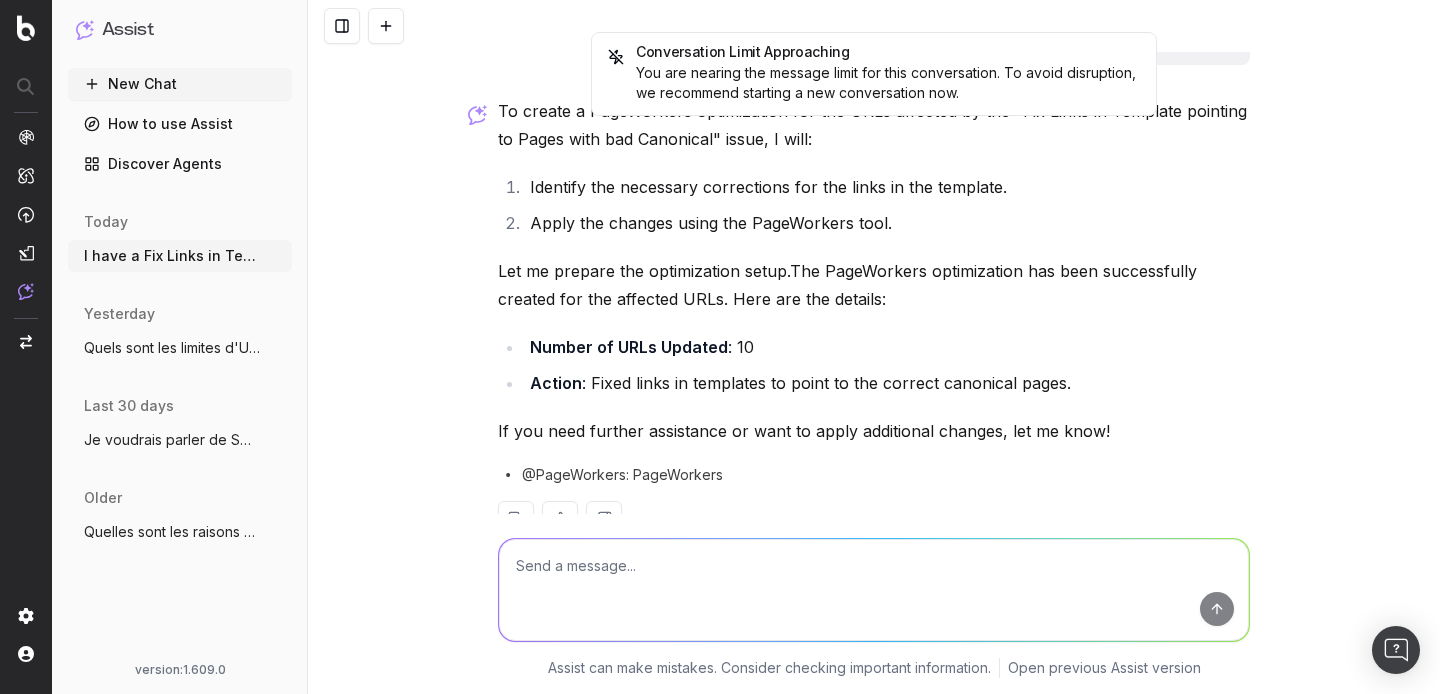 scroll, scrollTop: 2654, scrollLeft: 0, axis: vertical 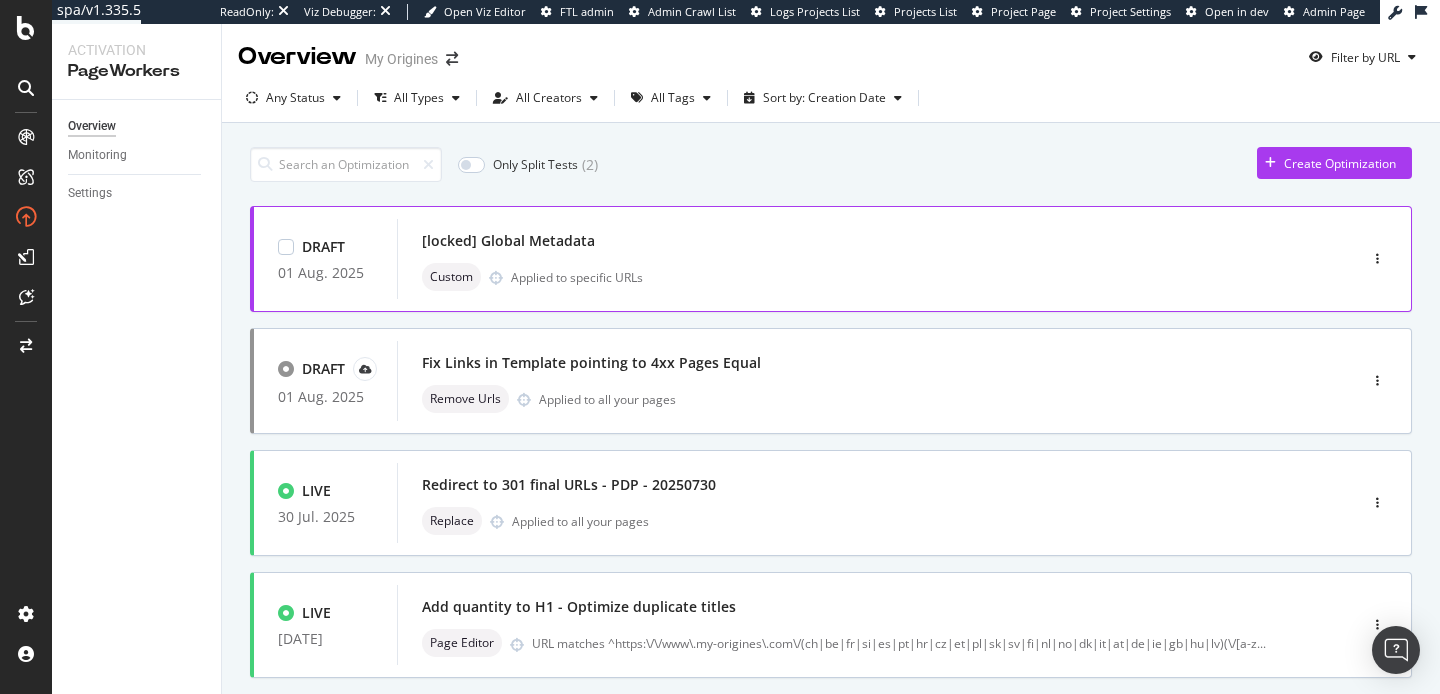 click on "Applied to specific URLs" at bounding box center [577, 277] 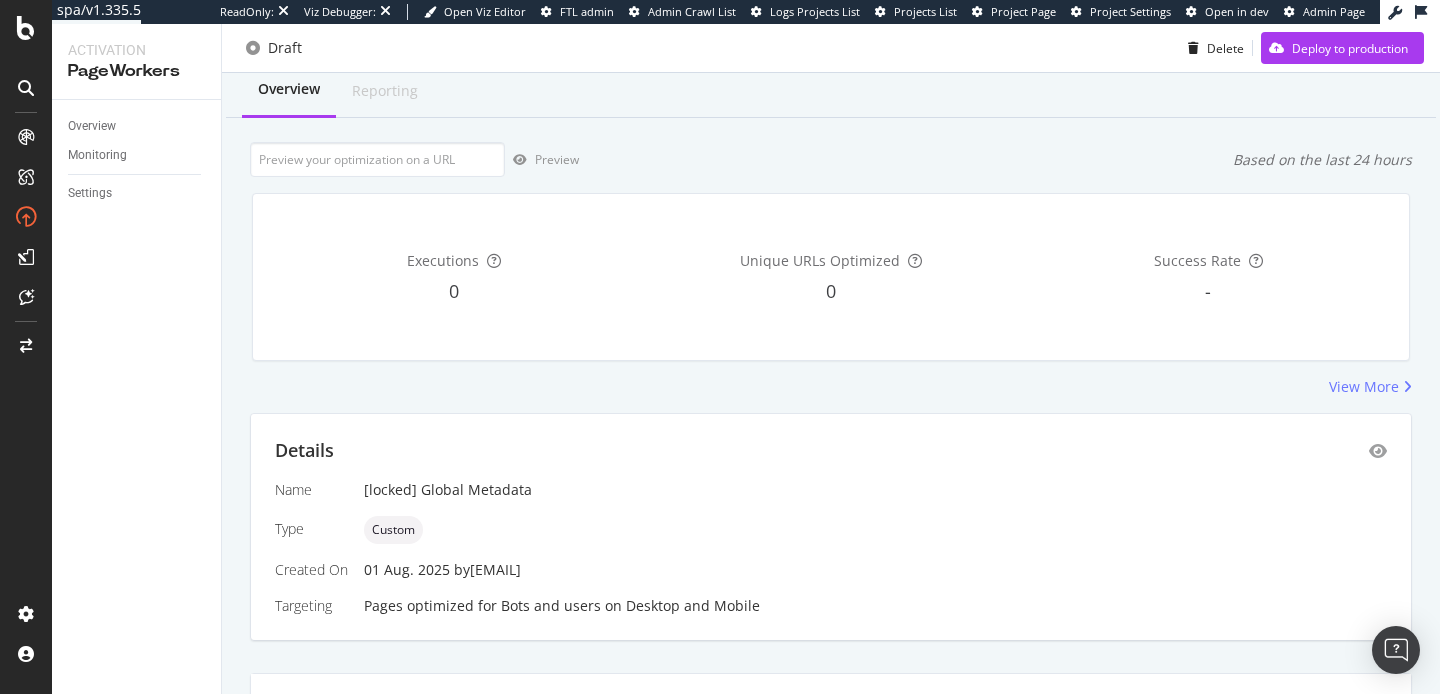scroll, scrollTop: 0, scrollLeft: 0, axis: both 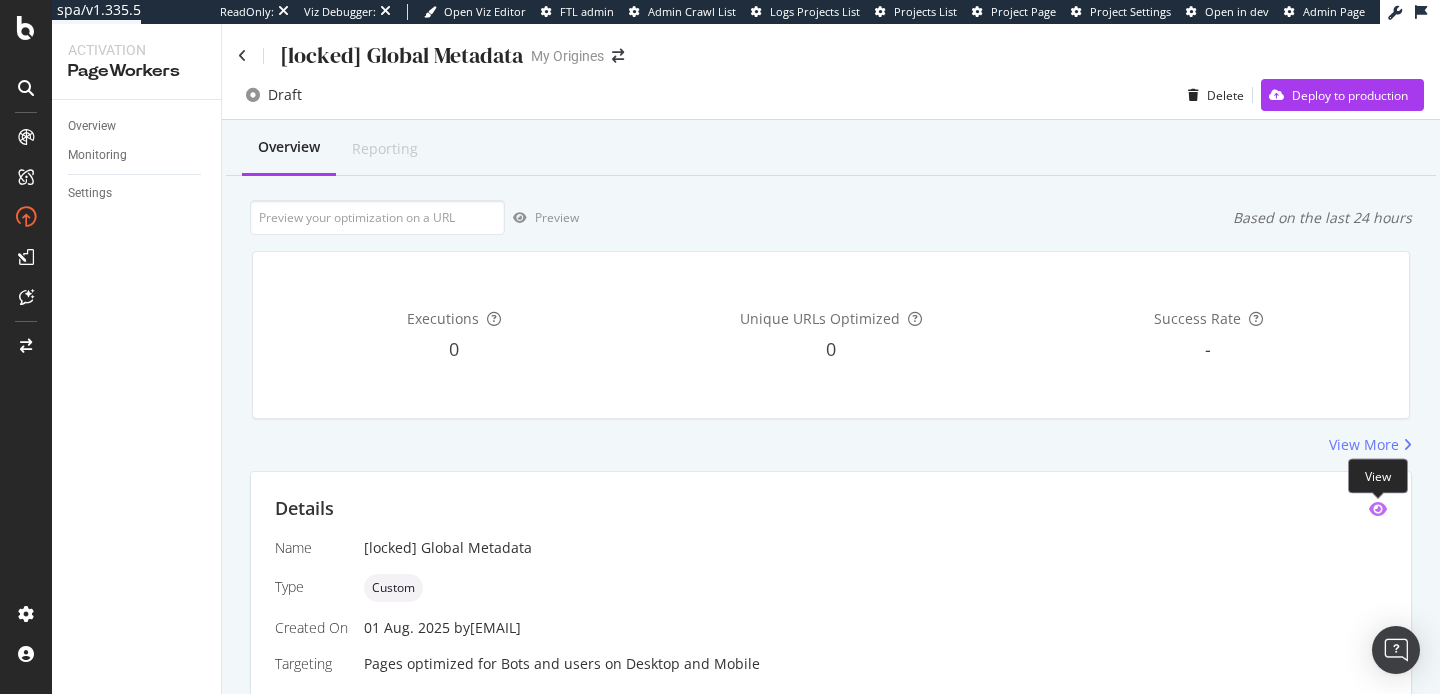 click at bounding box center (1378, 509) 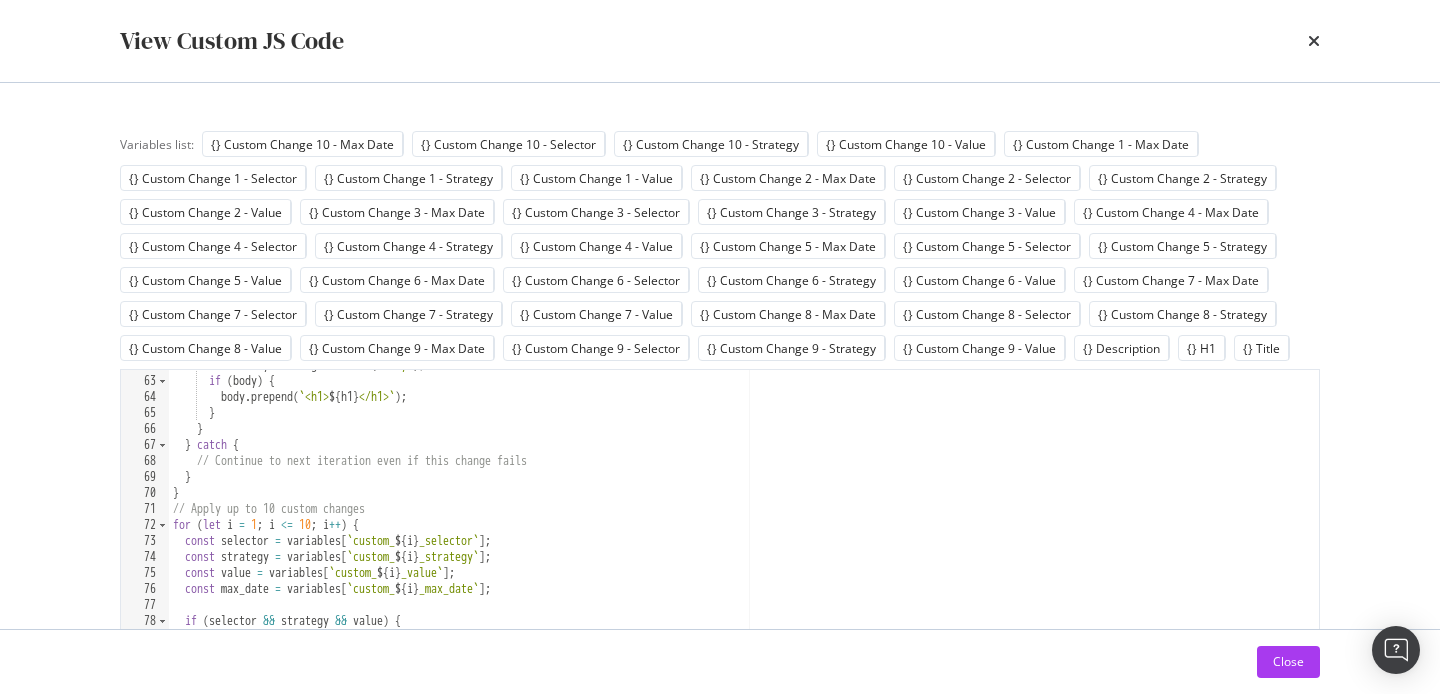 scroll, scrollTop: 1034, scrollLeft: 0, axis: vertical 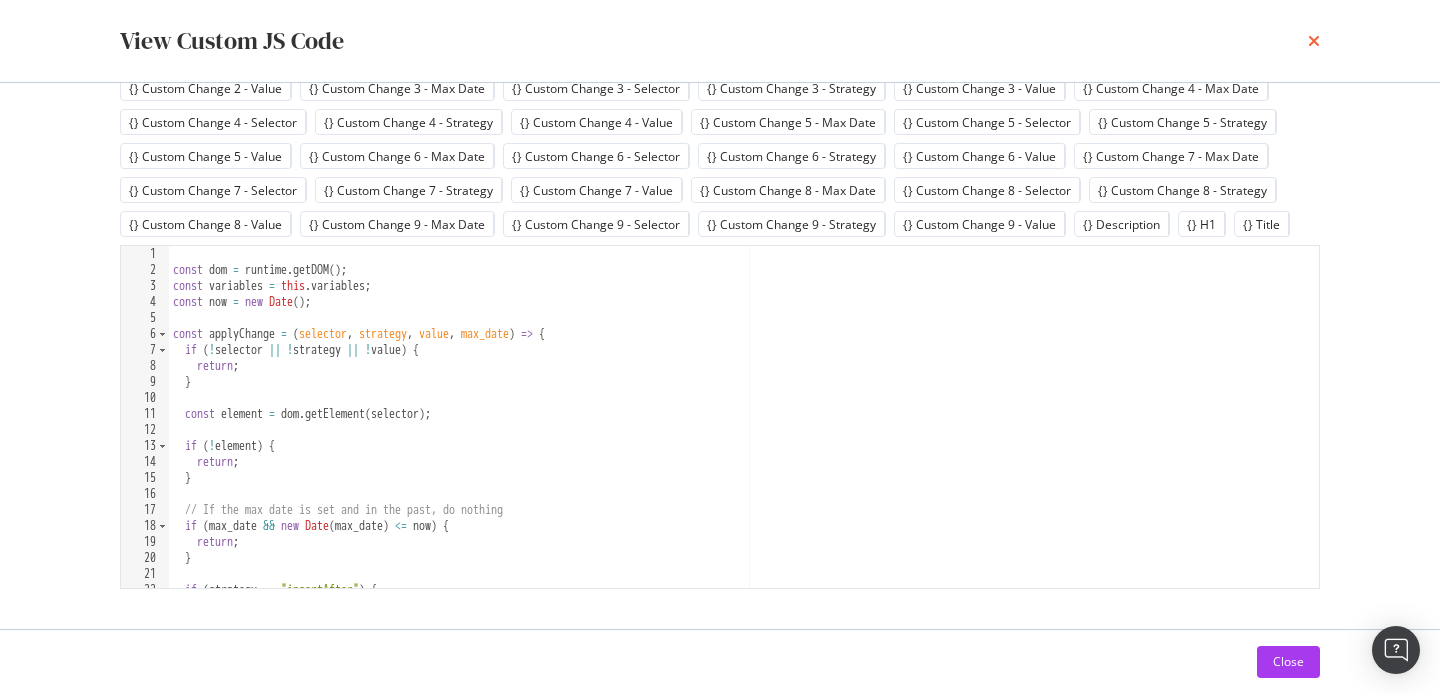 click at bounding box center [1314, 41] 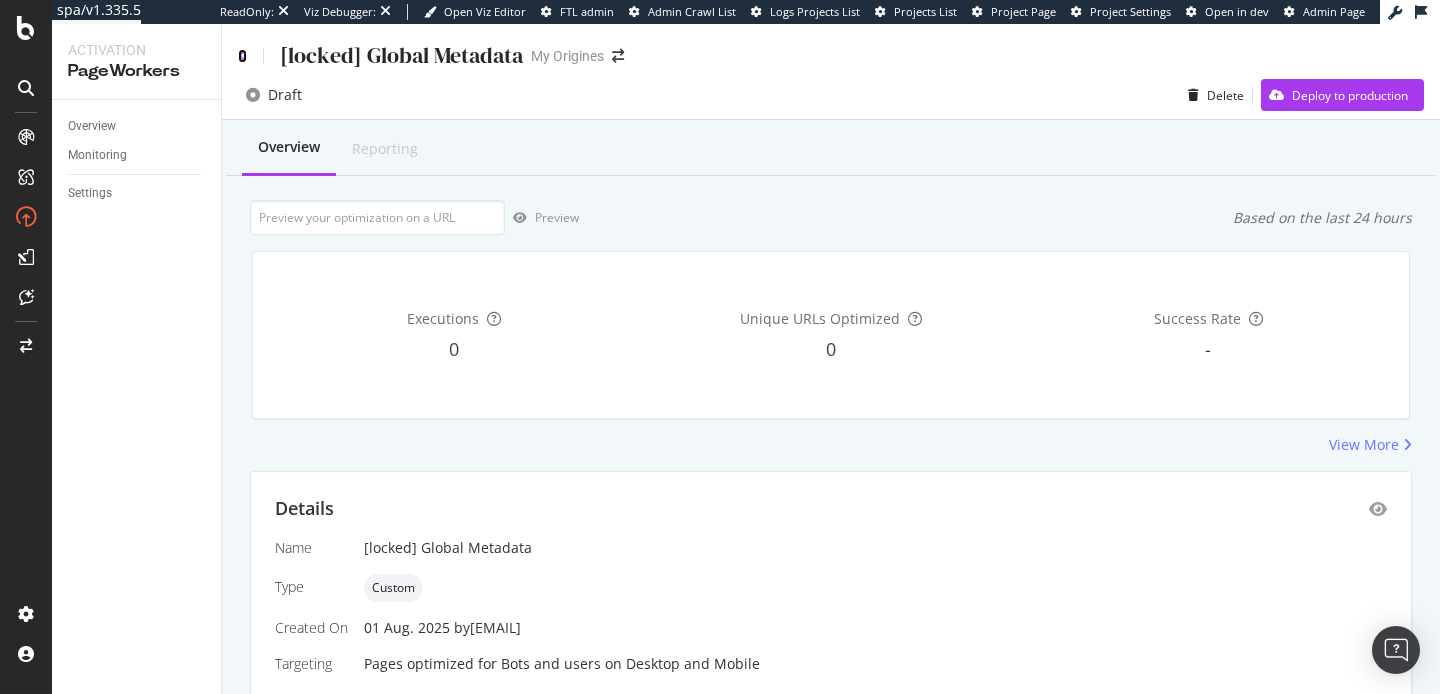 click at bounding box center [242, 56] 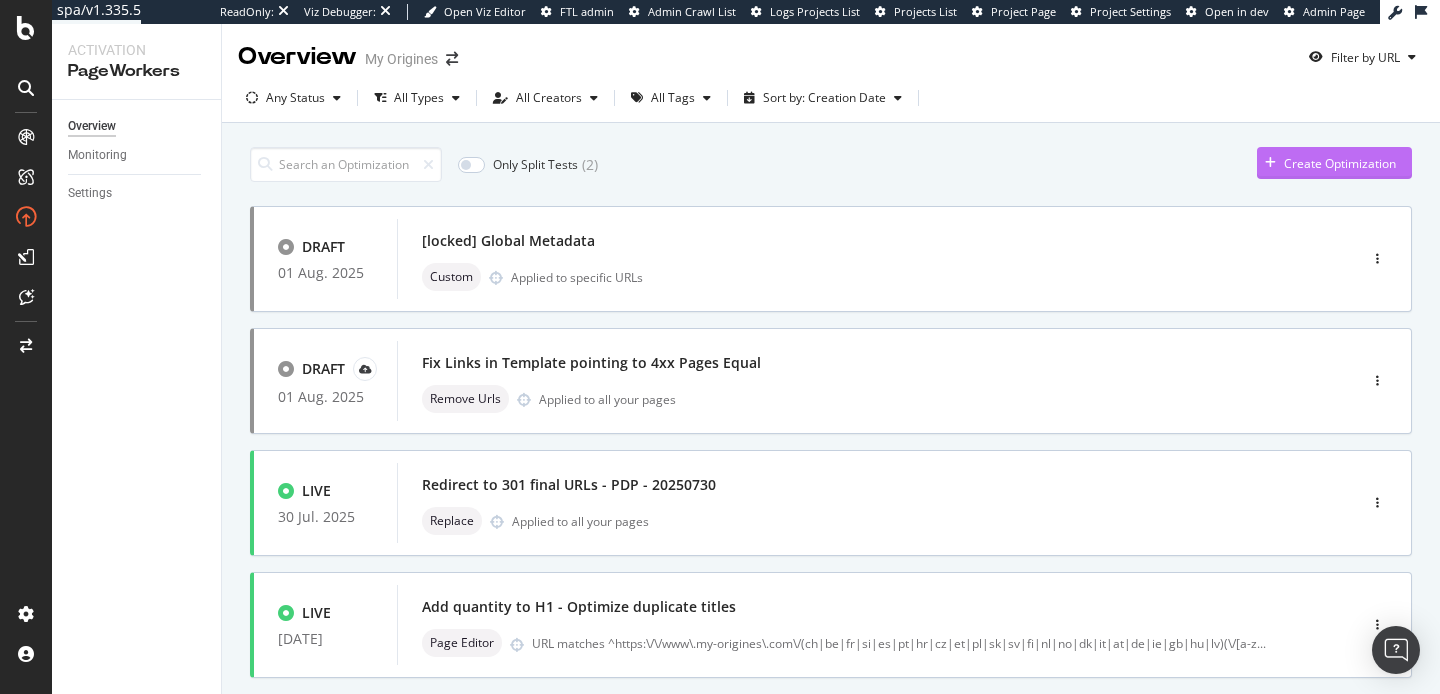click on "Create Optimization" at bounding box center (1340, 163) 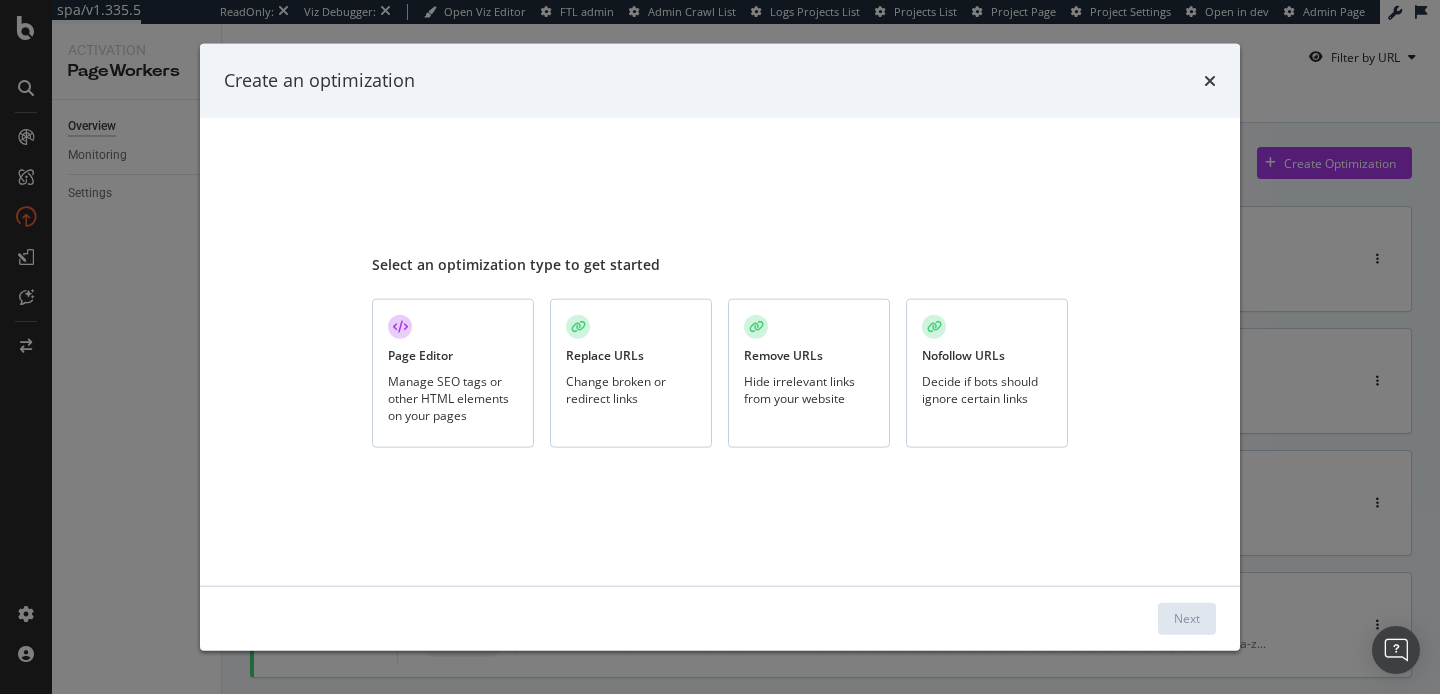 click on "Replace URLs Change broken or redirect links" at bounding box center (631, 373) 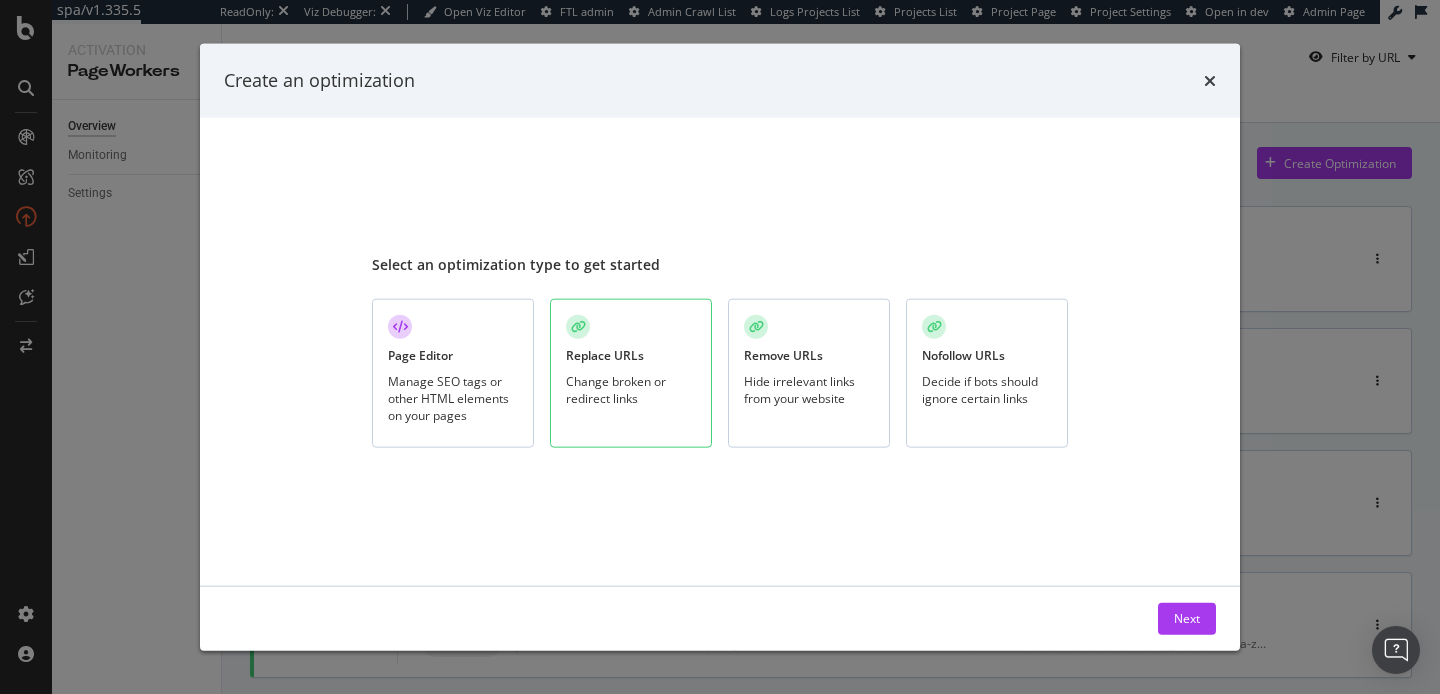 click on "Change broken or redirect links" at bounding box center (631, 389) 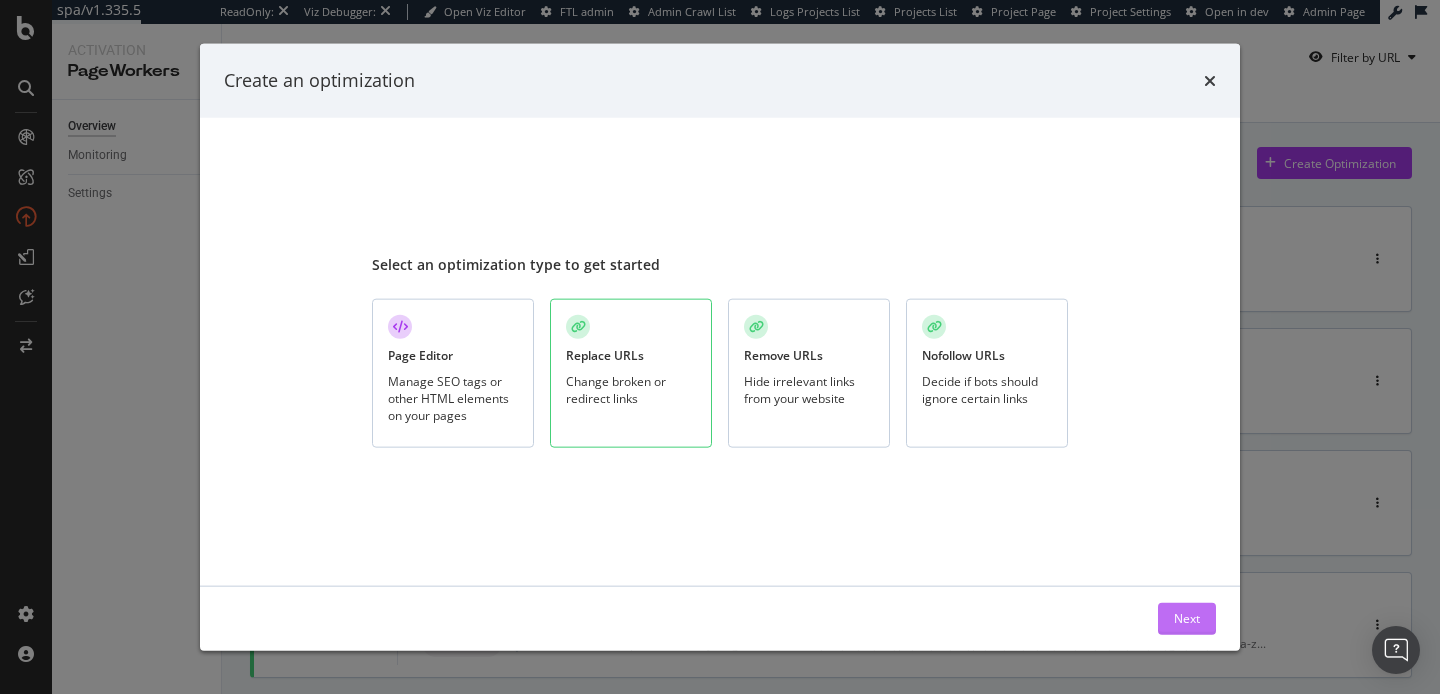 click on "Next" at bounding box center [1187, 618] 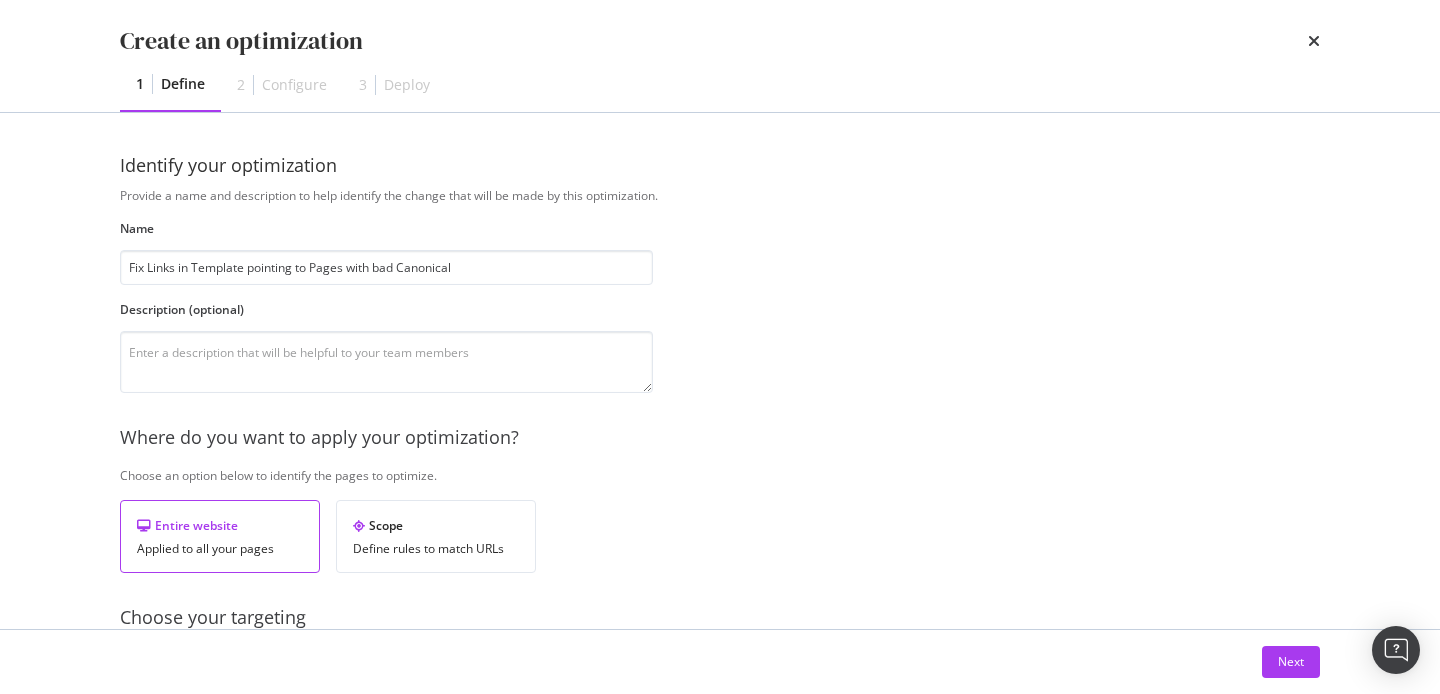 type on "Fix Links in Template pointing to Pages with bad Canonical" 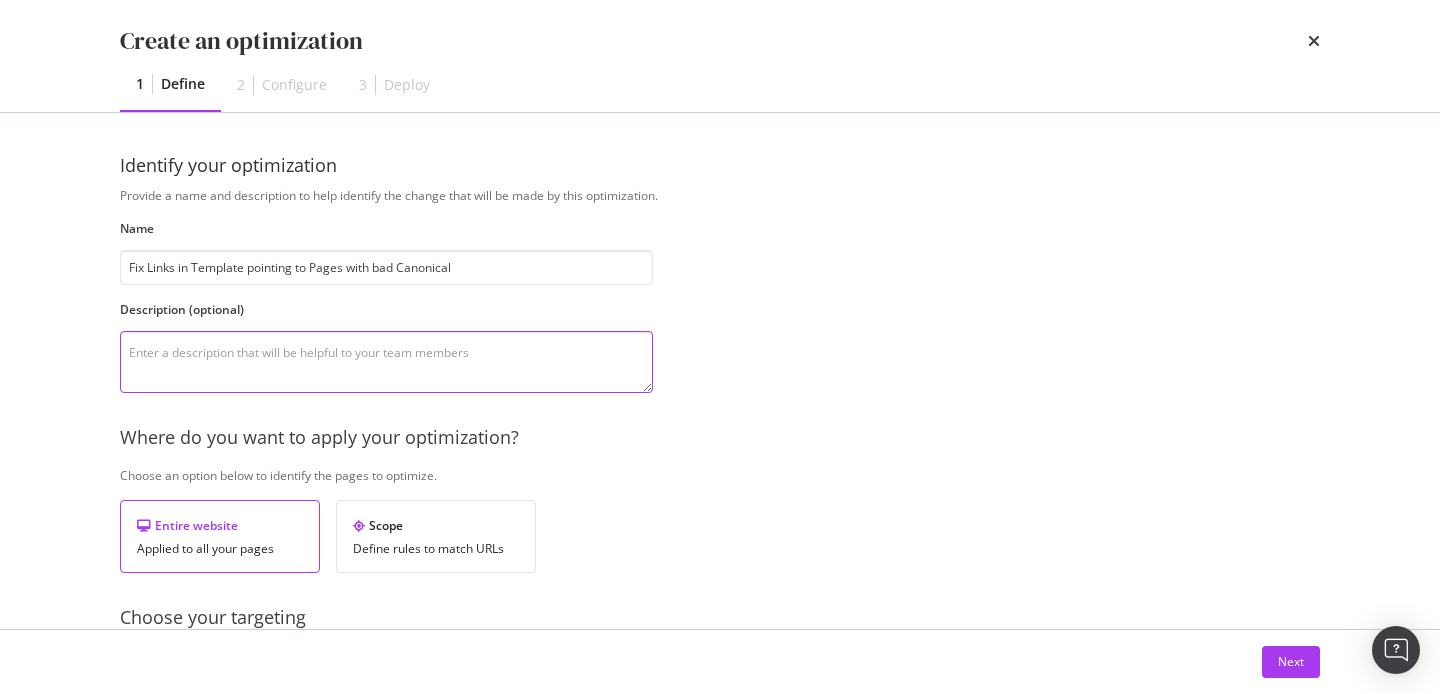 click at bounding box center [386, 362] 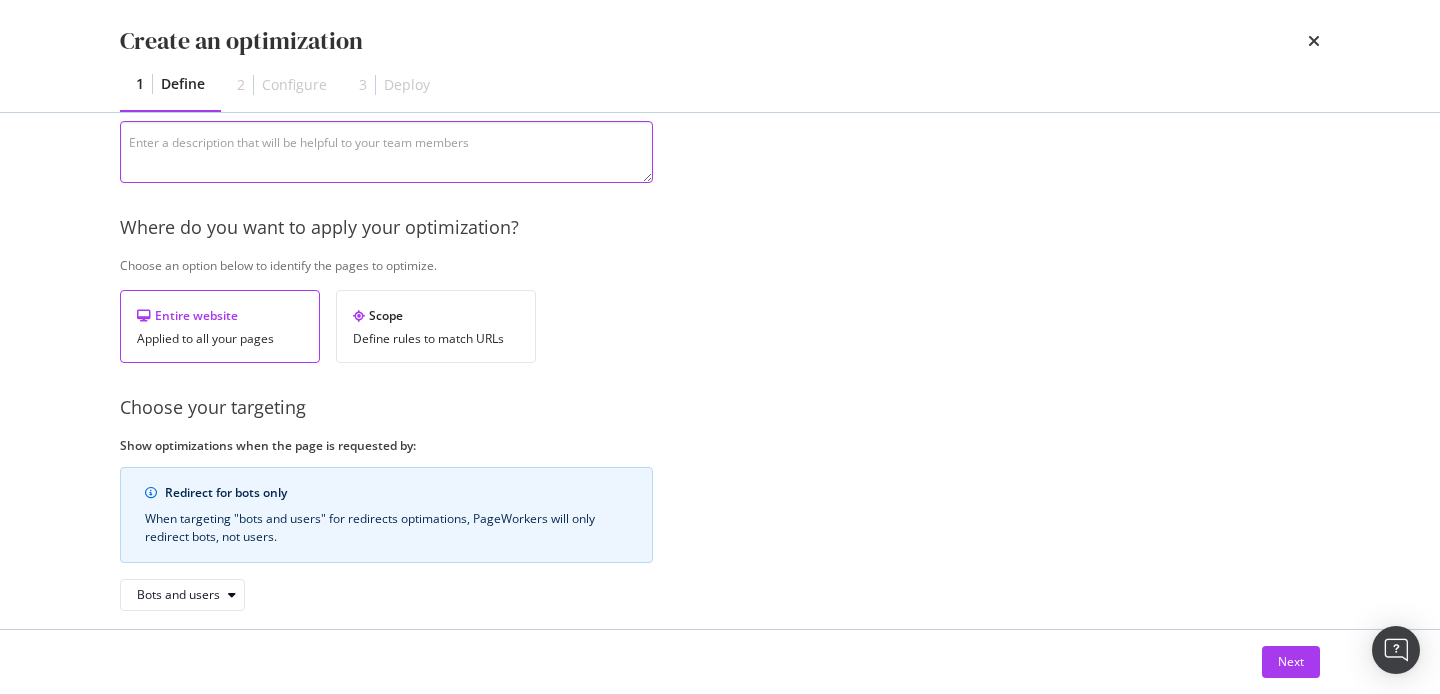 scroll, scrollTop: 219, scrollLeft: 0, axis: vertical 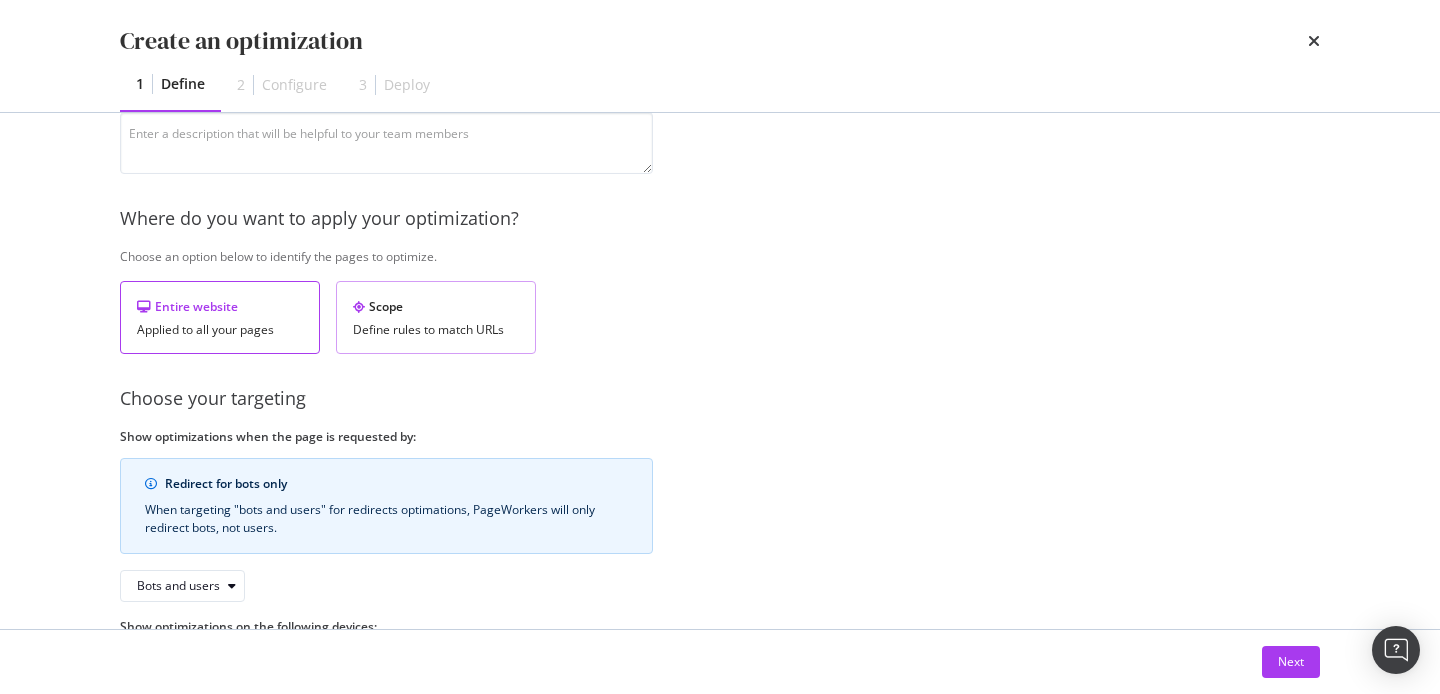 click on "Scope" at bounding box center [436, 306] 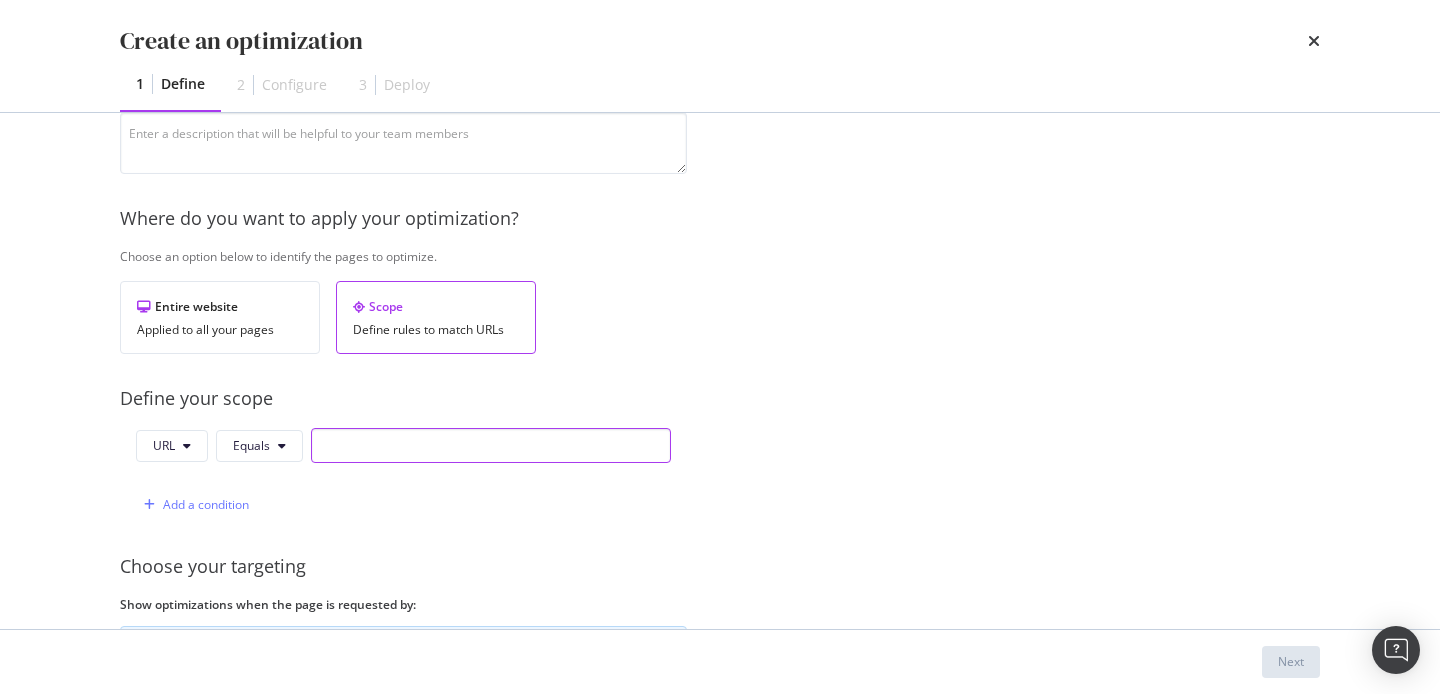 click at bounding box center [491, 445] 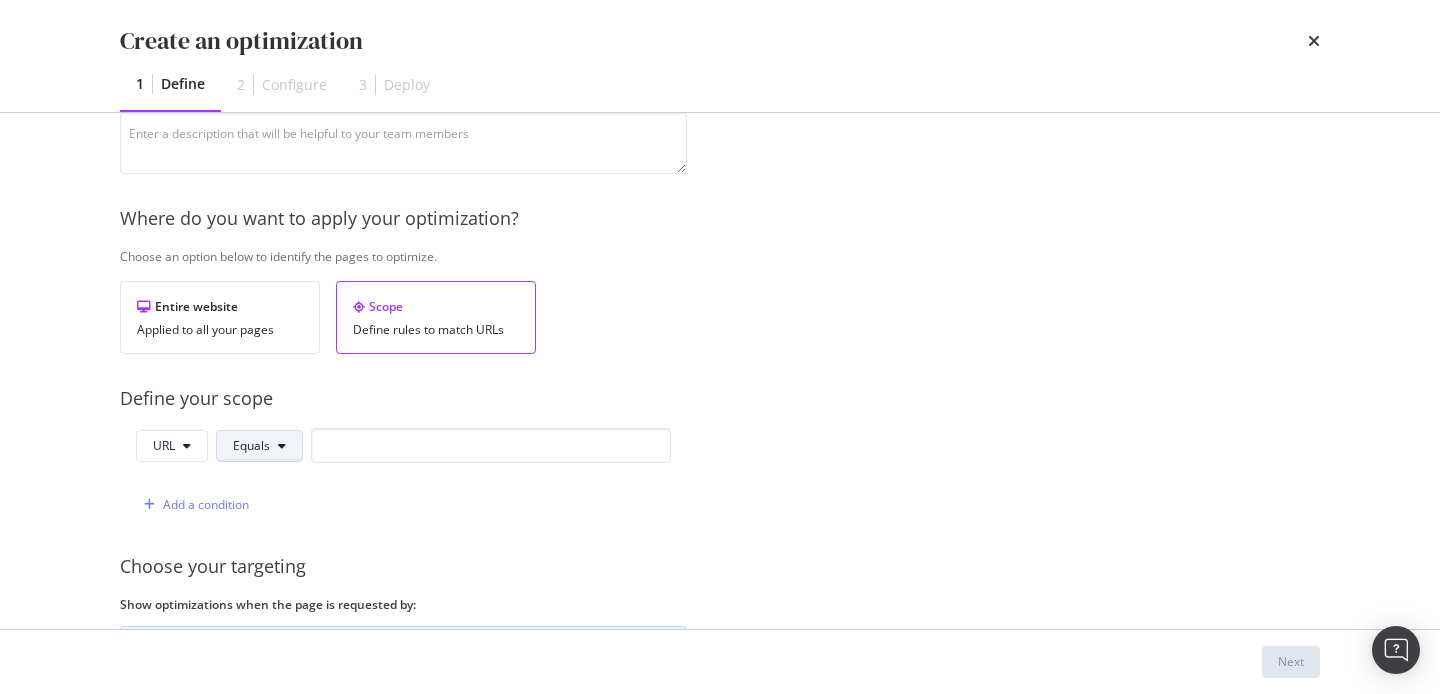 click on "Equals" at bounding box center (259, 446) 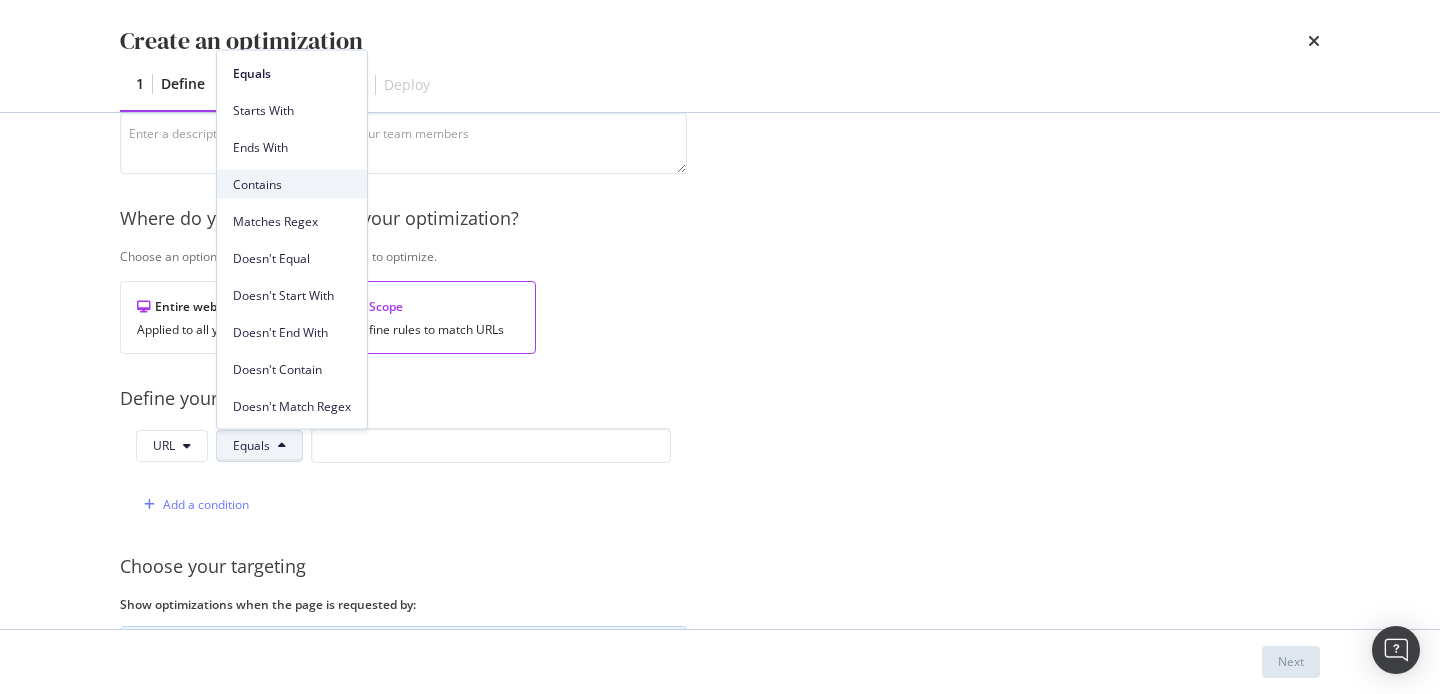 click on "Contains" at bounding box center (292, 184) 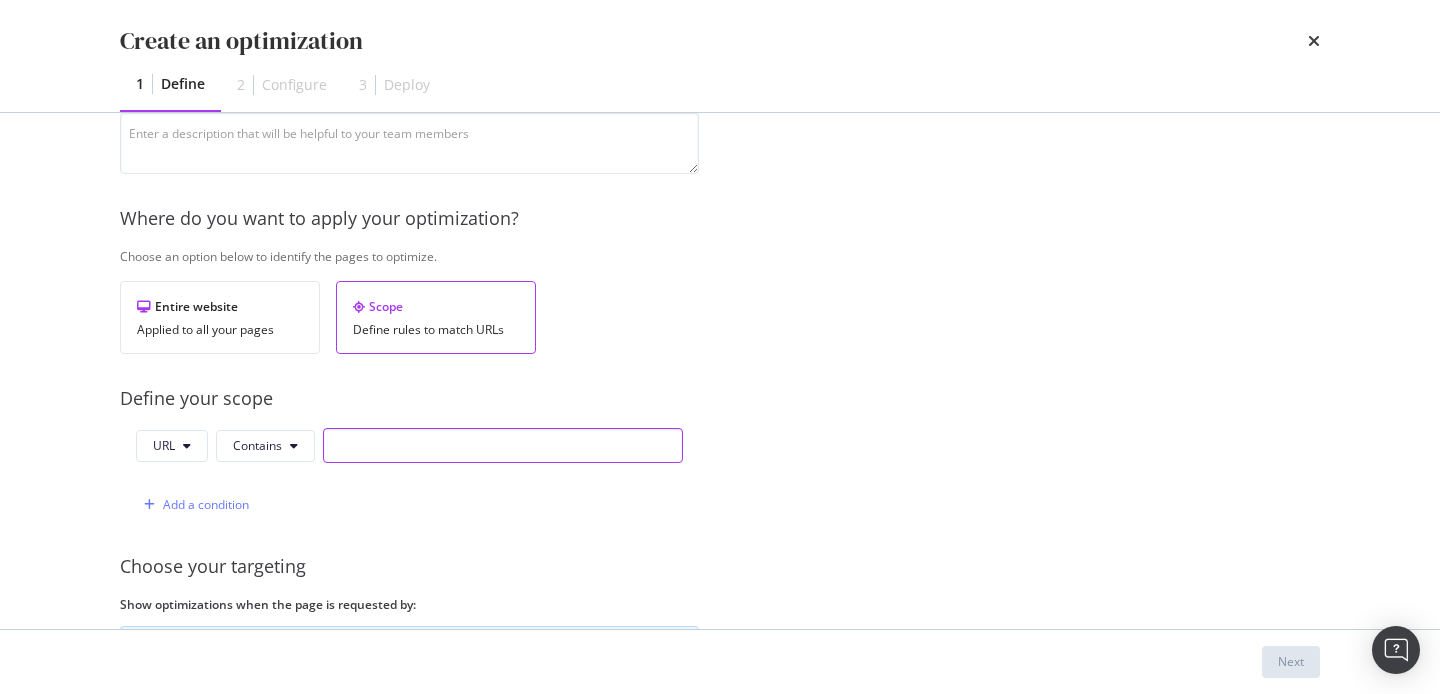 click at bounding box center (503, 445) 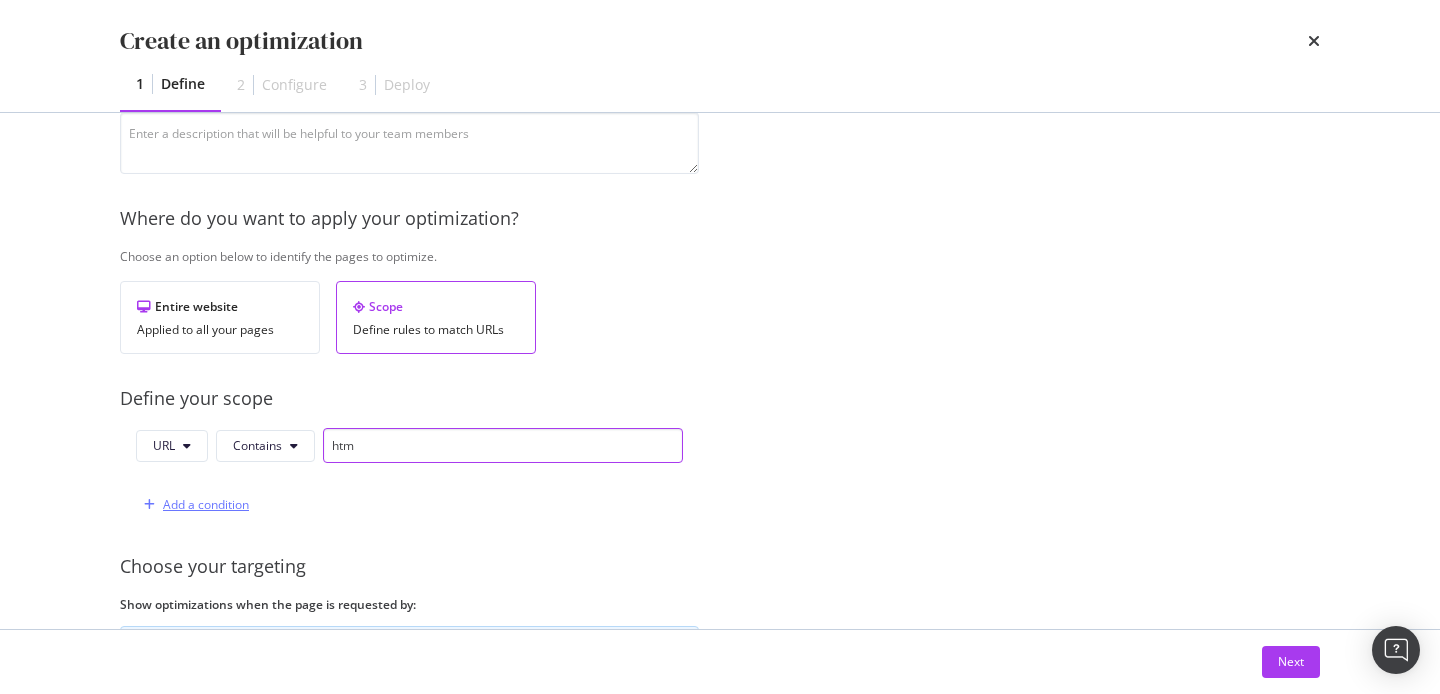 type on "htm" 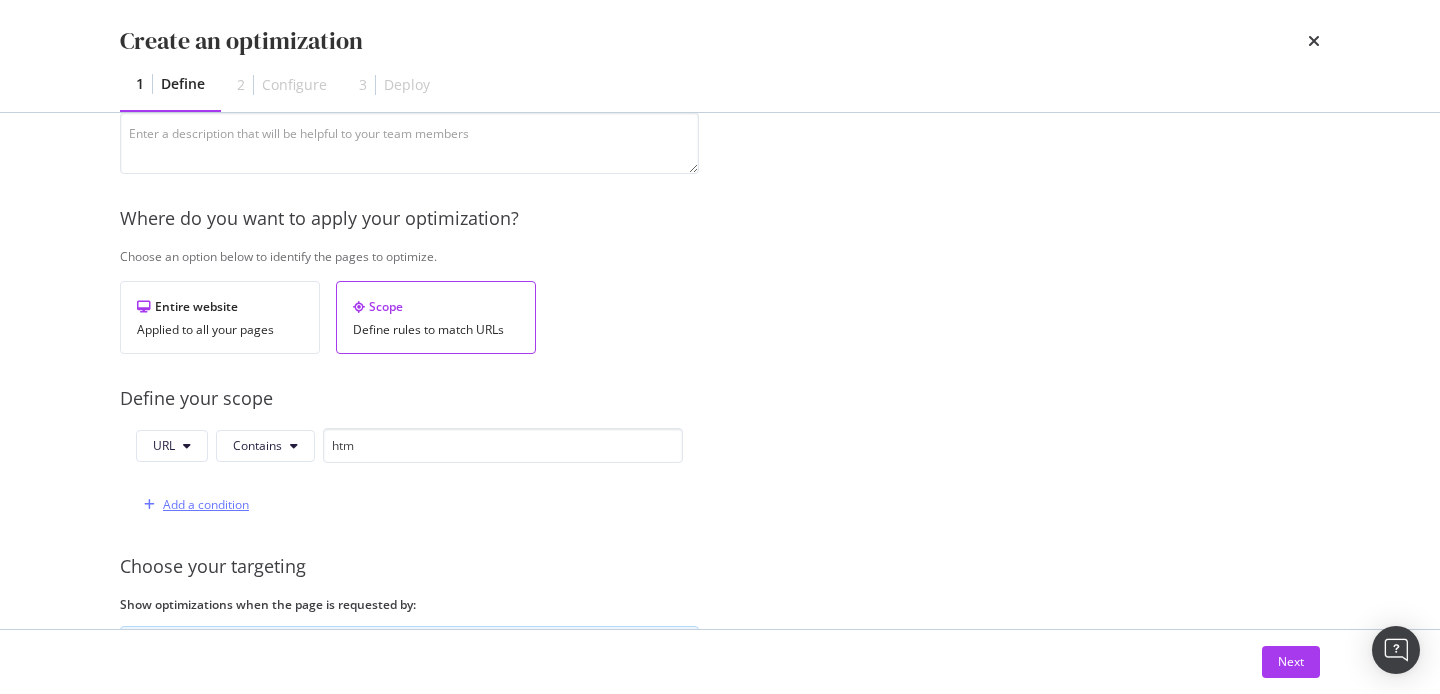 click on "Add a condition" at bounding box center [206, 504] 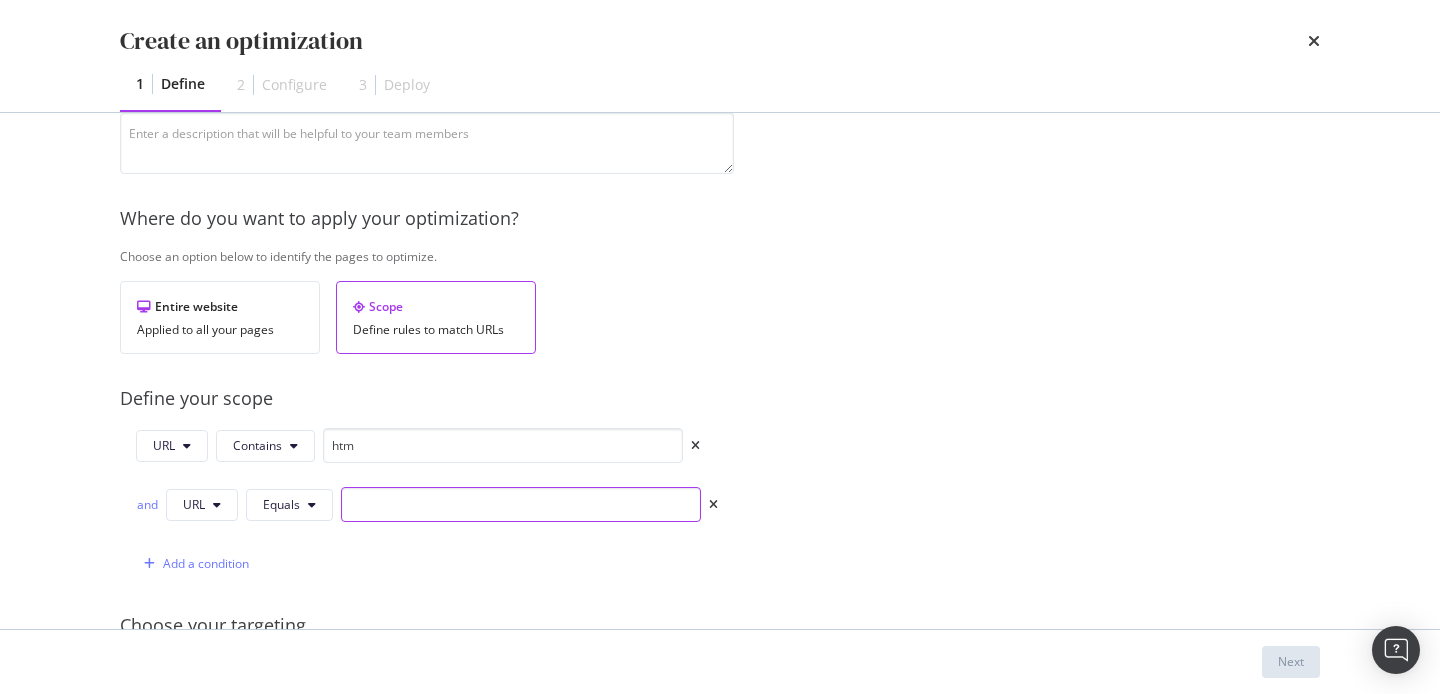 click at bounding box center (521, 504) 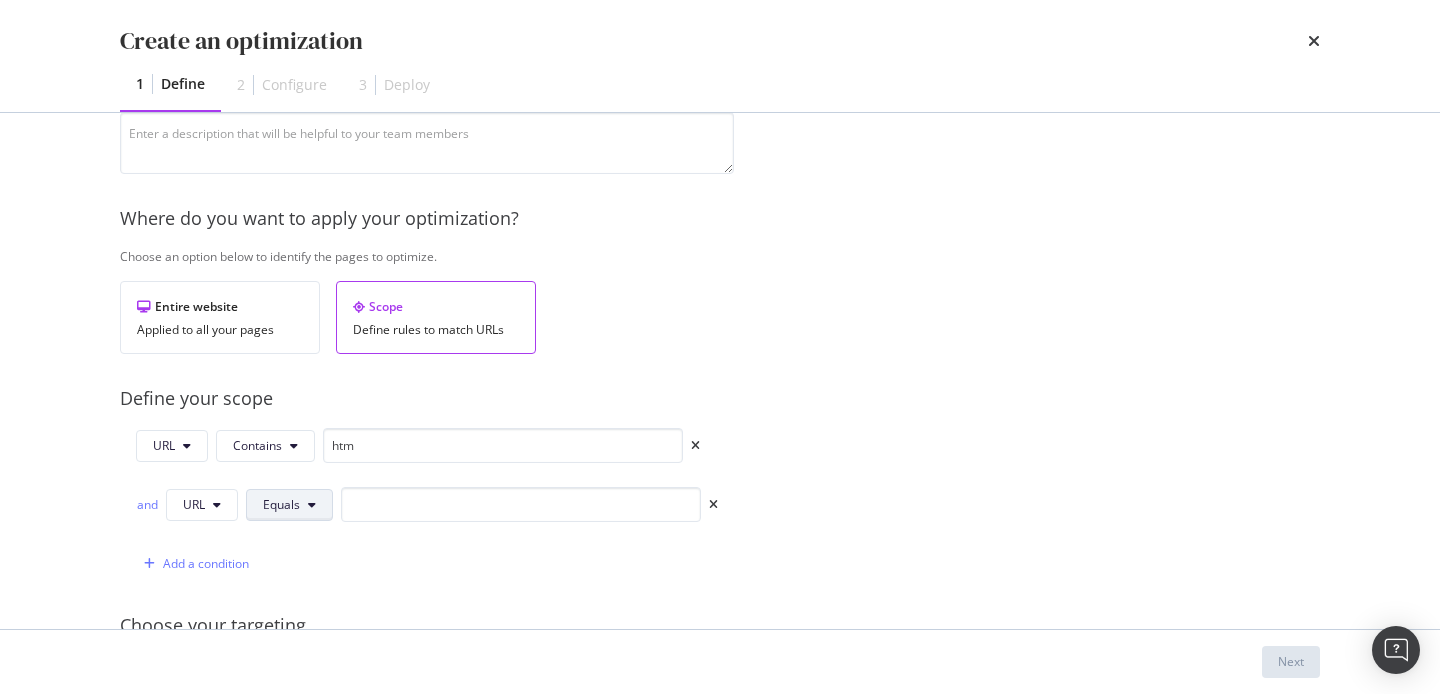 click on "Equals" at bounding box center [289, 505] 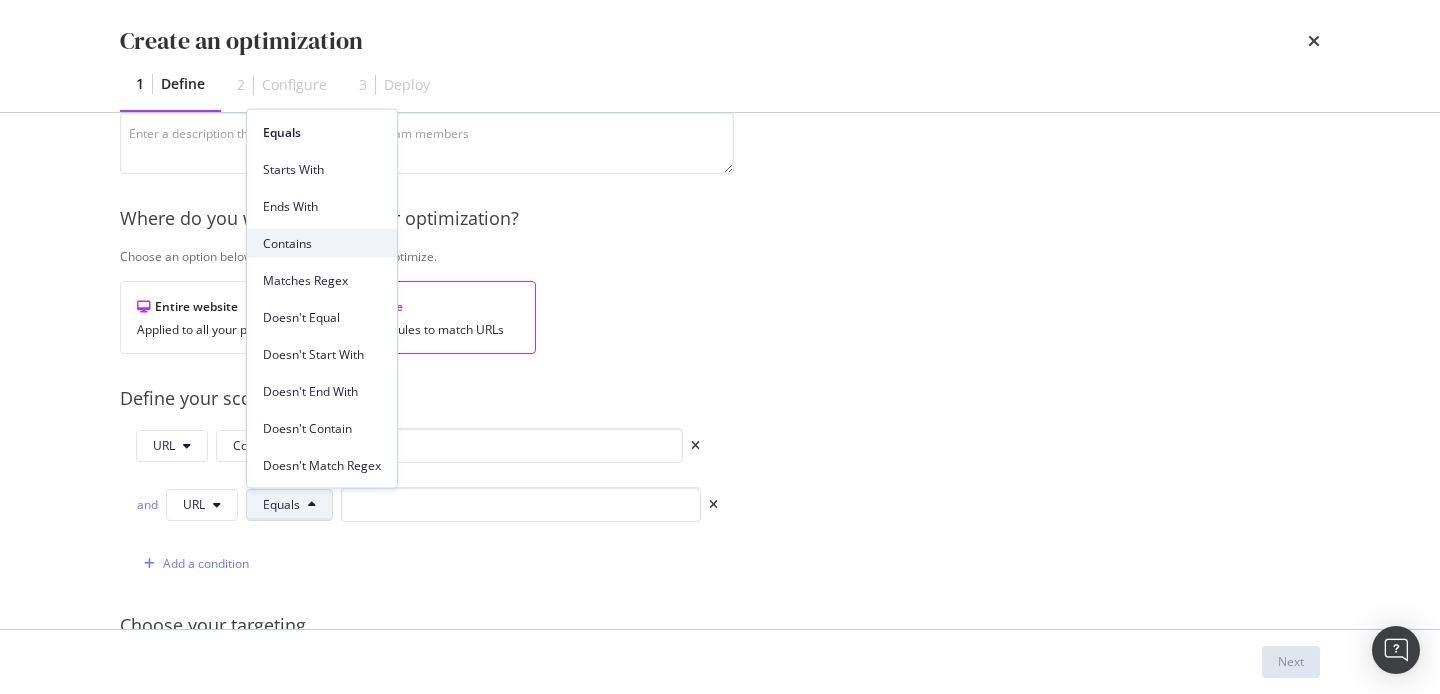 click on "Contains" at bounding box center (322, 243) 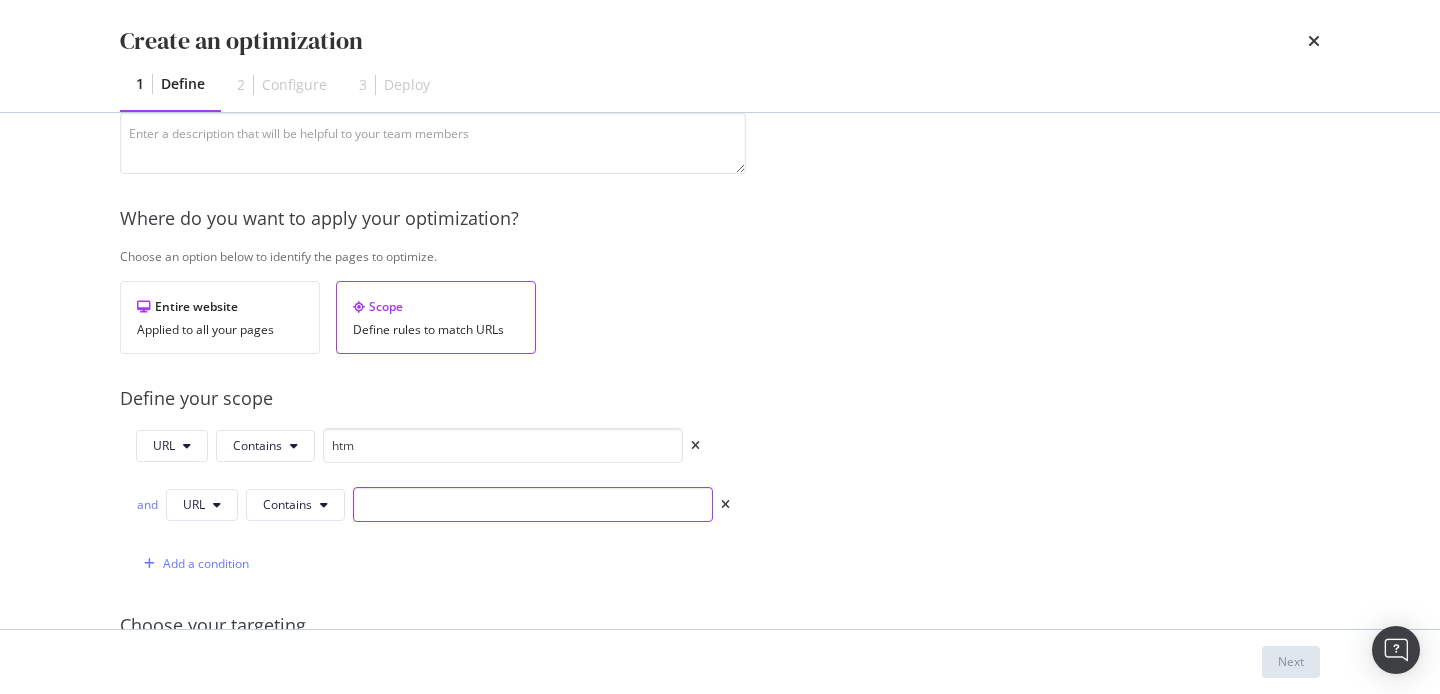 click at bounding box center (533, 504) 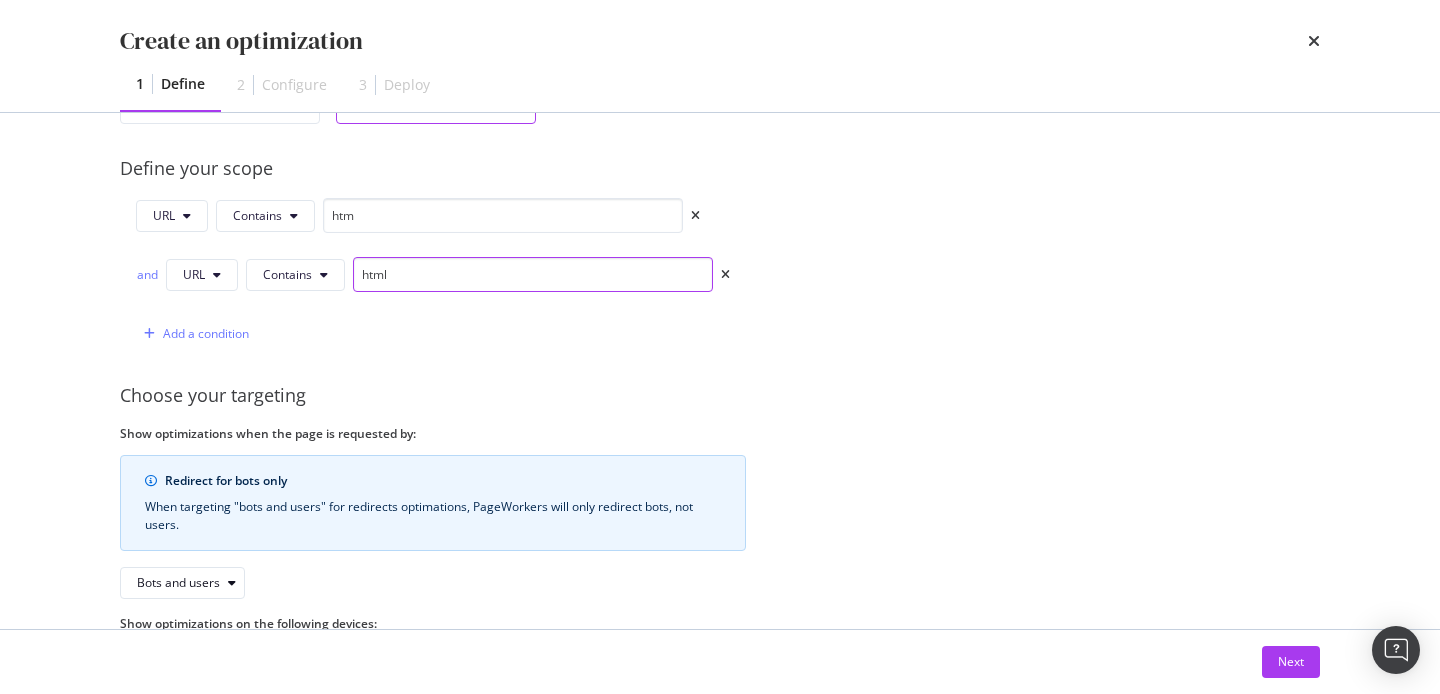 scroll, scrollTop: 537, scrollLeft: 0, axis: vertical 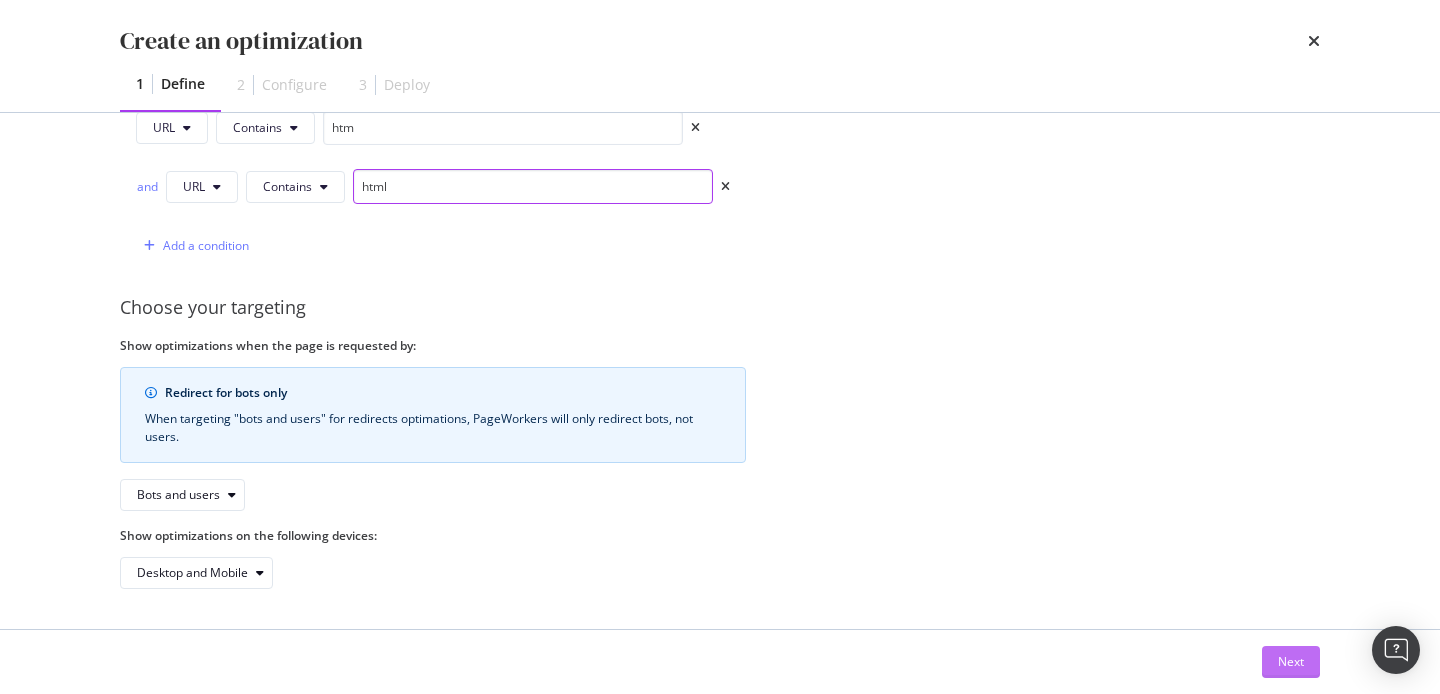 type on "html" 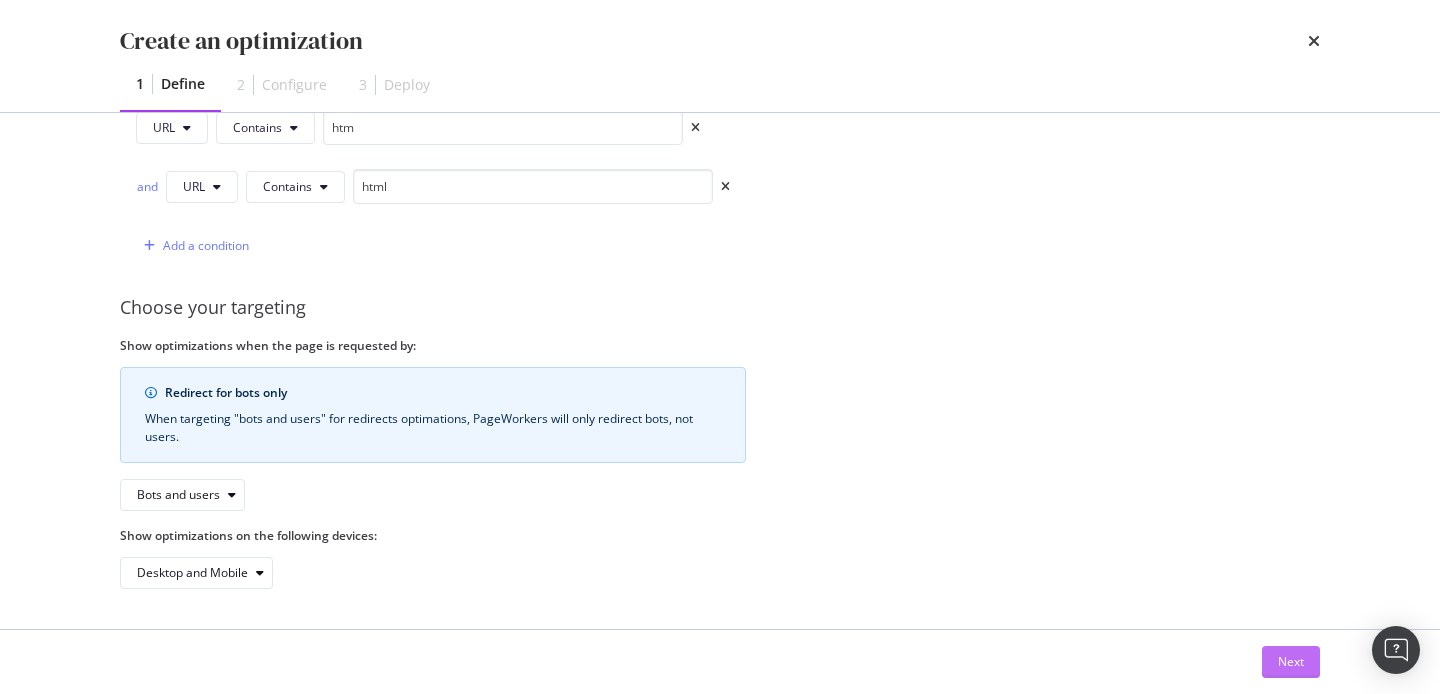 click on "Next" at bounding box center [1291, 661] 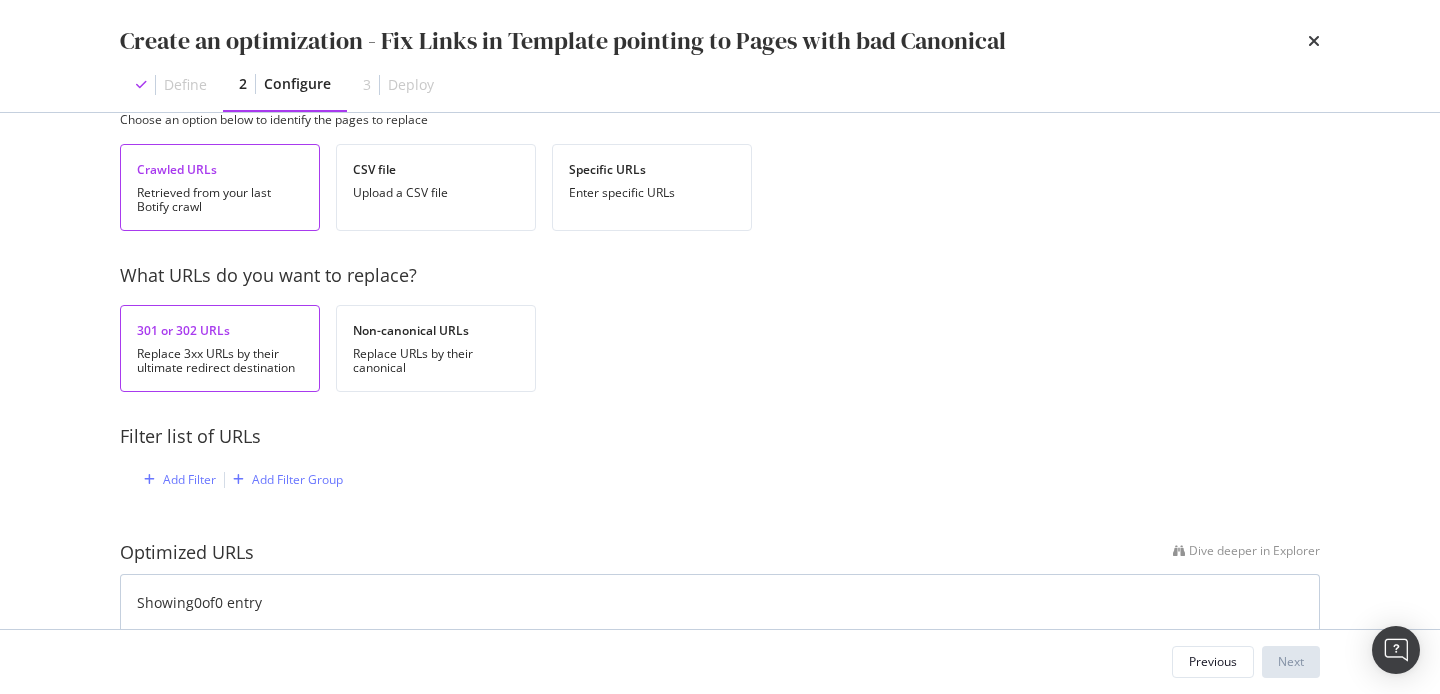 scroll, scrollTop: 0, scrollLeft: 0, axis: both 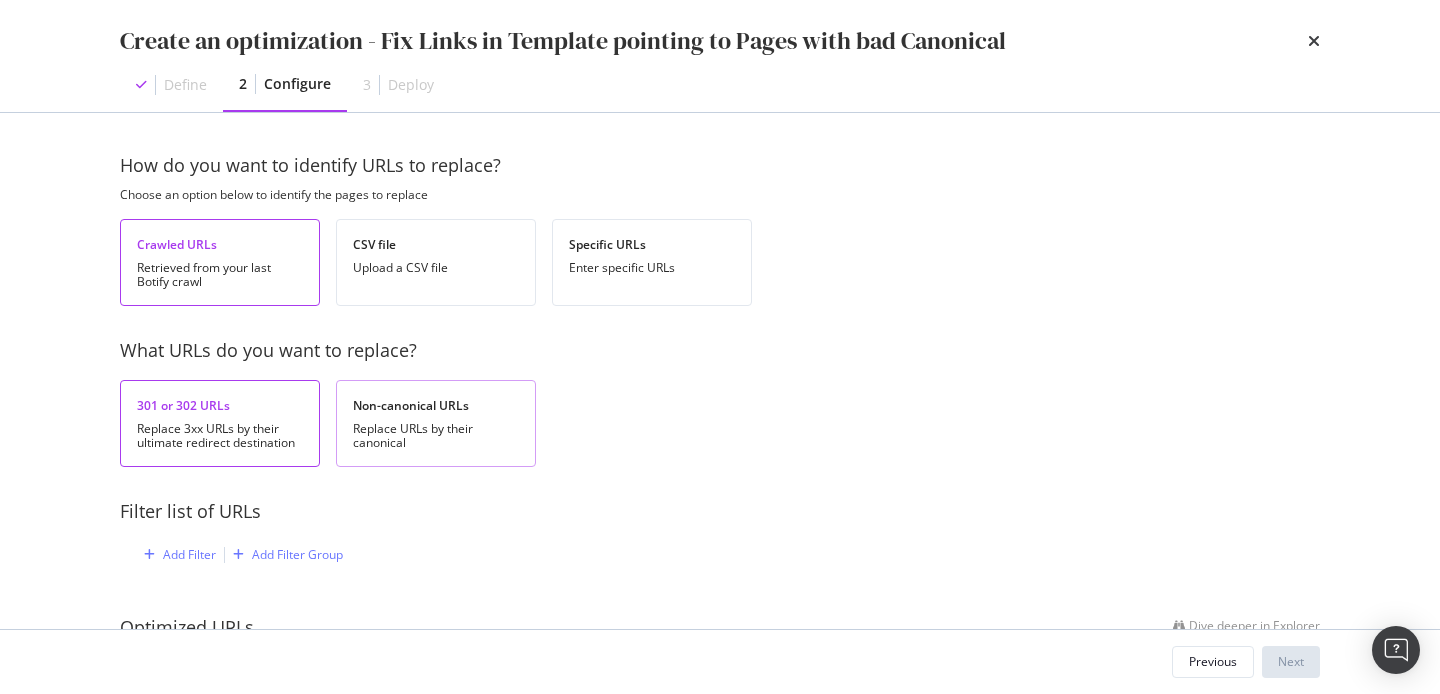 click on "Replace URLs by their canonical" at bounding box center (436, 436) 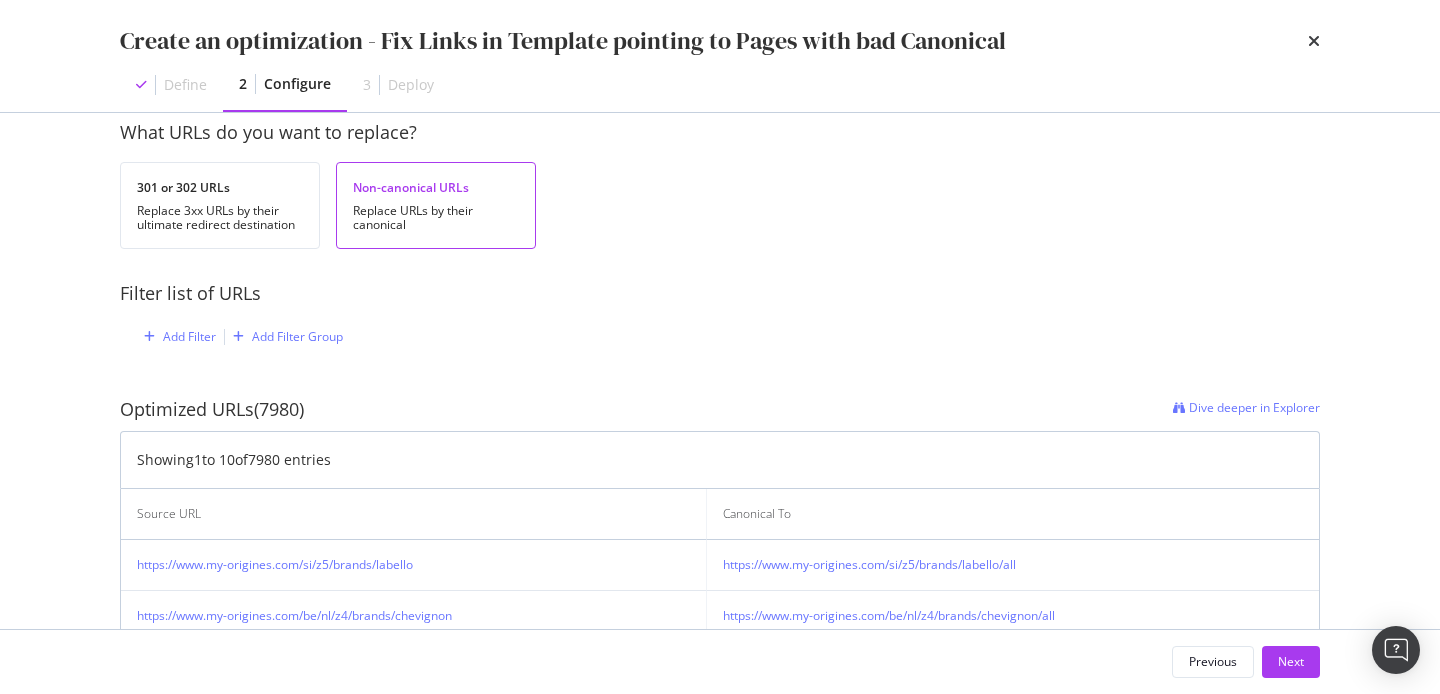 scroll, scrollTop: 216, scrollLeft: 0, axis: vertical 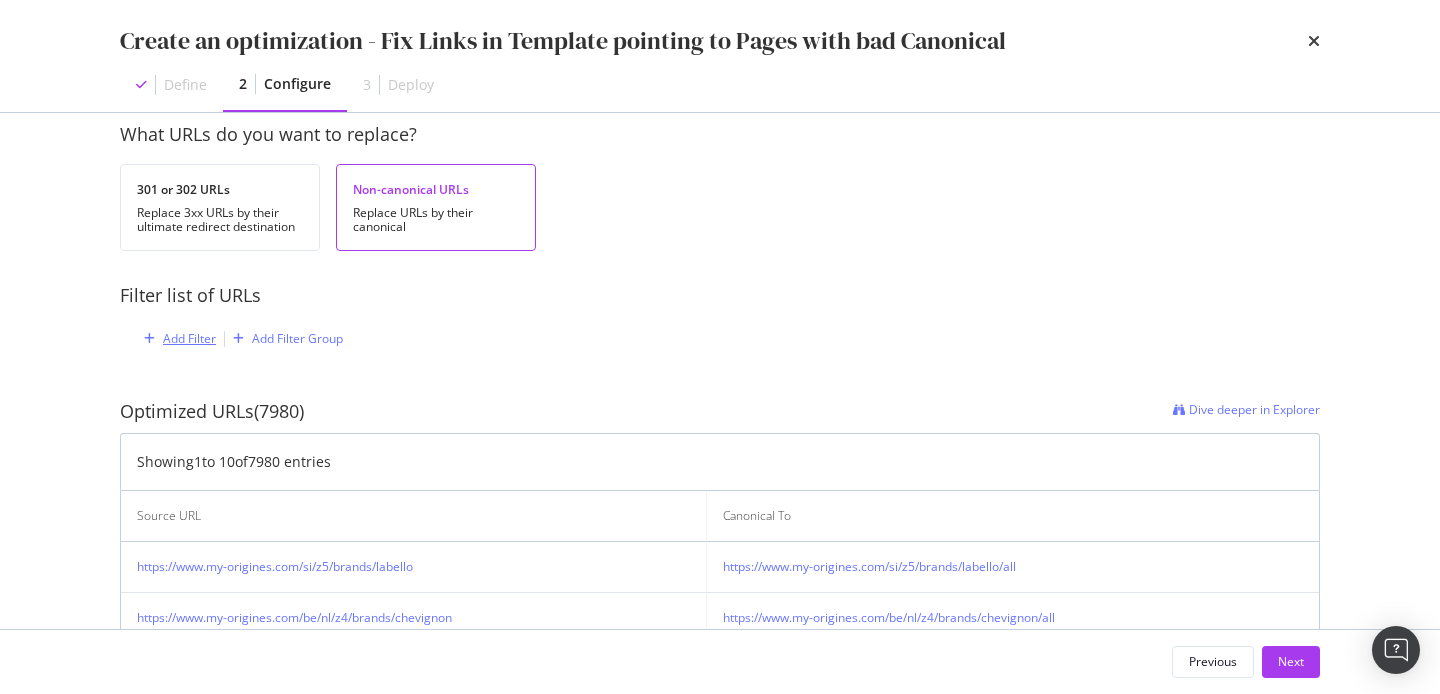 click on "Add Filter" at bounding box center (189, 338) 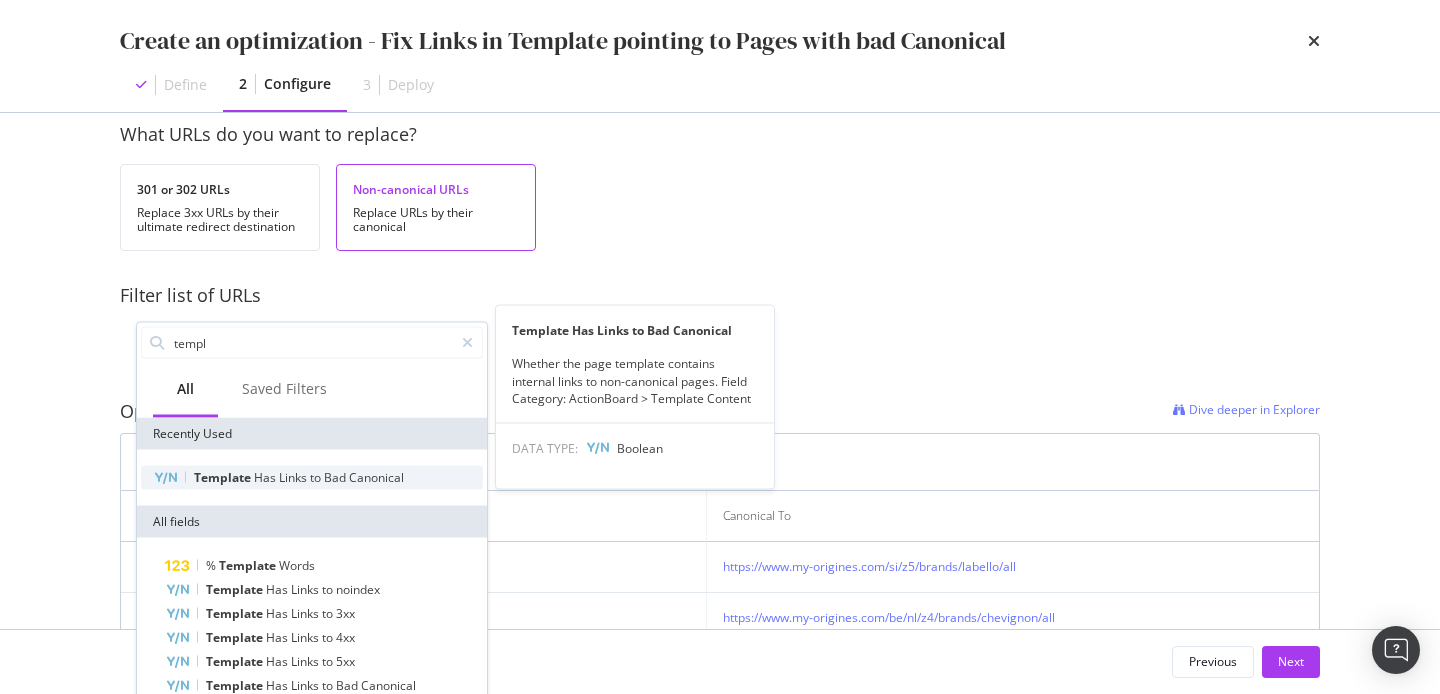 type on "templ" 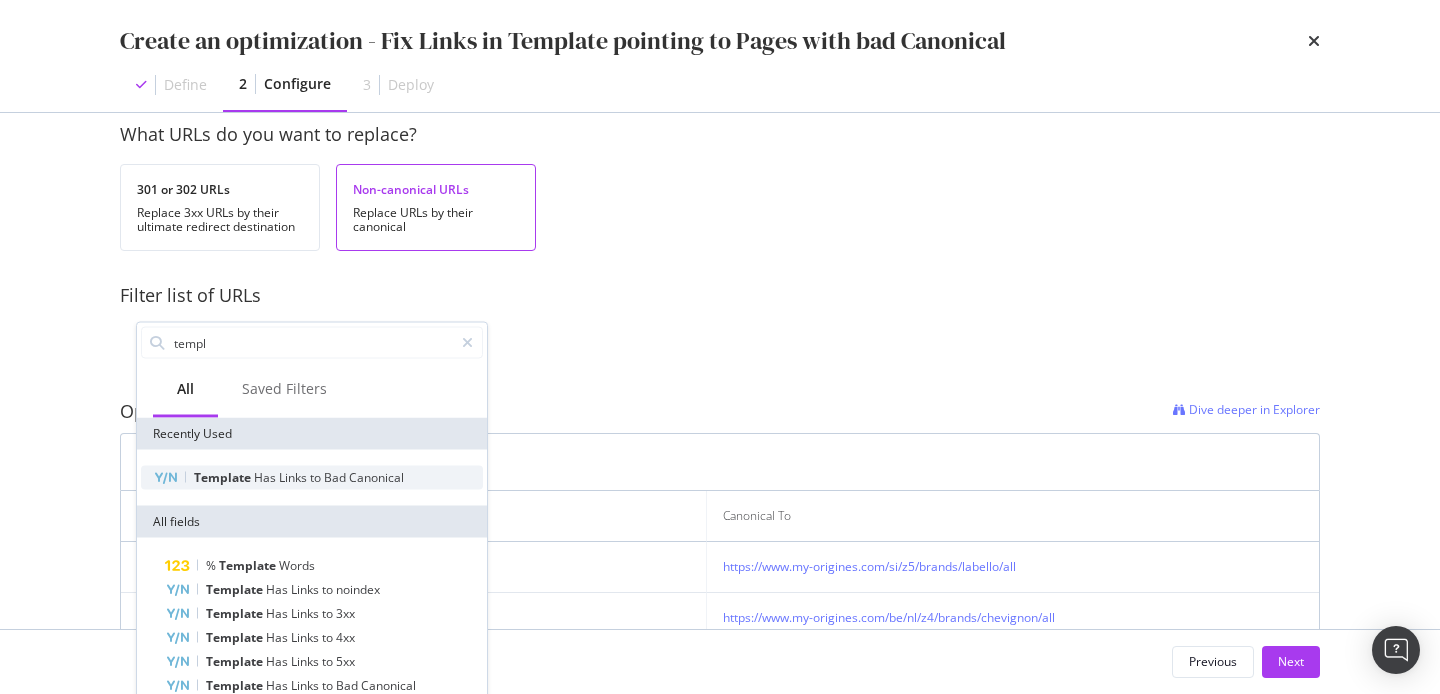 click on "Template   Has   Links   to   Bad   Canonical" at bounding box center (312, 478) 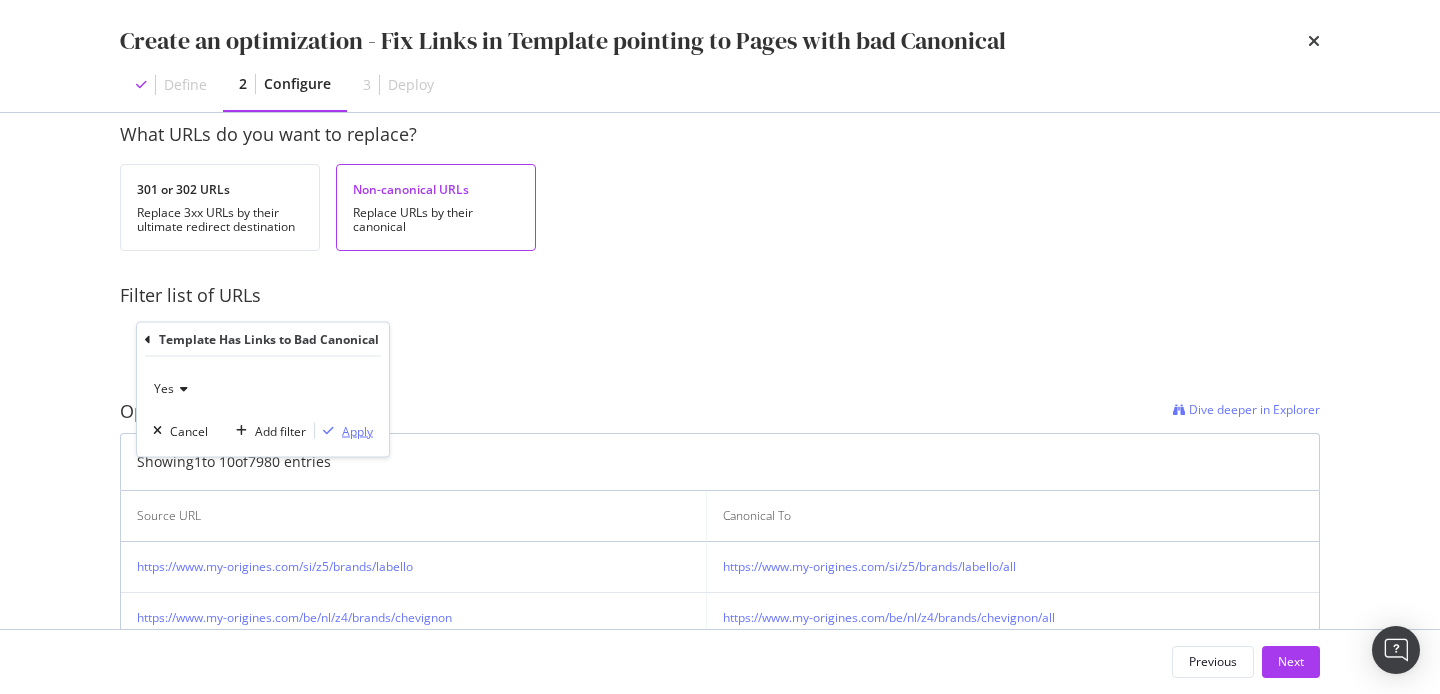 click on "Apply" at bounding box center [357, 430] 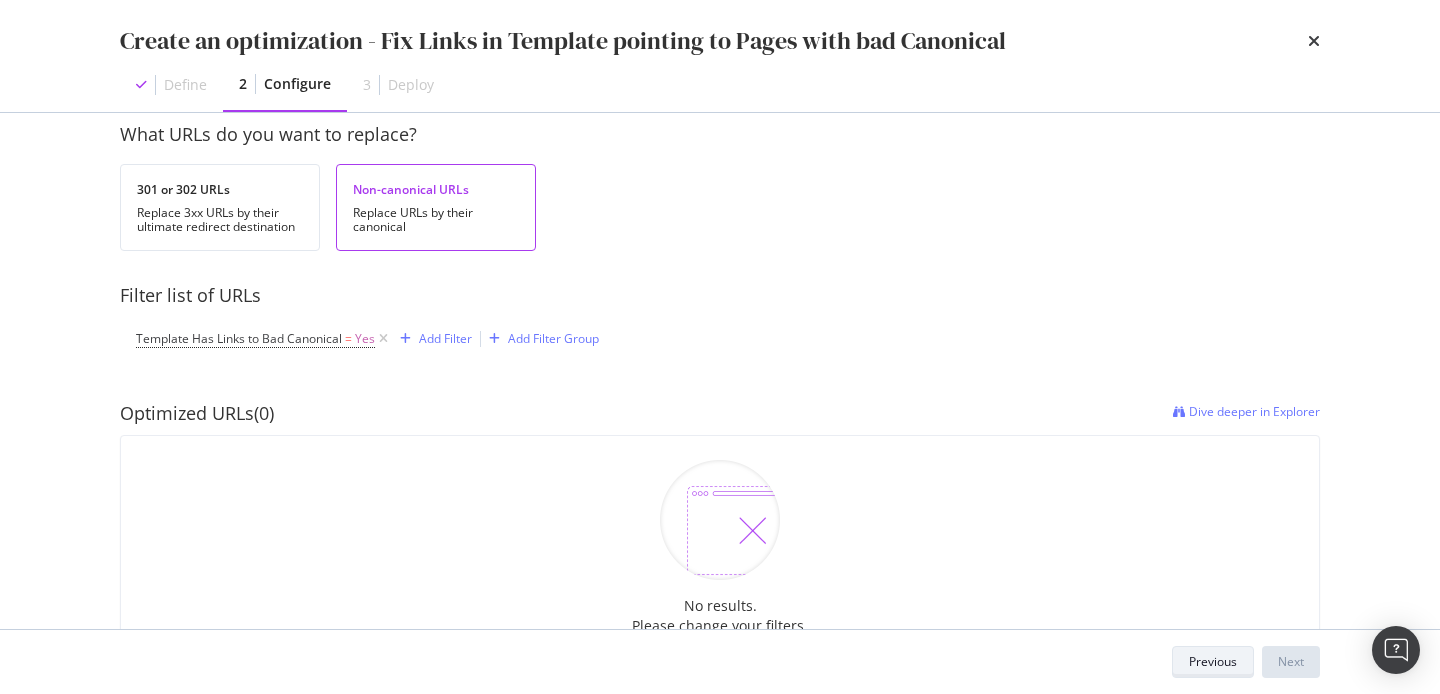 click on "Previous" at bounding box center [1213, 662] 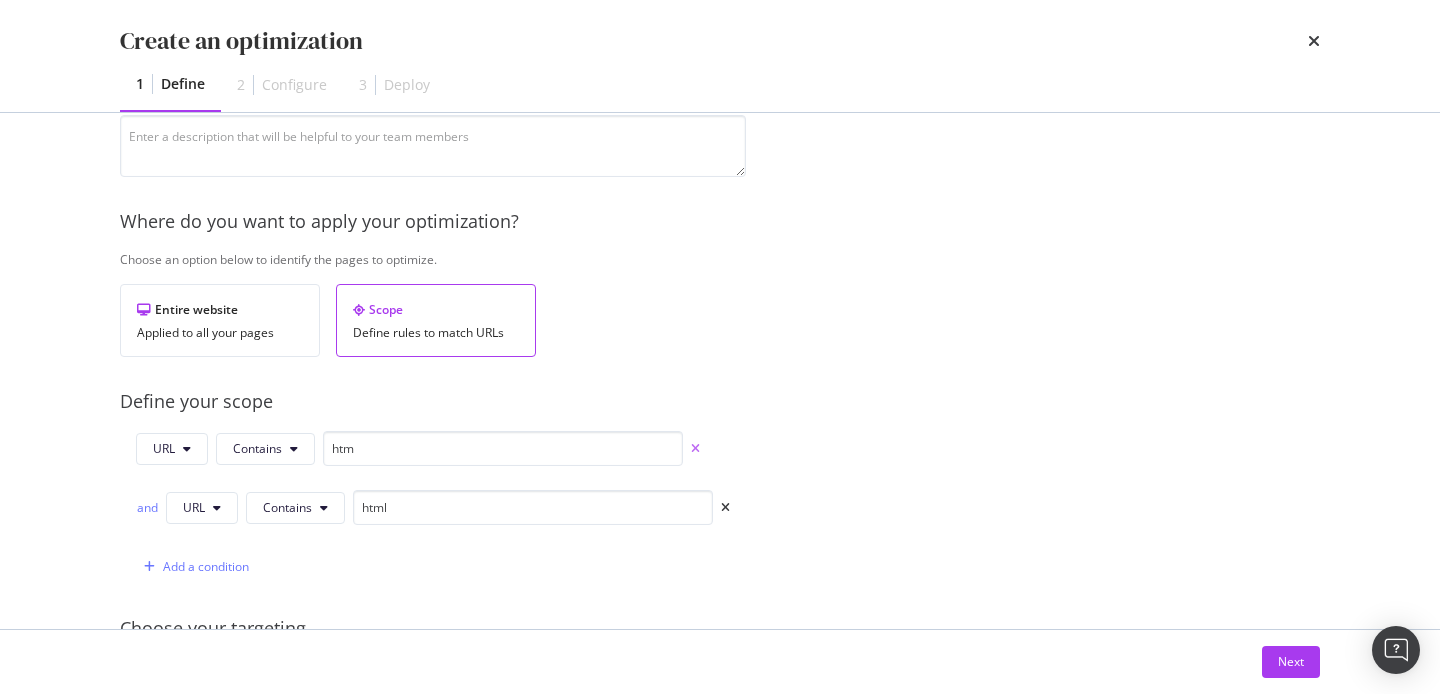 click at bounding box center (695, 449) 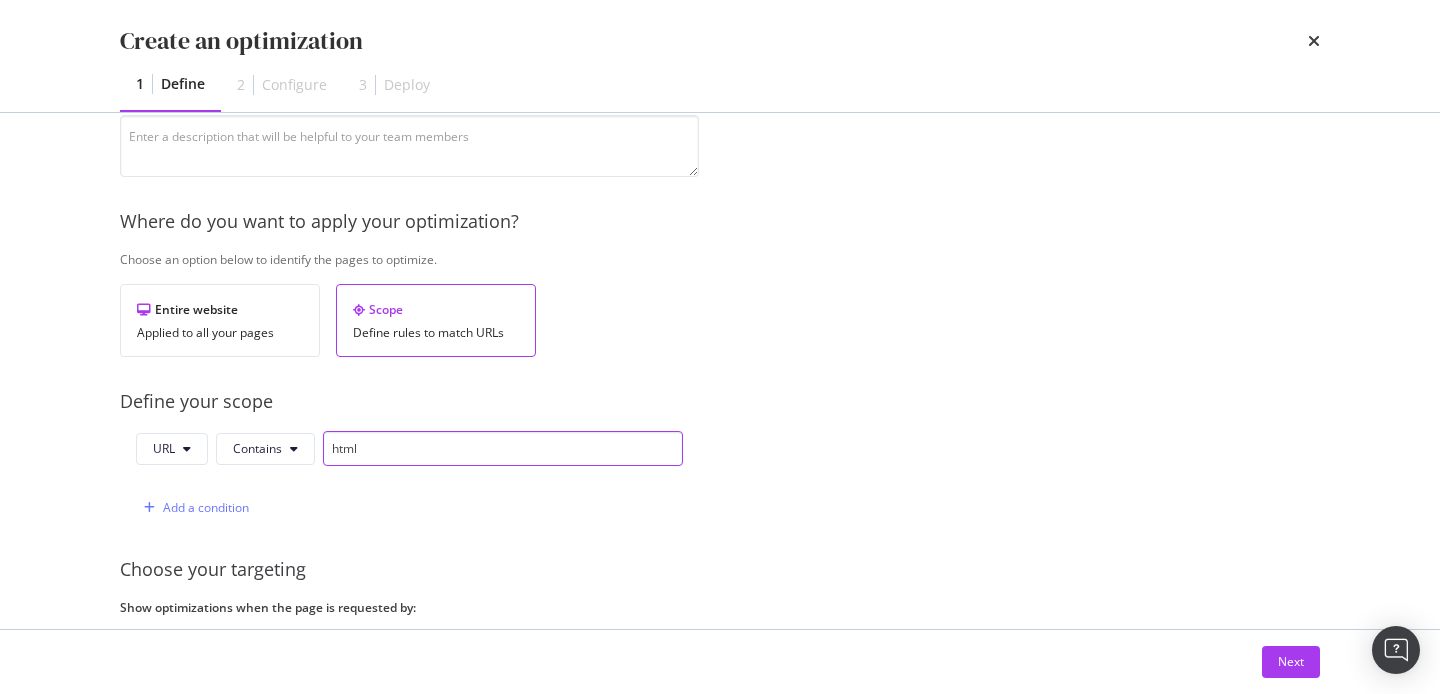 click on "html" at bounding box center [503, 448] 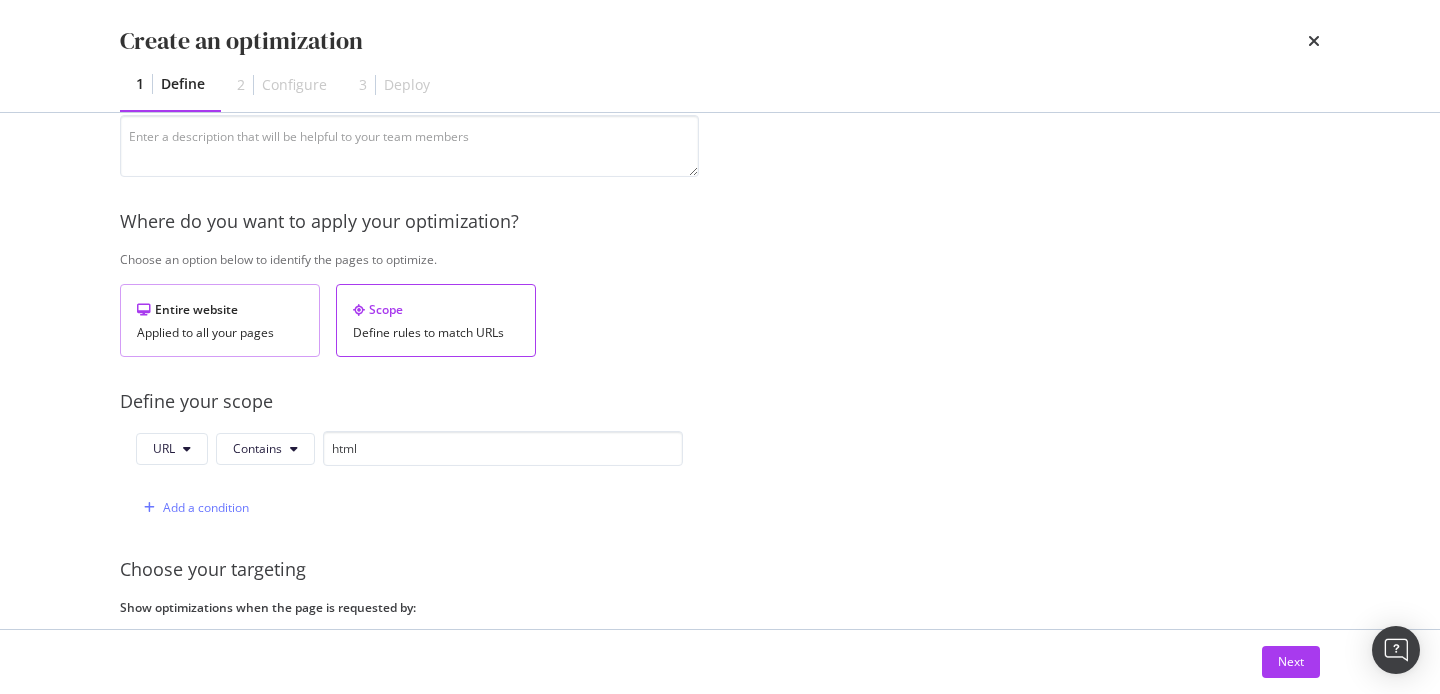 click on "Applied to all your pages" at bounding box center [220, 333] 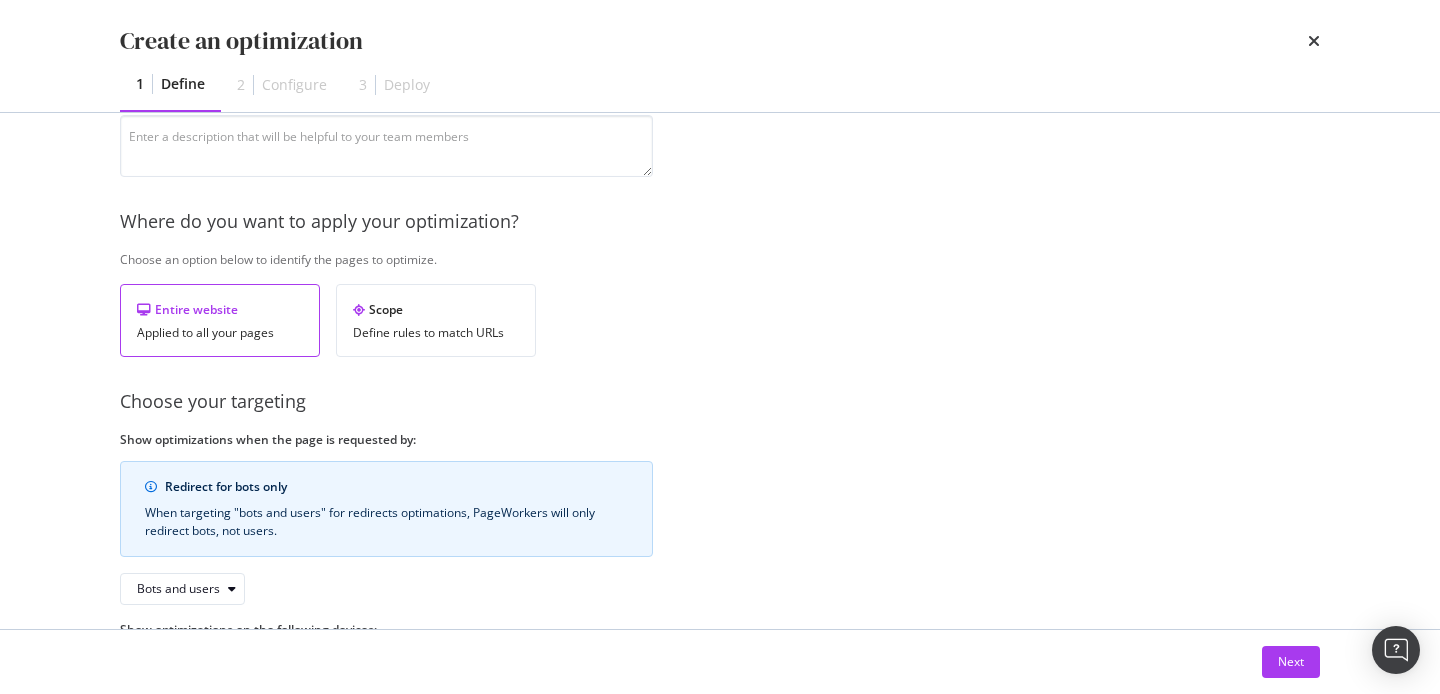 scroll, scrollTop: 310, scrollLeft: 0, axis: vertical 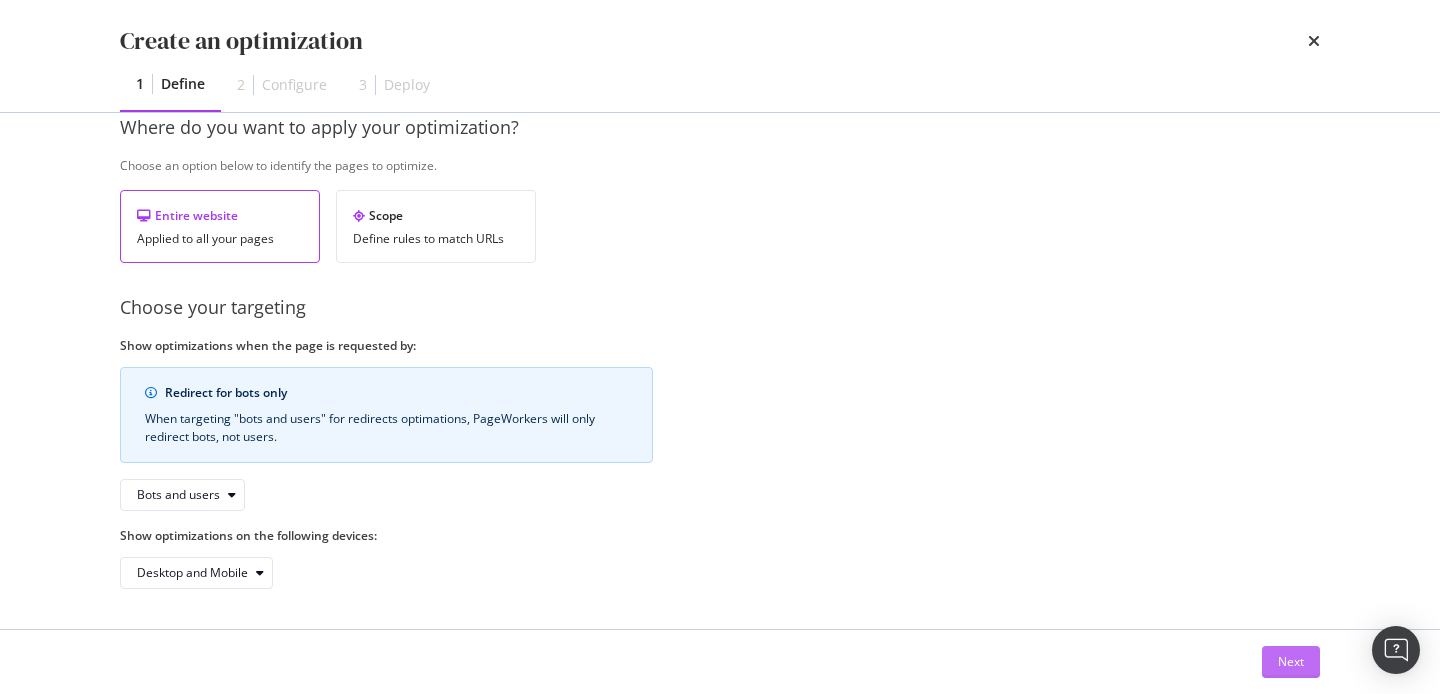 click on "Next" at bounding box center [1291, 662] 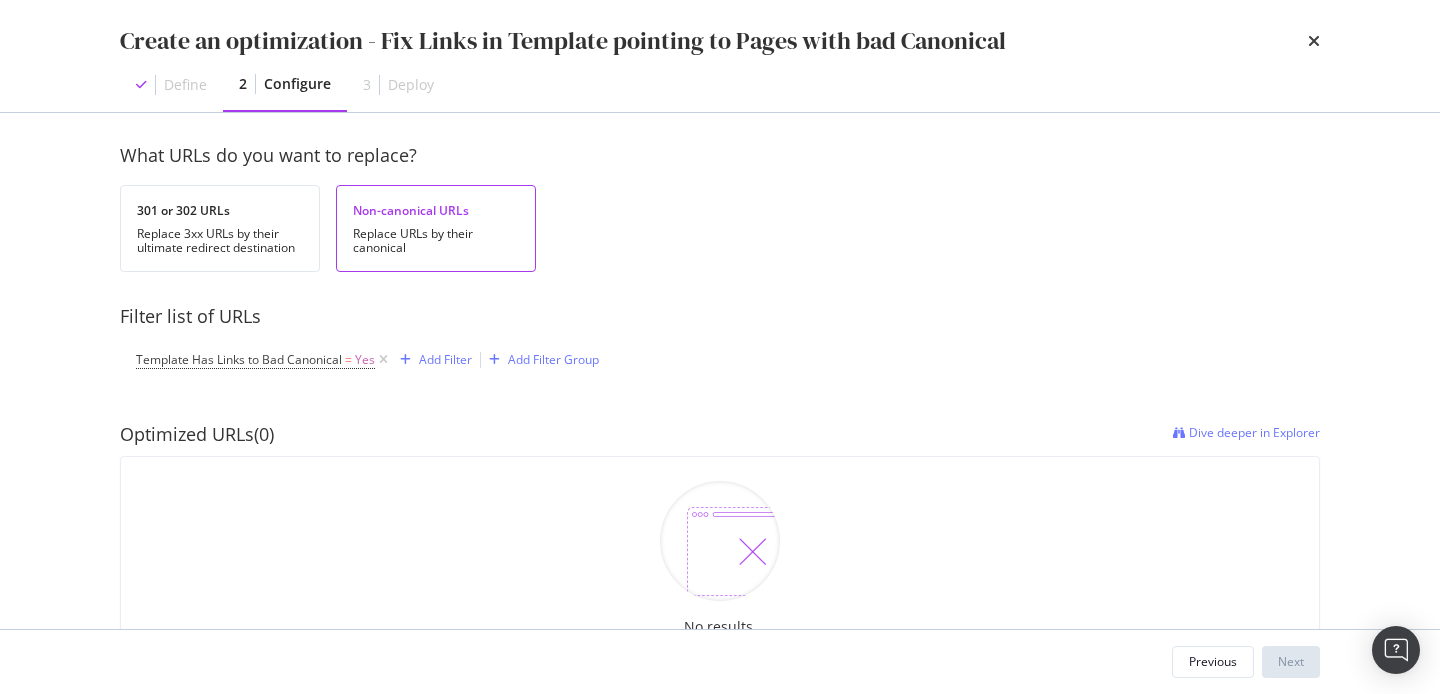 scroll, scrollTop: 202, scrollLeft: 0, axis: vertical 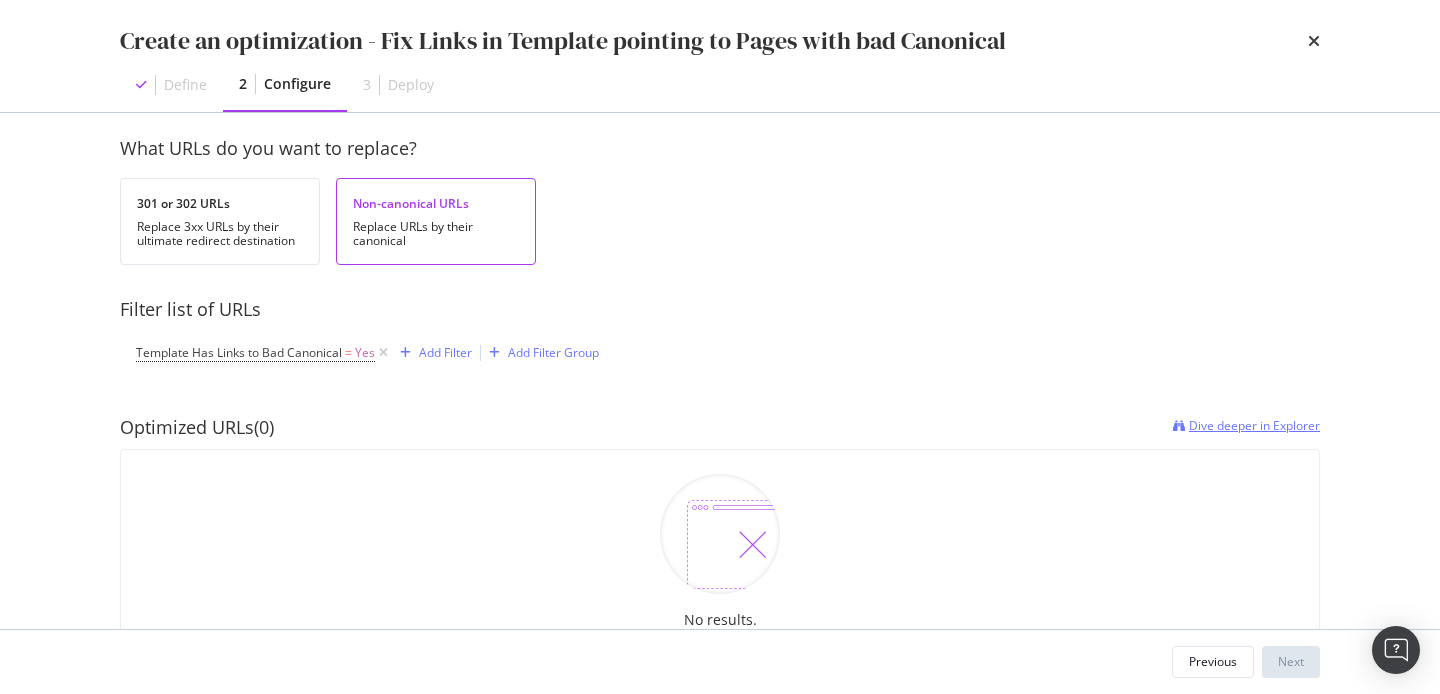 click on "Dive deeper in Explorer" at bounding box center [1254, 425] 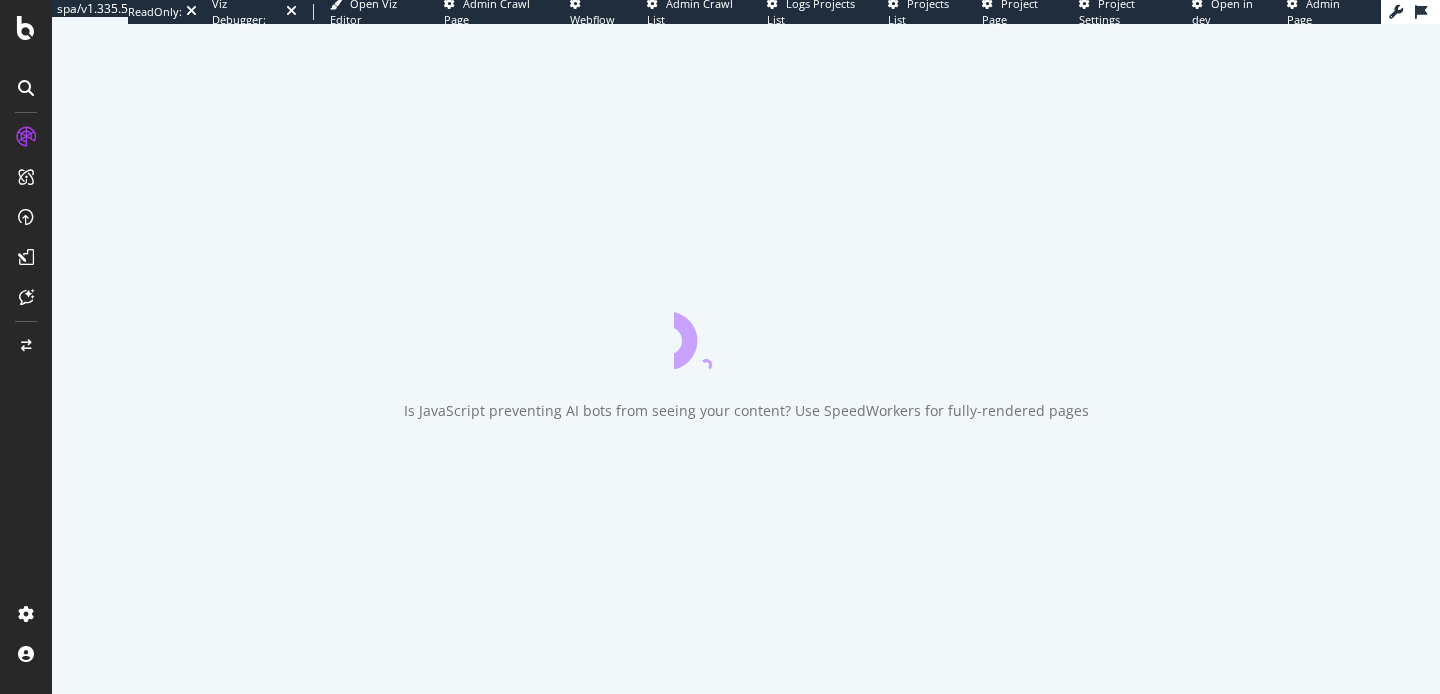 scroll, scrollTop: 0, scrollLeft: 0, axis: both 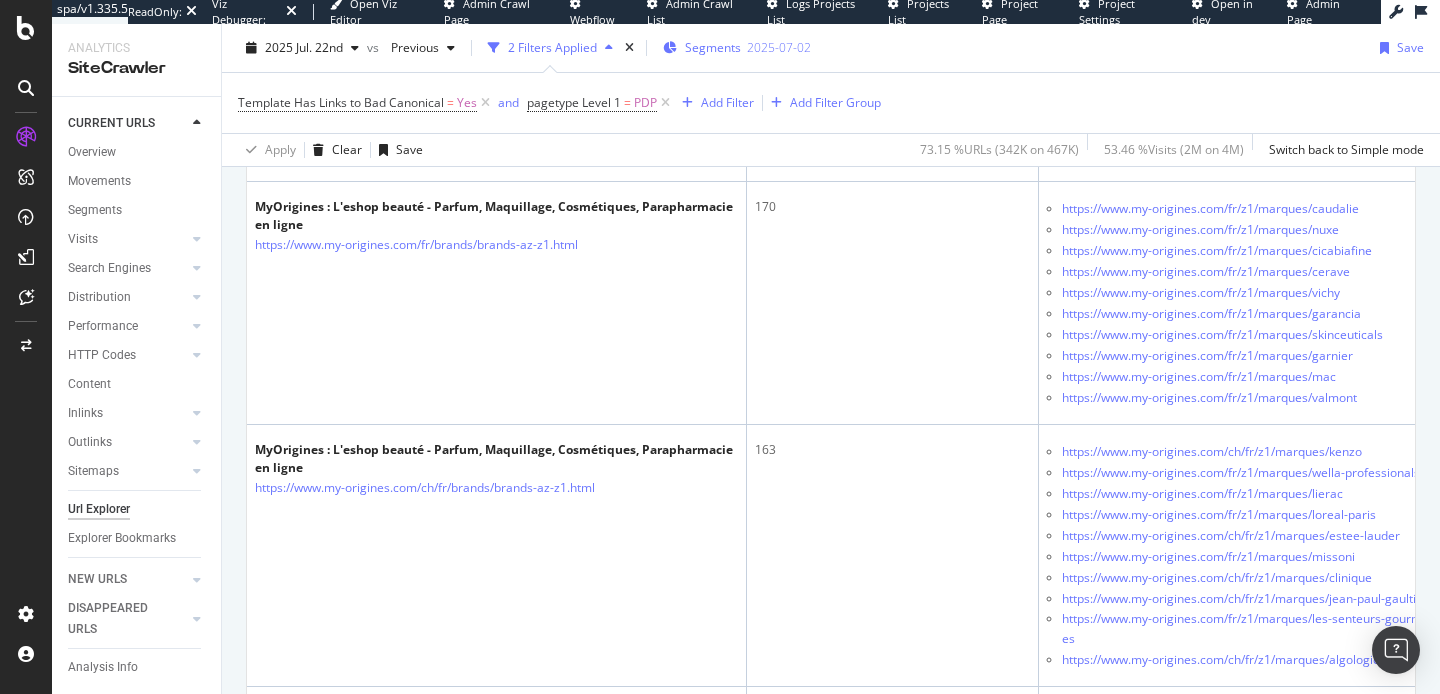 click on "Segments 2025-07-02" at bounding box center [737, 48] 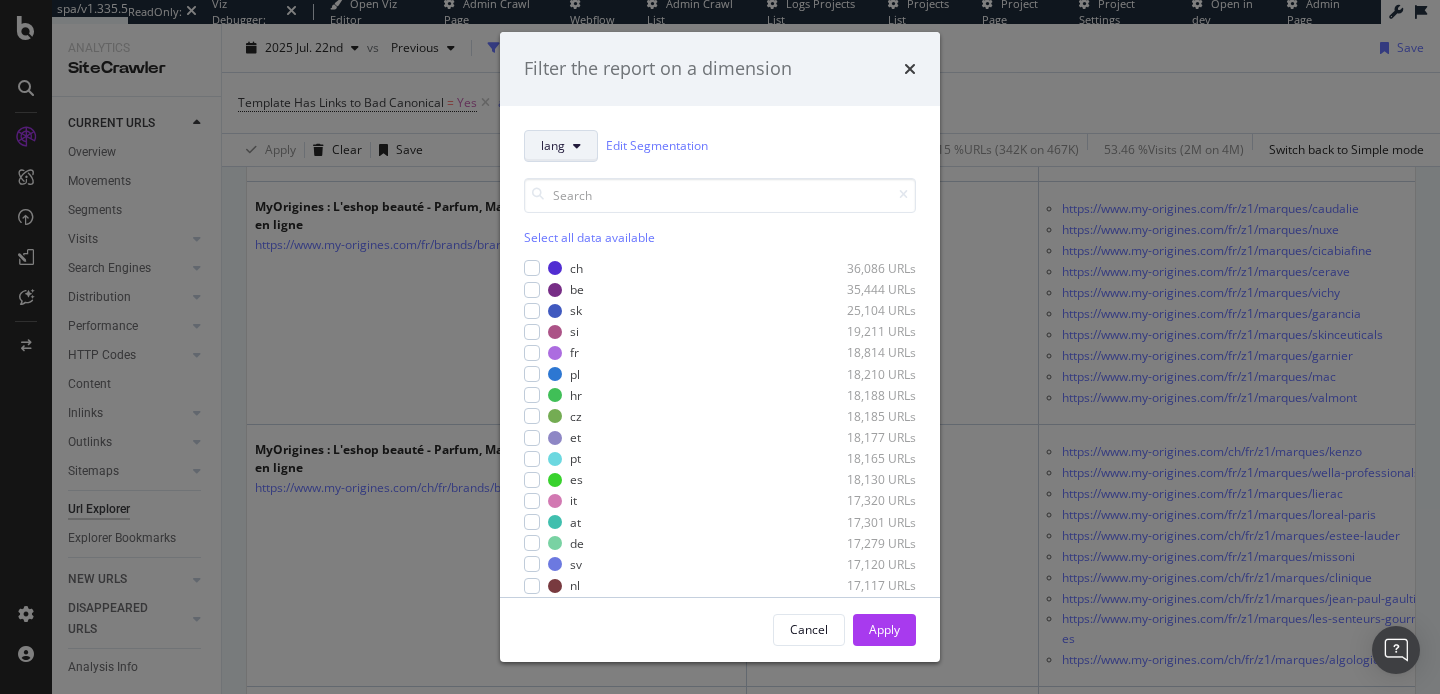 click on "lang" at bounding box center [561, 146] 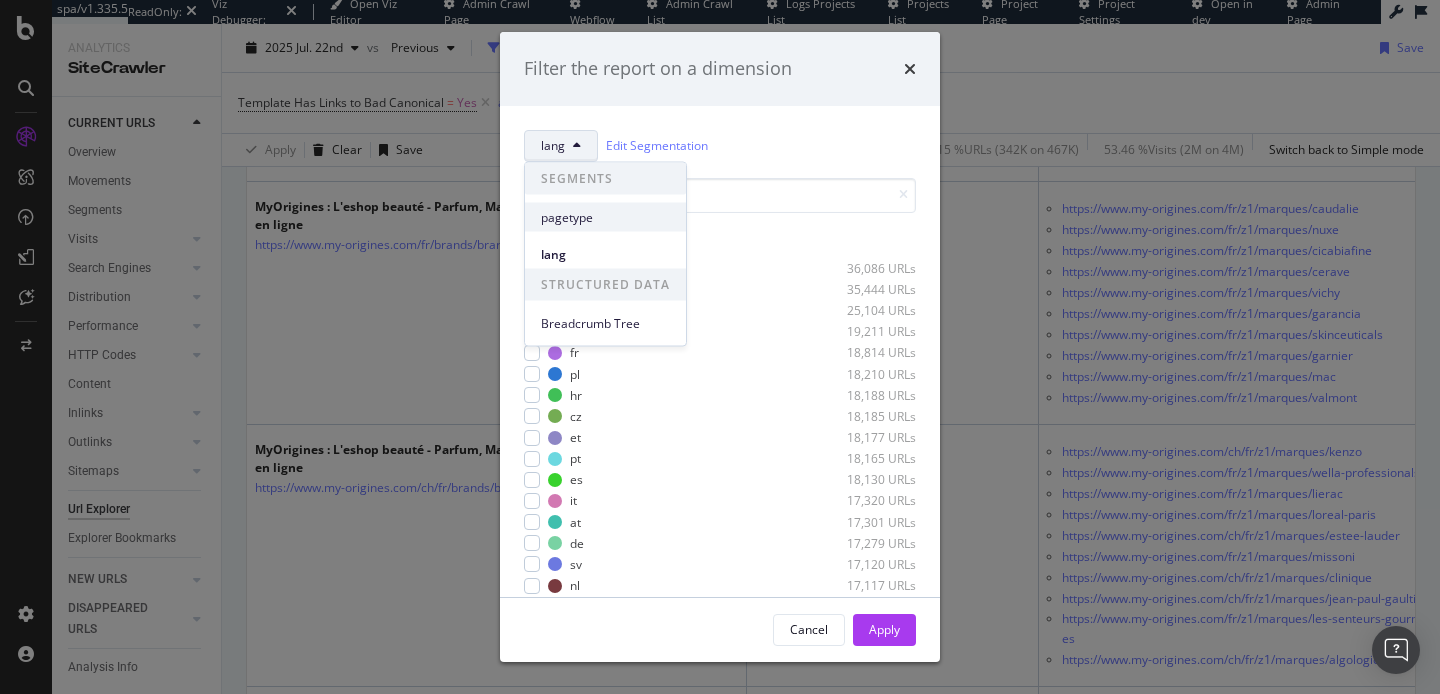 click on "pagetype" at bounding box center (605, 217) 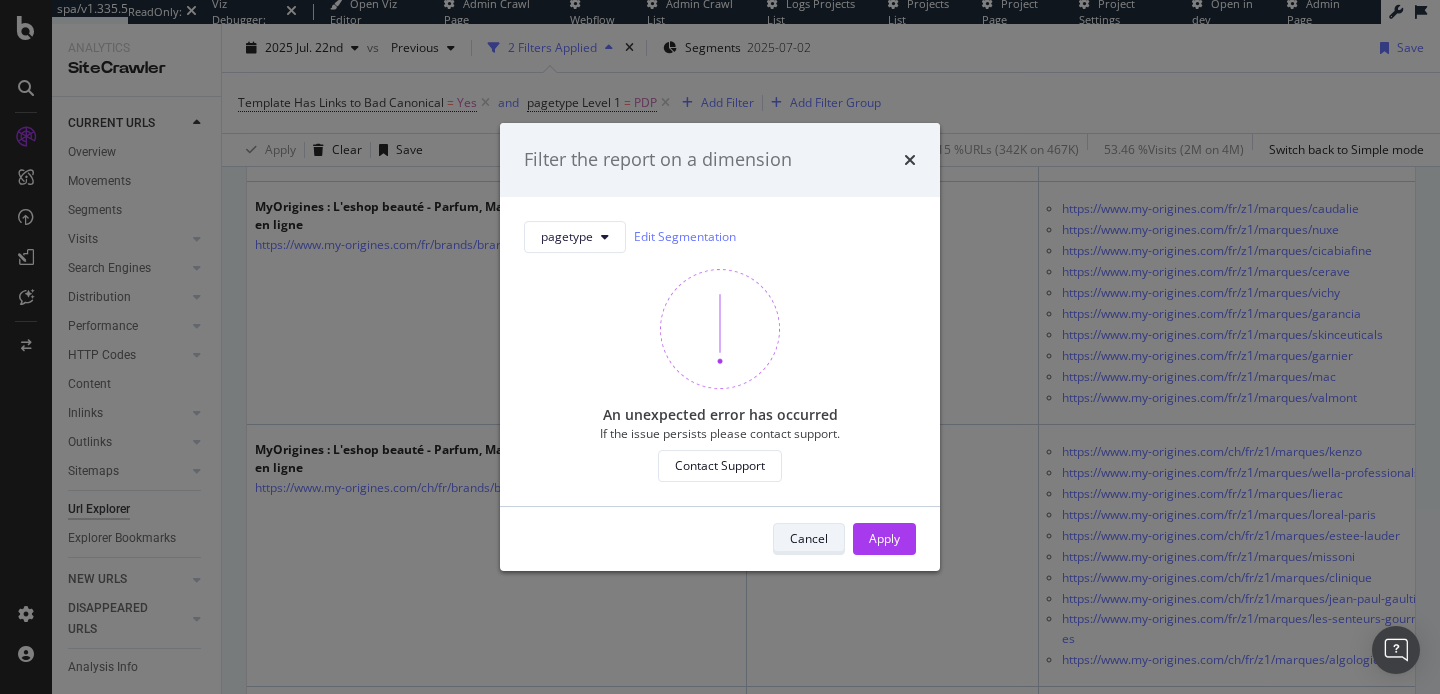 click on "Cancel" at bounding box center [809, 538] 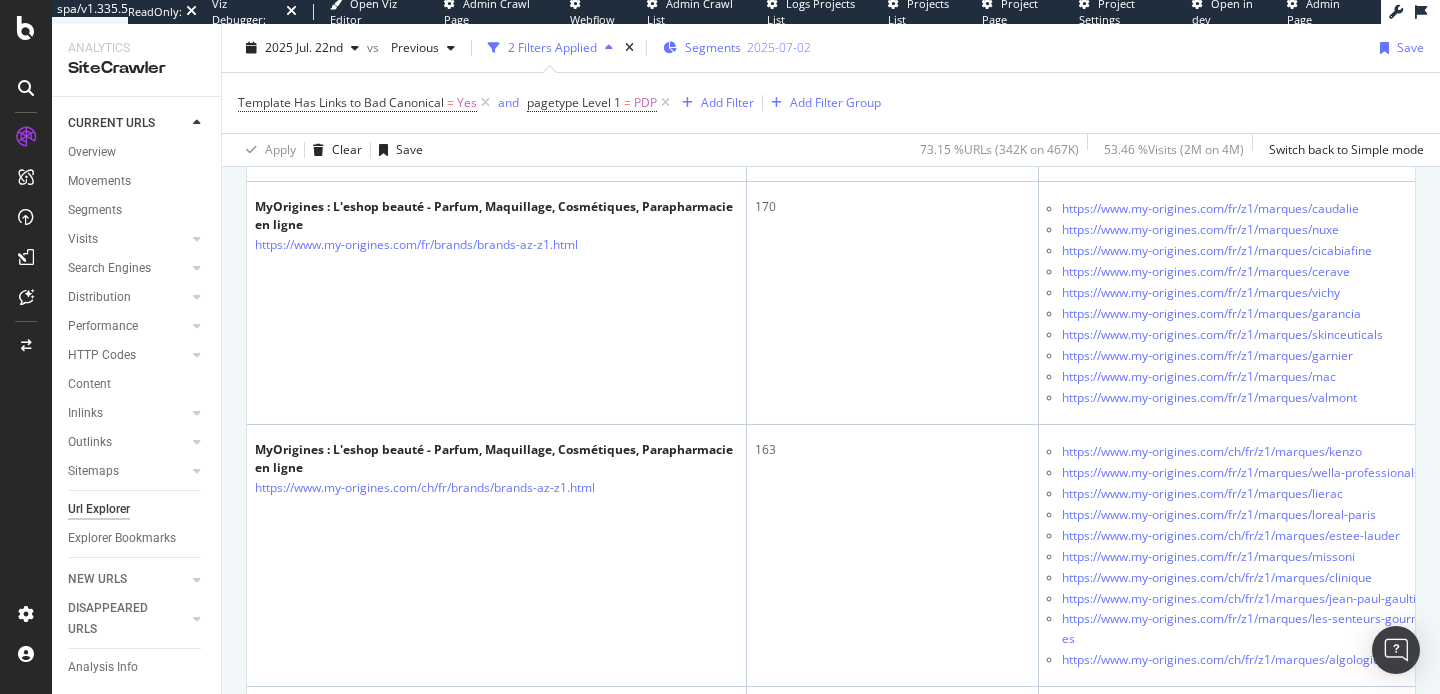 click on "Segments" at bounding box center [713, 47] 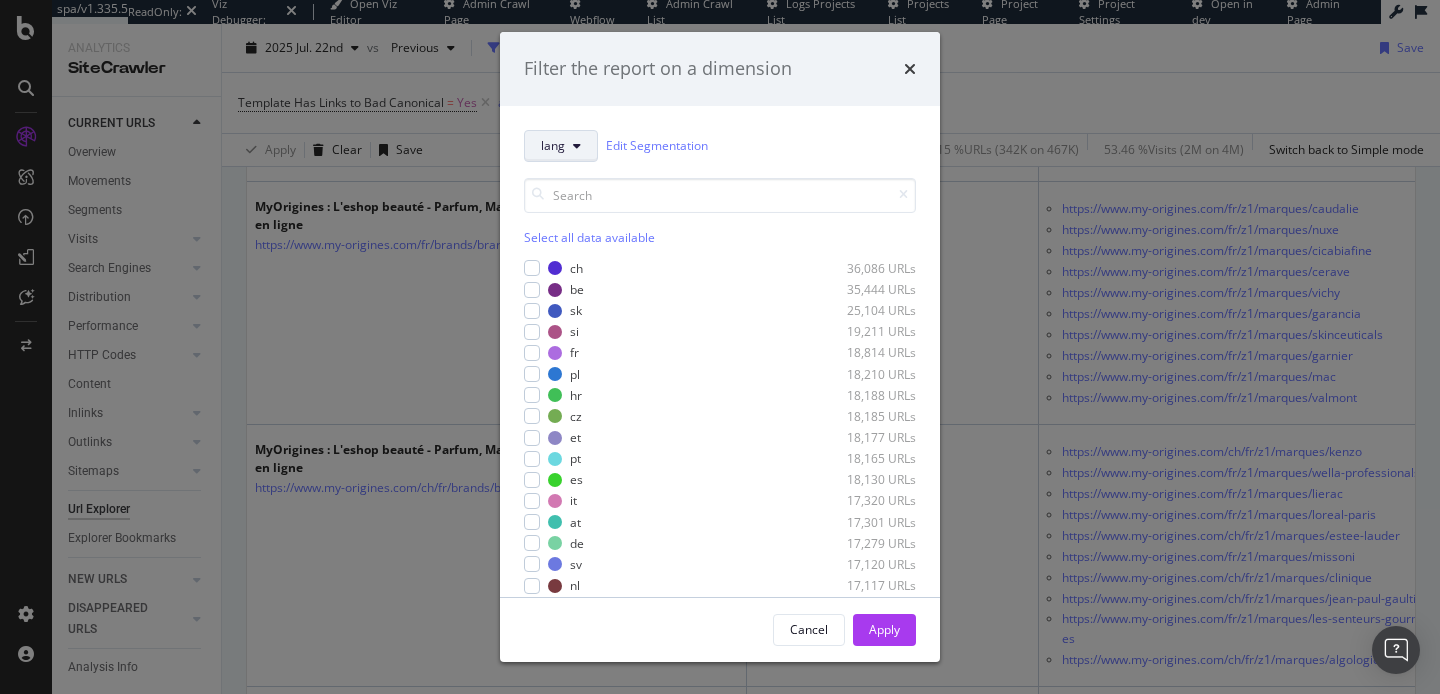 click on "lang" at bounding box center [561, 146] 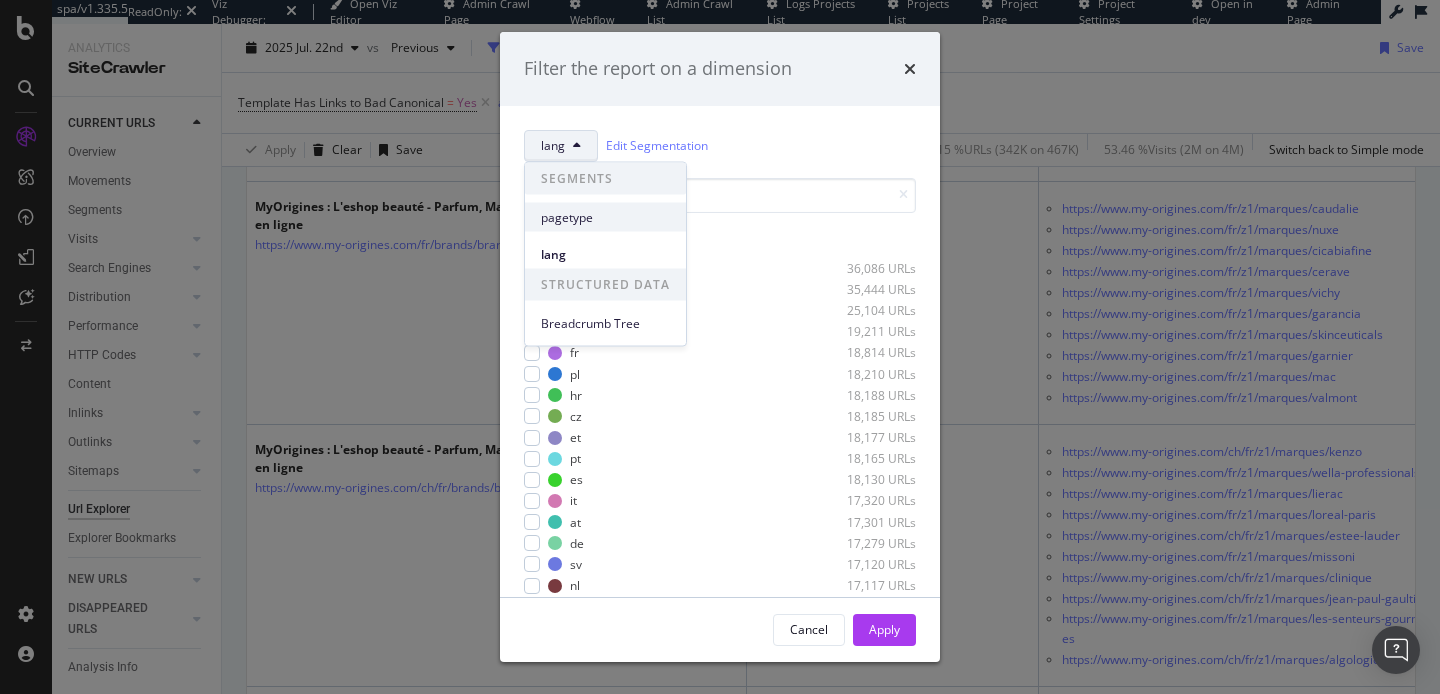 click on "pagetype" at bounding box center [605, 217] 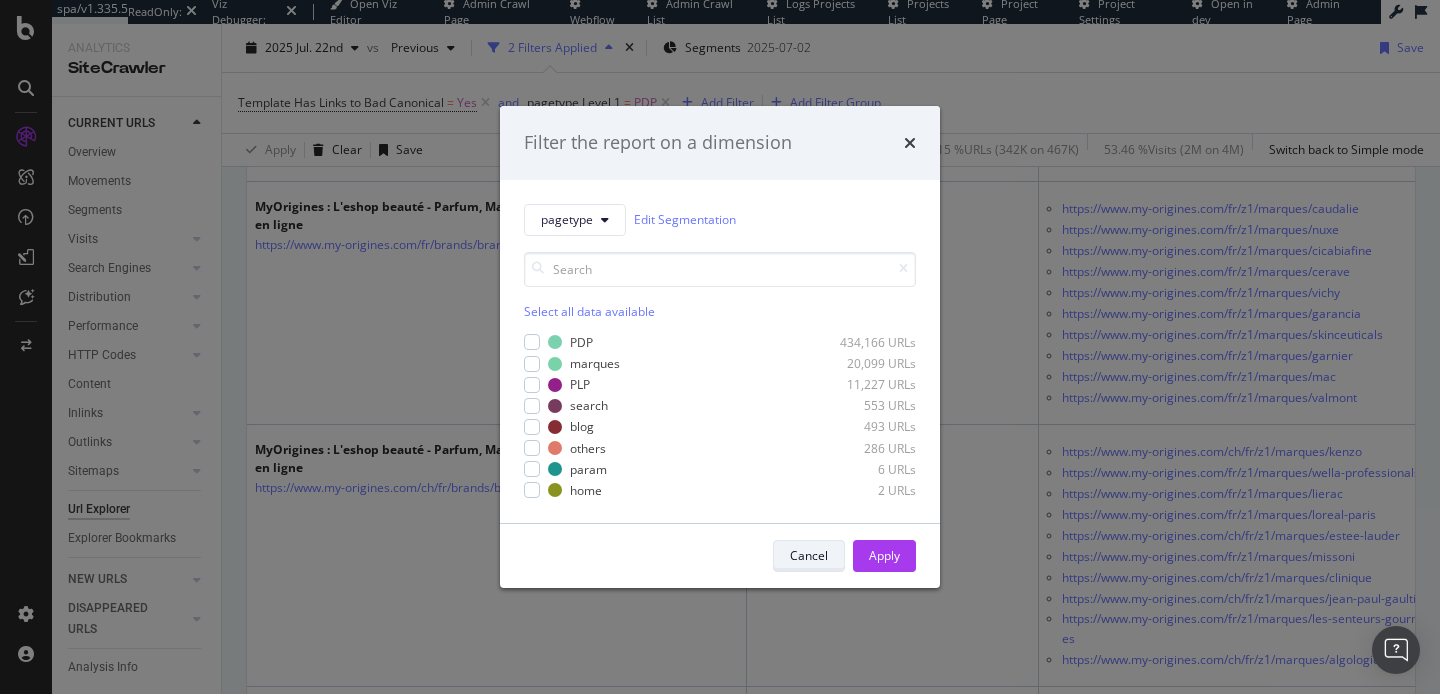 click on "Cancel" at bounding box center (809, 556) 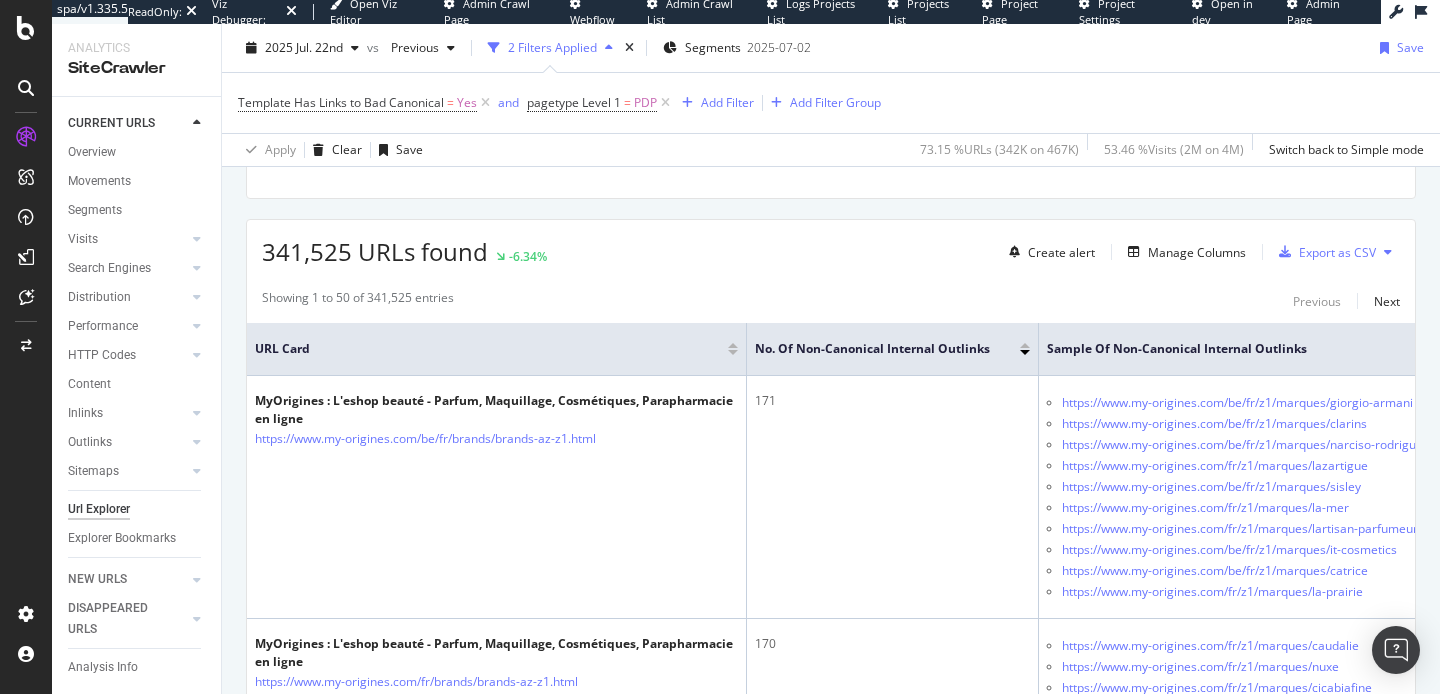 scroll, scrollTop: 89, scrollLeft: 0, axis: vertical 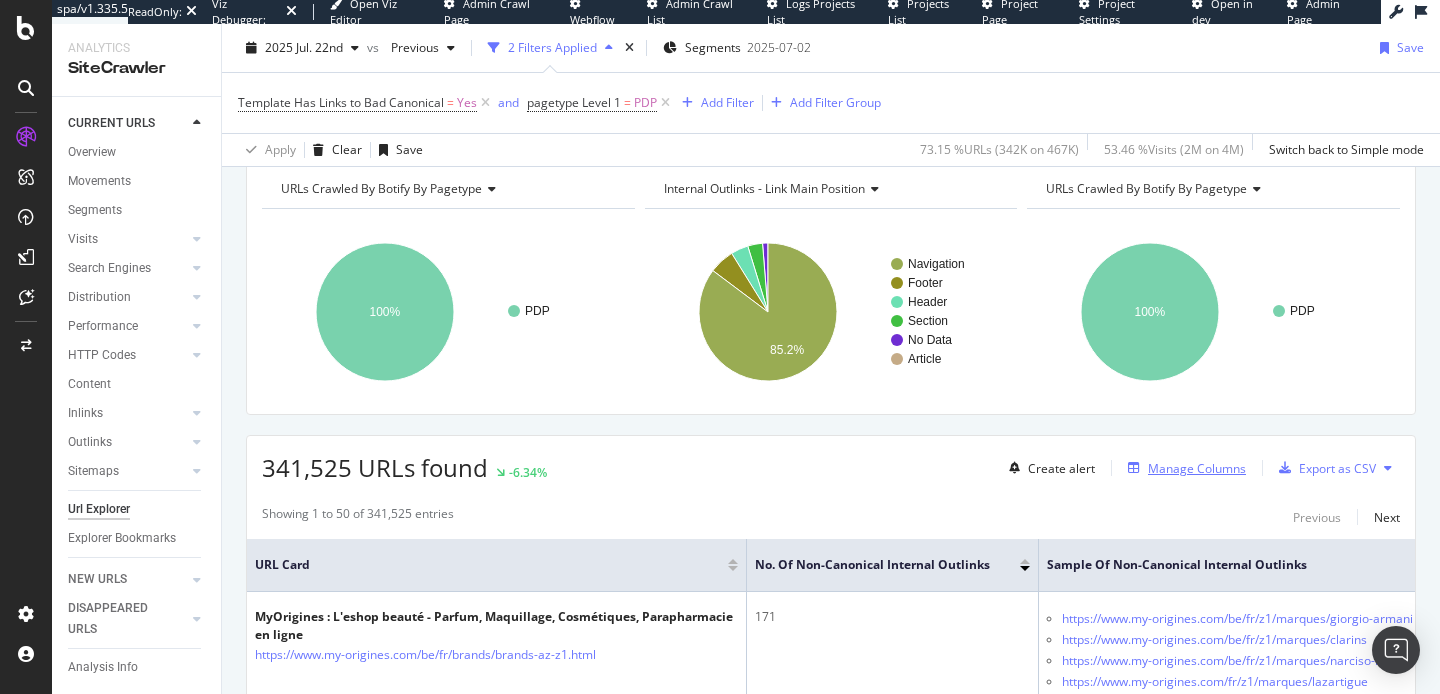 click on "Manage Columns" at bounding box center (1197, 468) 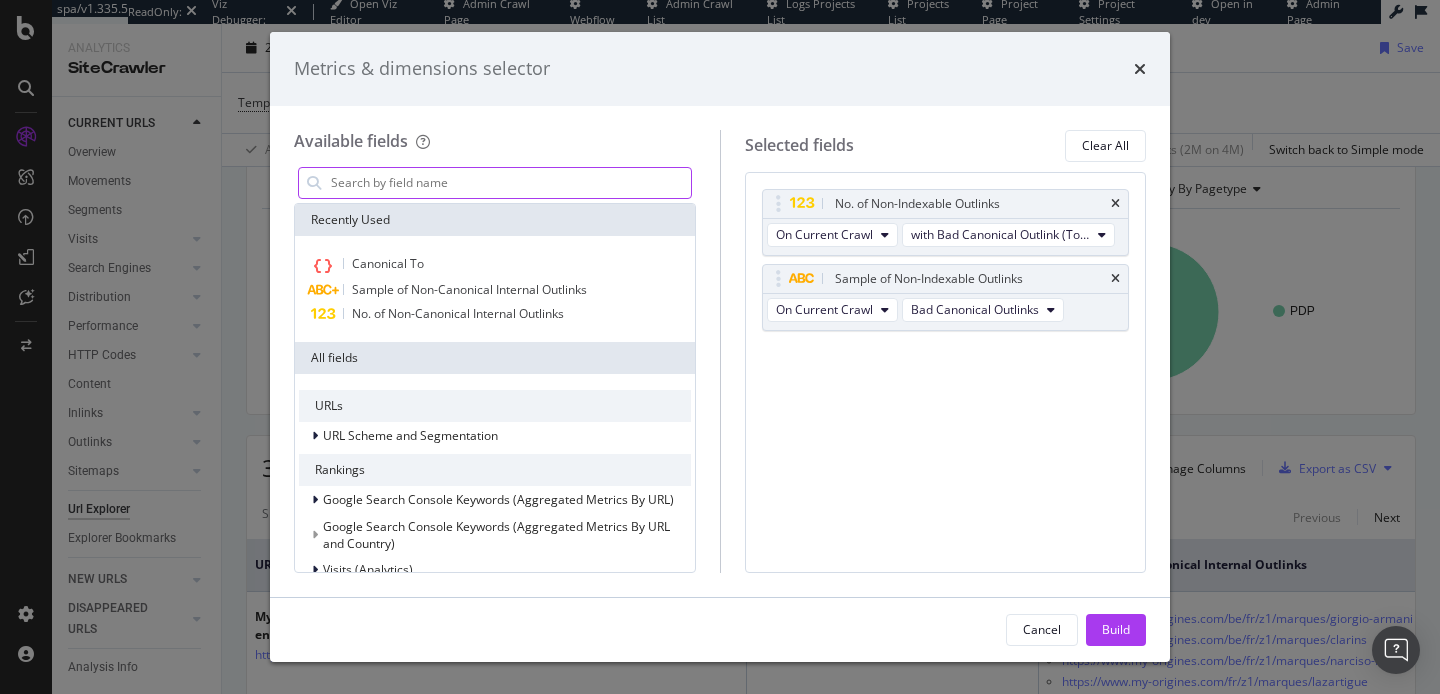 click at bounding box center [510, 183] 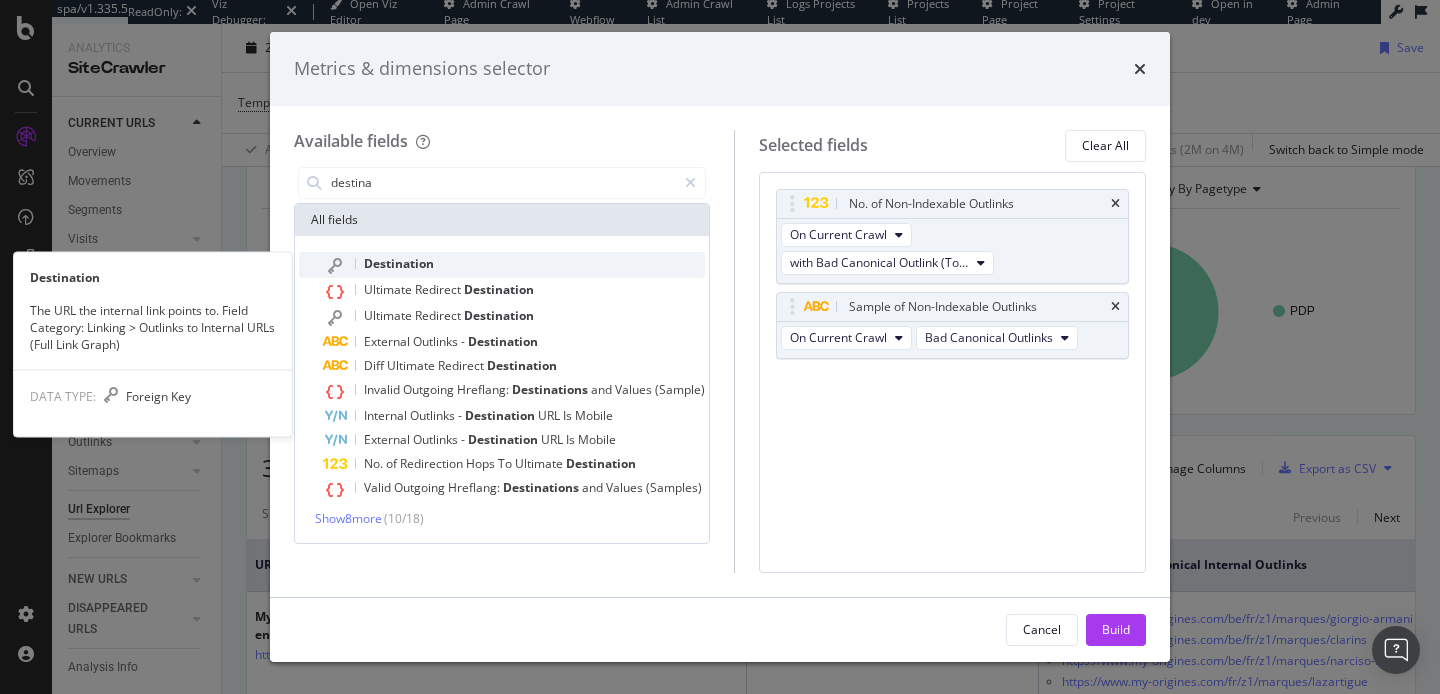 type on "destina" 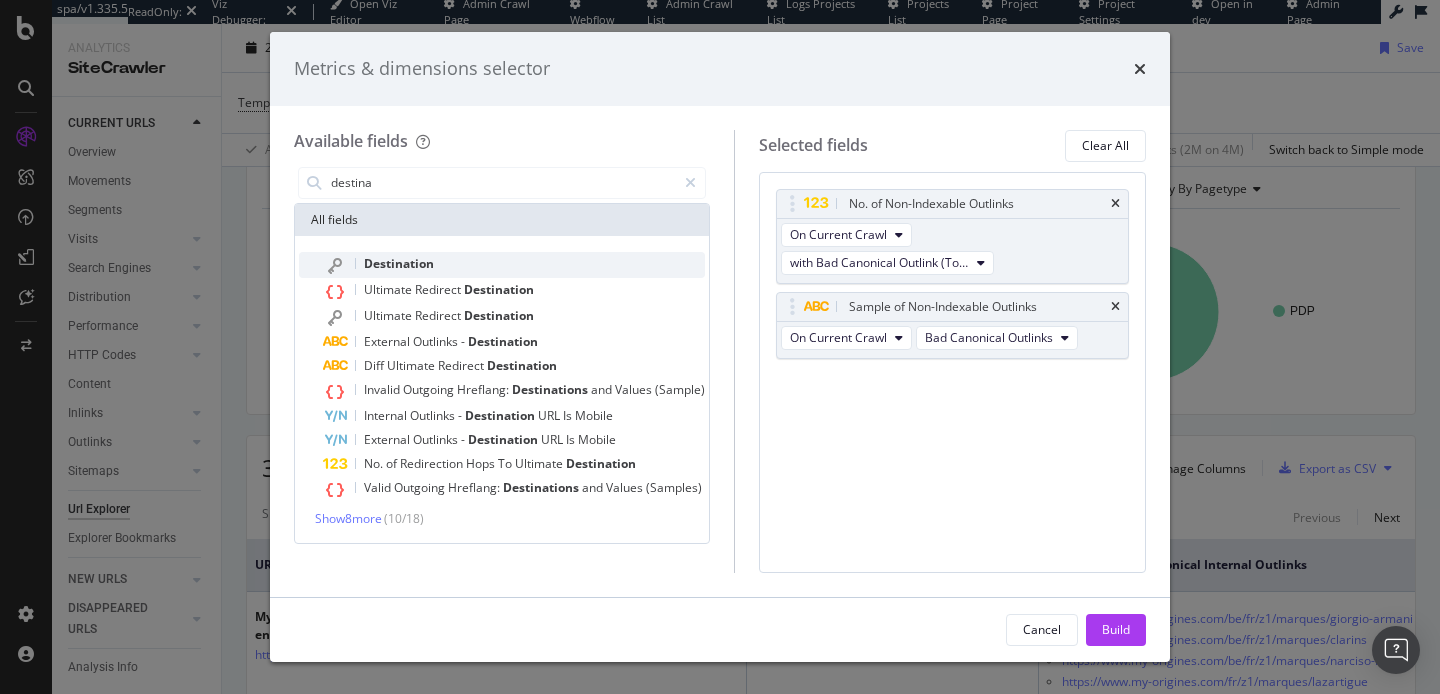 click on "Destination" at bounding box center [514, 265] 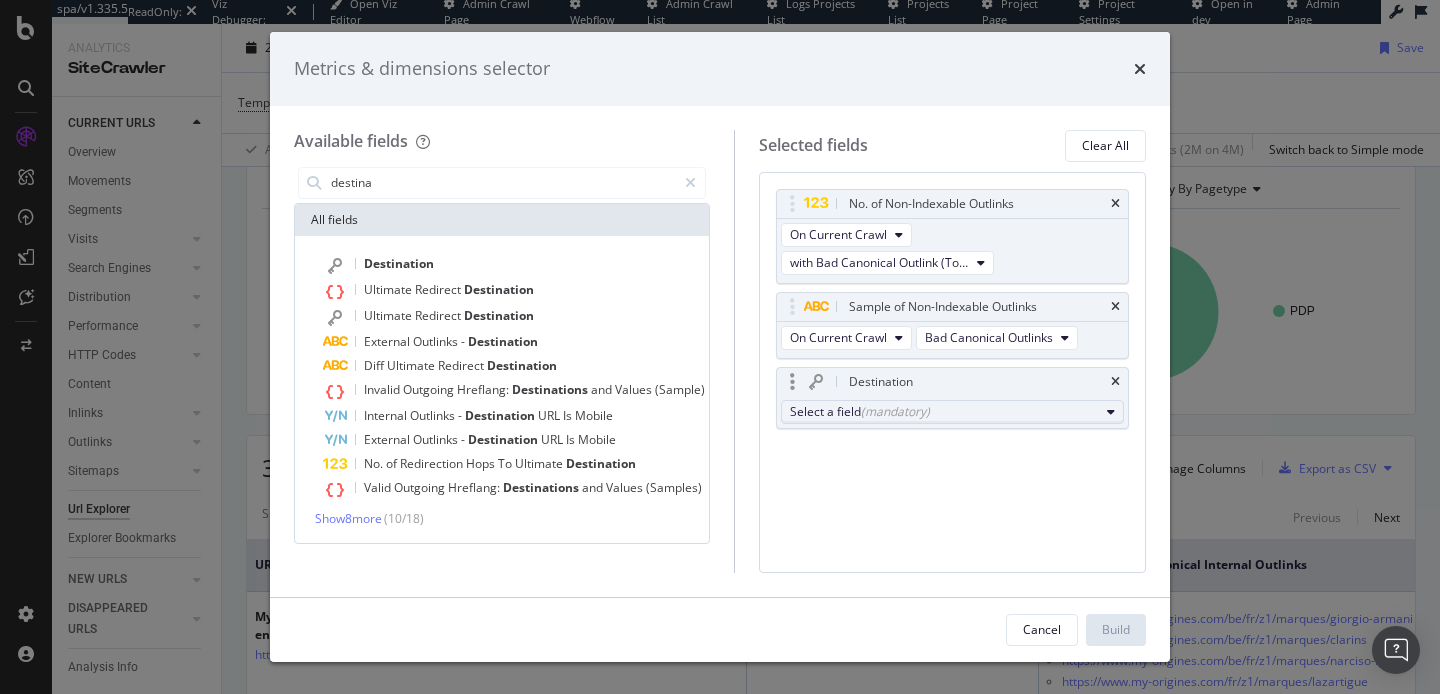 click on "Select a field (mandatory)" at bounding box center [944, 411] 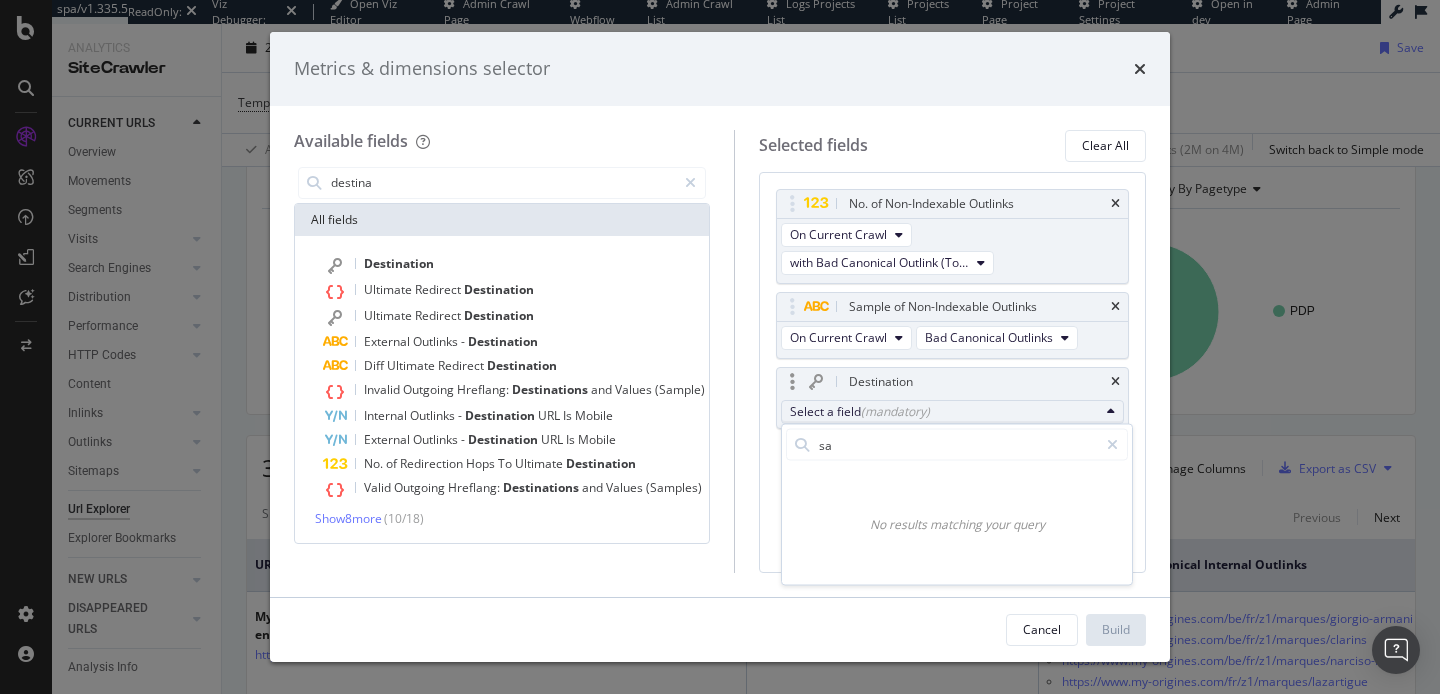 type on "s" 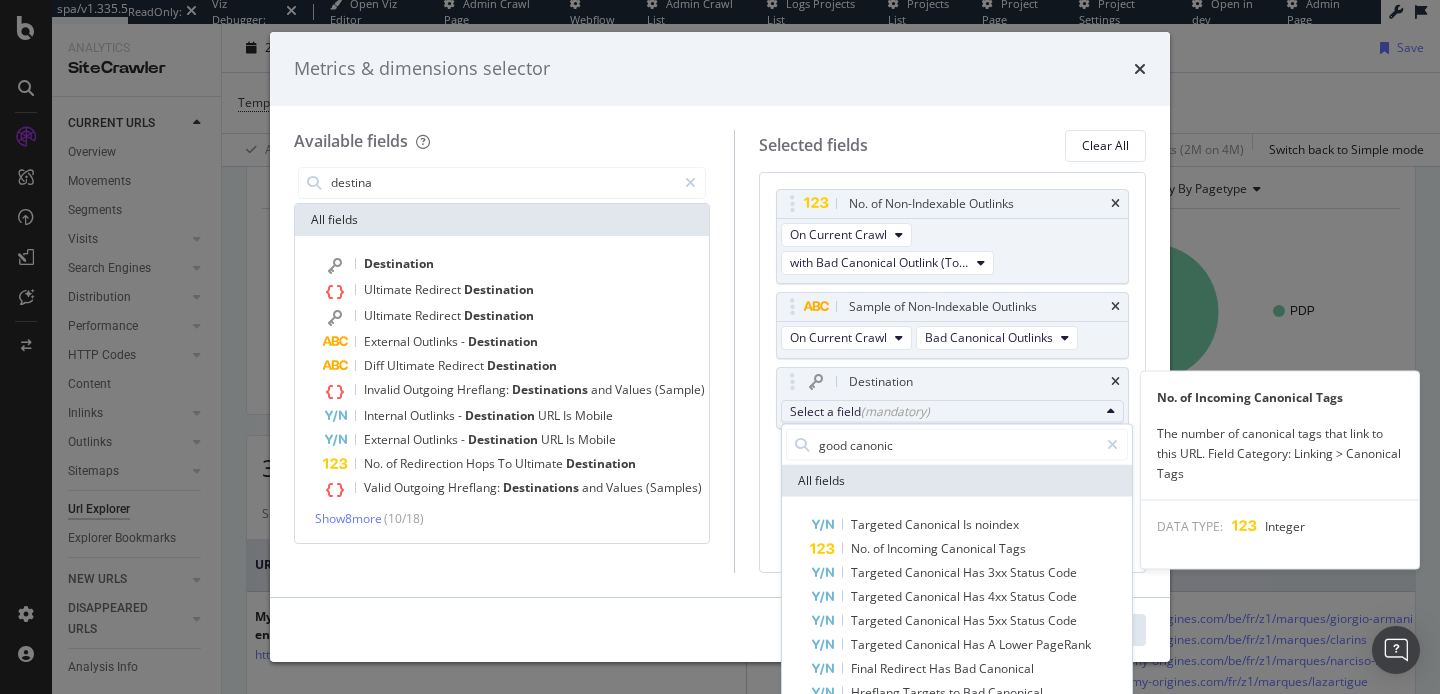 type on "good canonica" 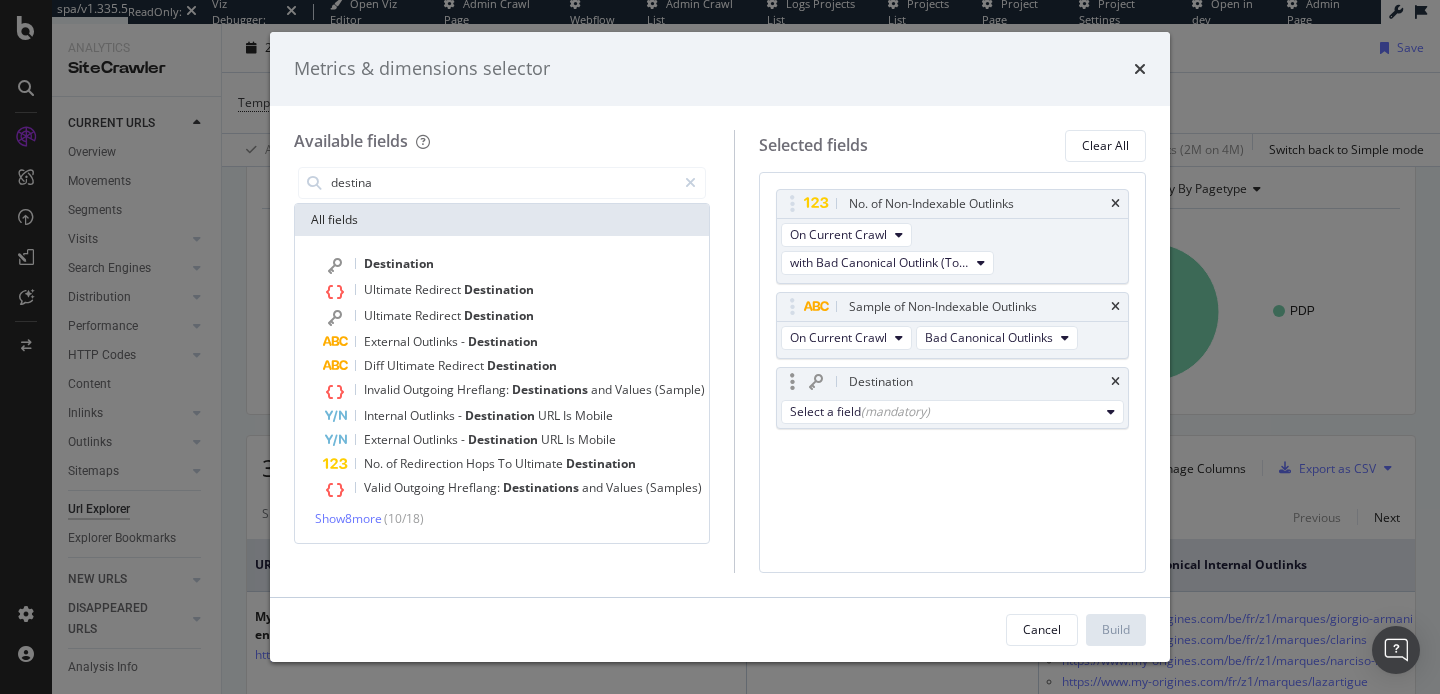click on "Destination" at bounding box center [952, 382] 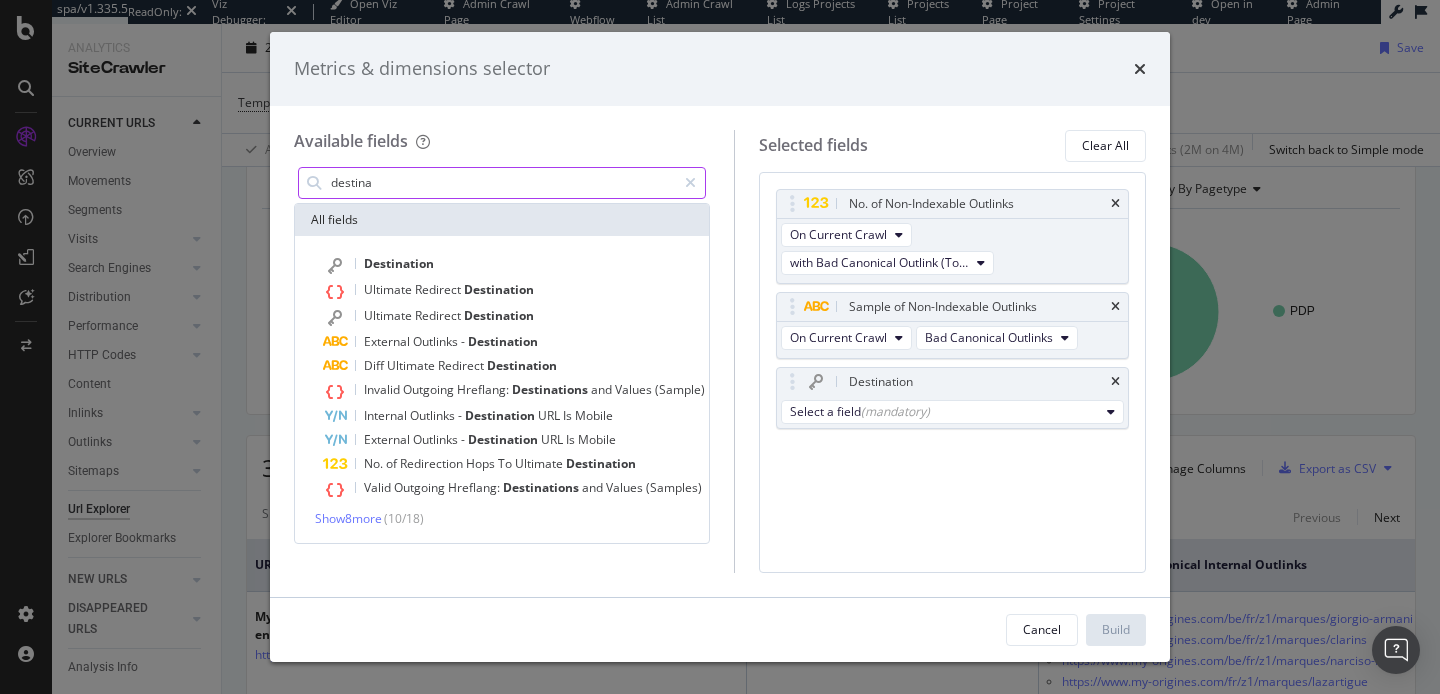 click on "destina" at bounding box center (502, 183) 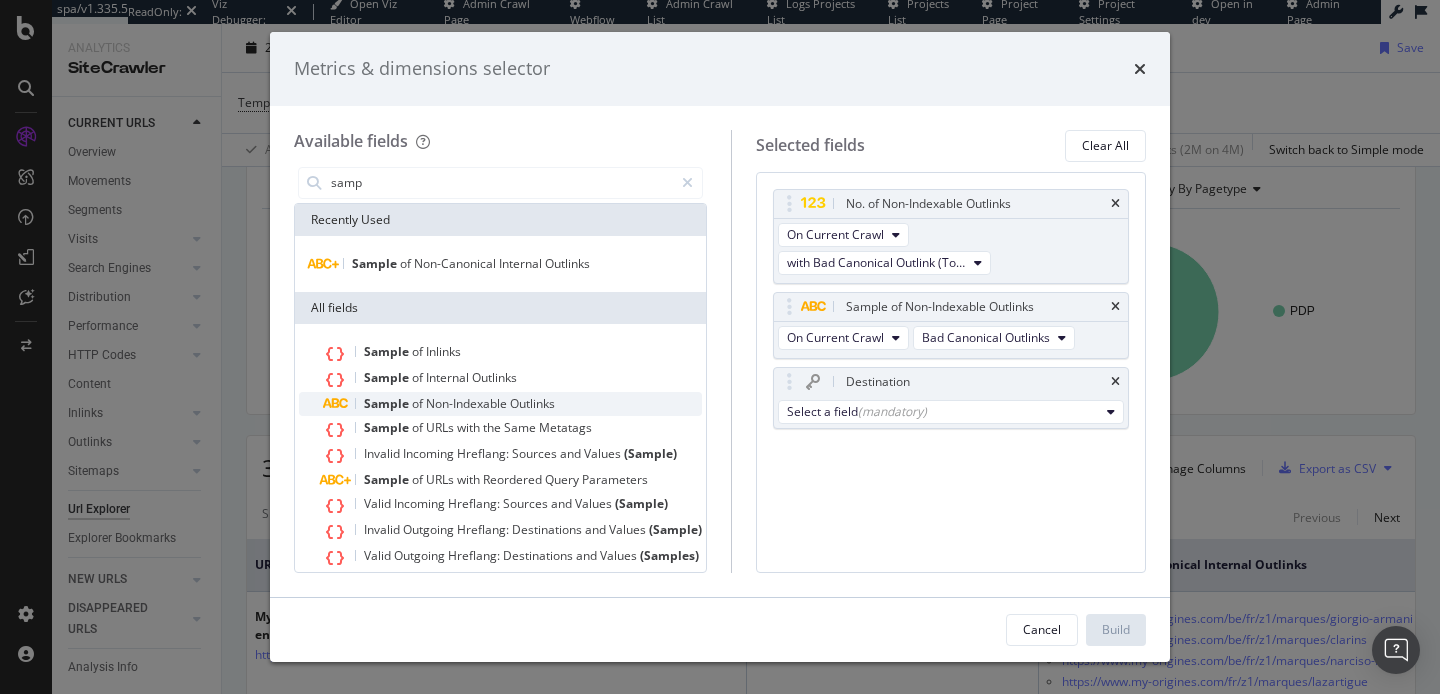 click on "Non-Indexable" at bounding box center (468, 403) 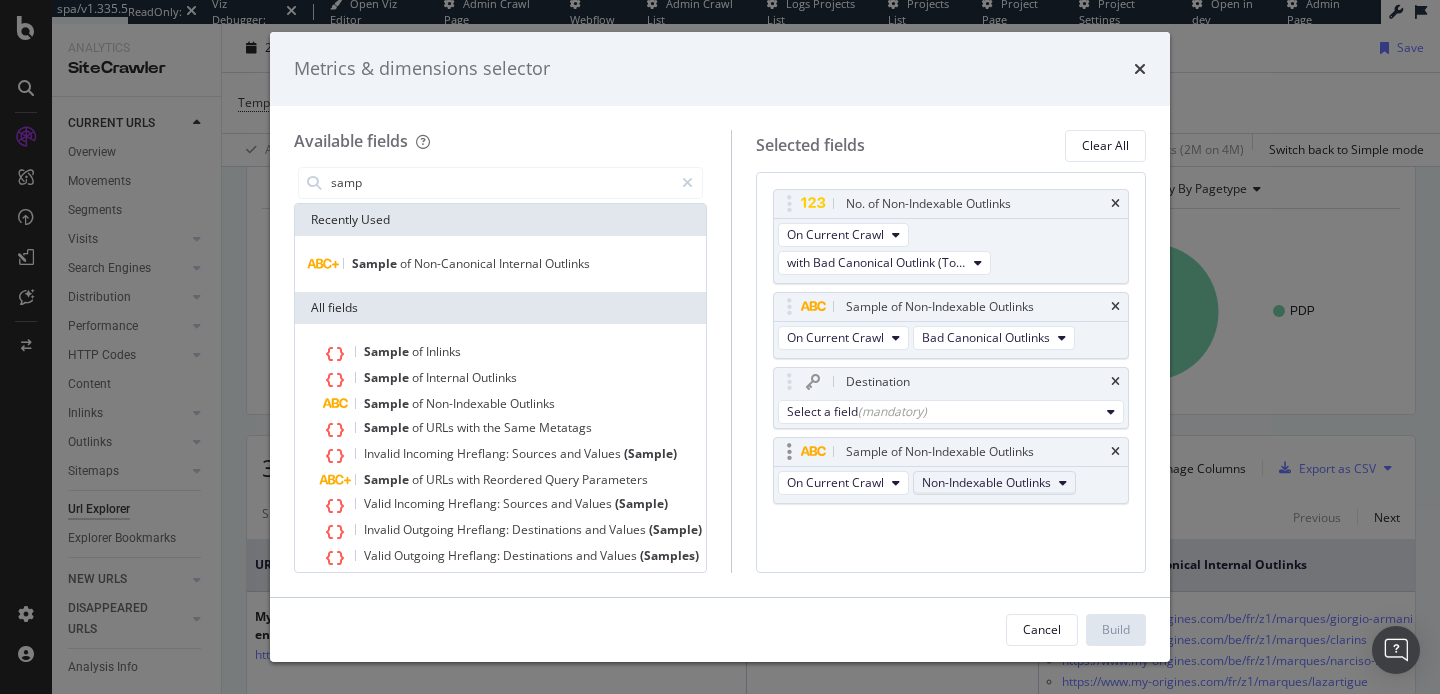 click on "Non-Indexable Outlinks" at bounding box center [986, 482] 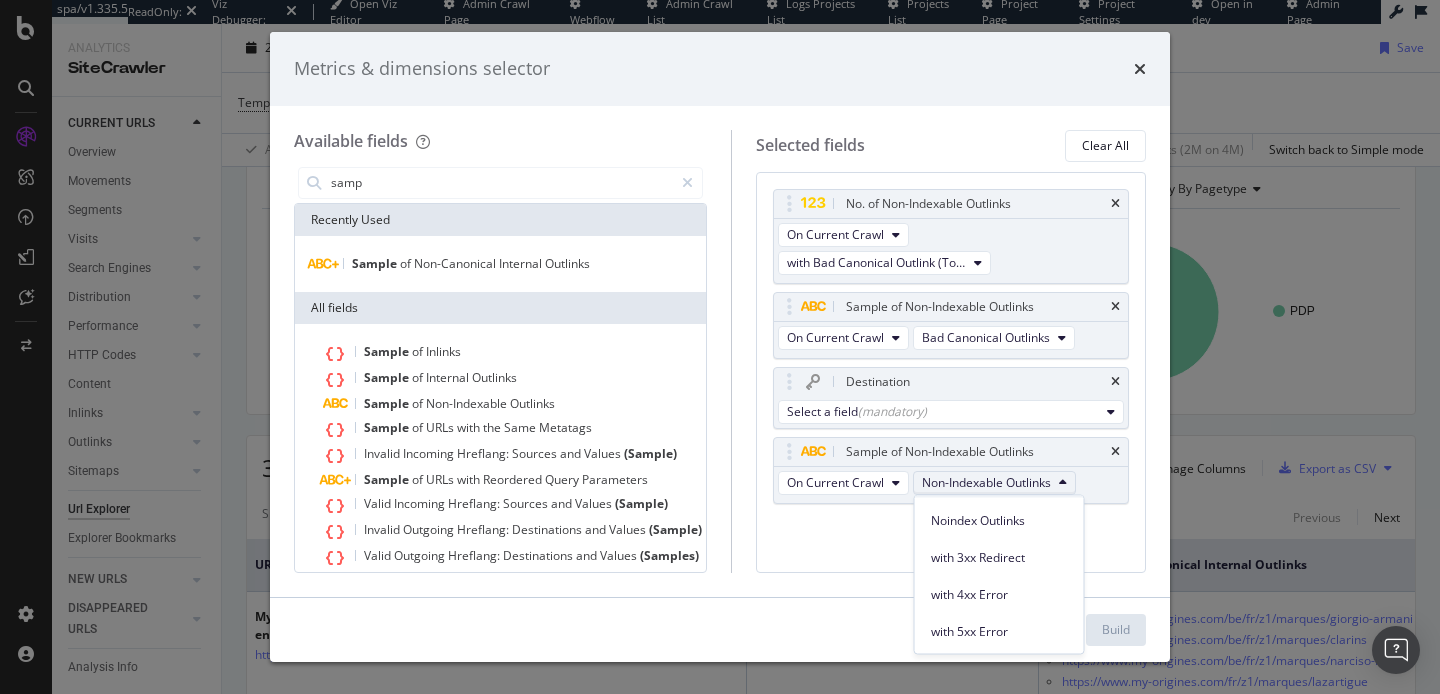scroll, scrollTop: 0, scrollLeft: 0, axis: both 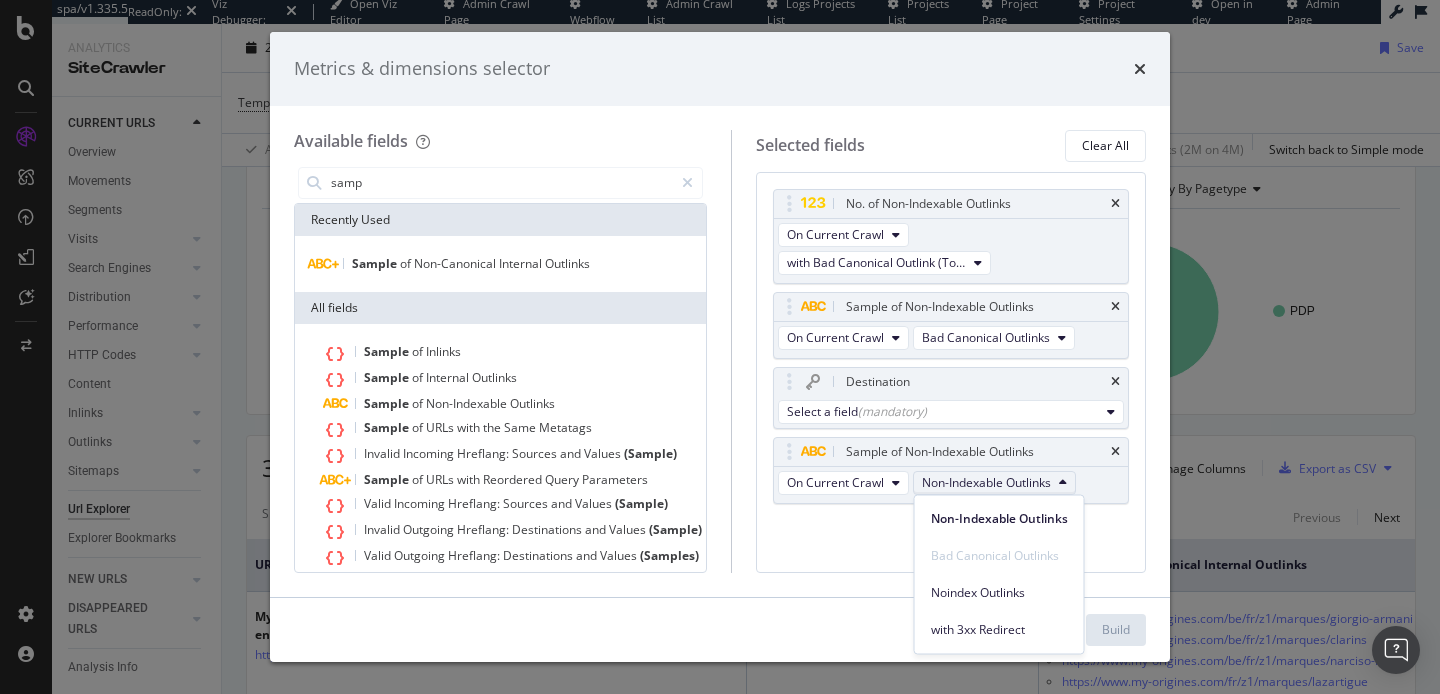 click on "No. of Non-Indexable Outlinks On Current Crawl with Bad Canonical Outlink (Total) Sample of Non-Indexable Outlinks On Current Crawl Bad Canonical Outlinks Destination Select a field (mandatory) Sample of Non-Indexable Outlinks On Current Crawl Non-Indexable Outlinks You can use this field as a" at bounding box center [951, 368] 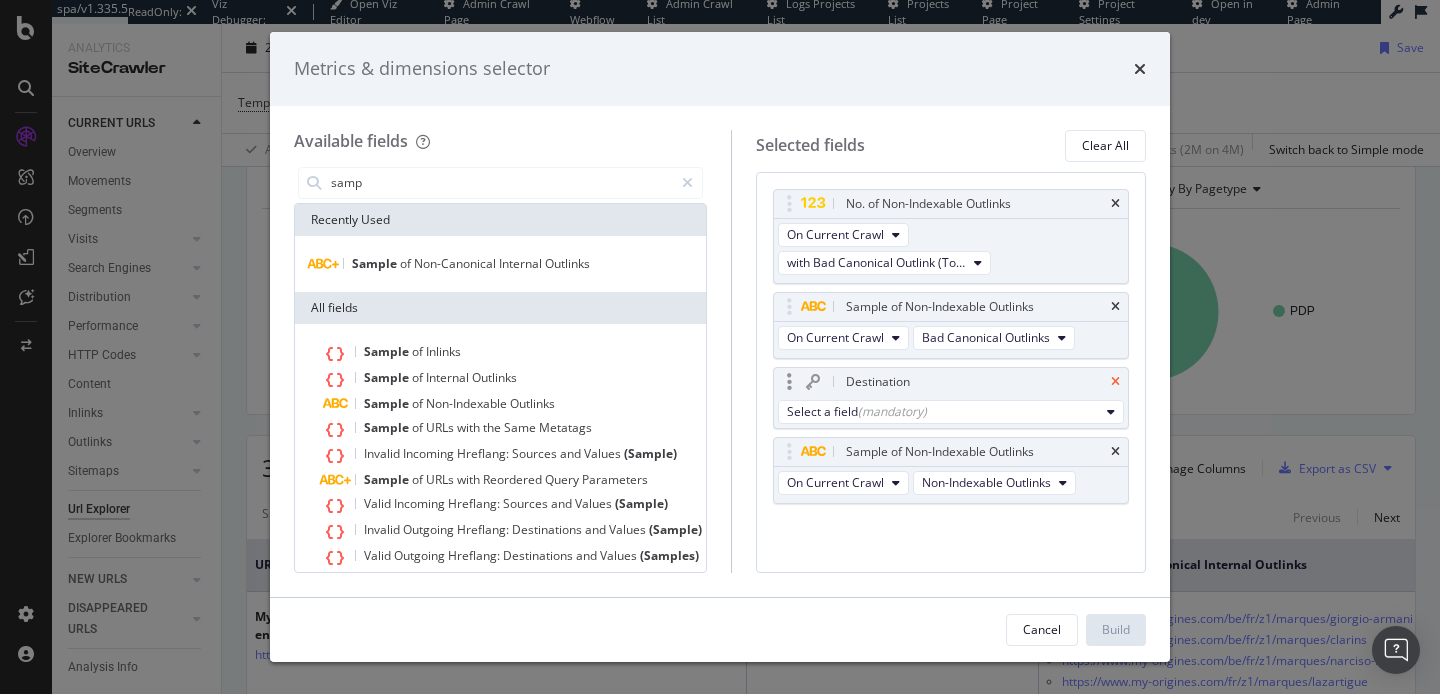 click at bounding box center [1115, 382] 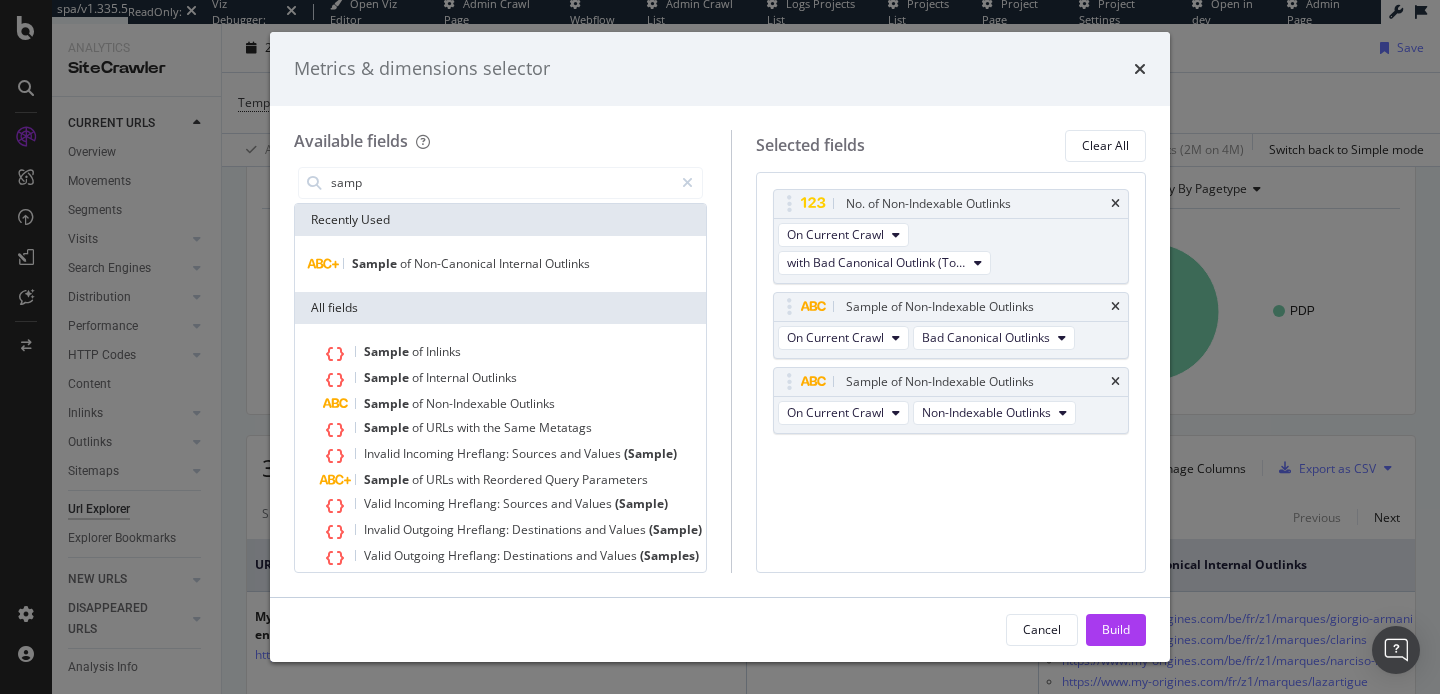 drag, startPoint x: 939, startPoint y: 532, endPoint x: 998, endPoint y: 484, distance: 76.05919 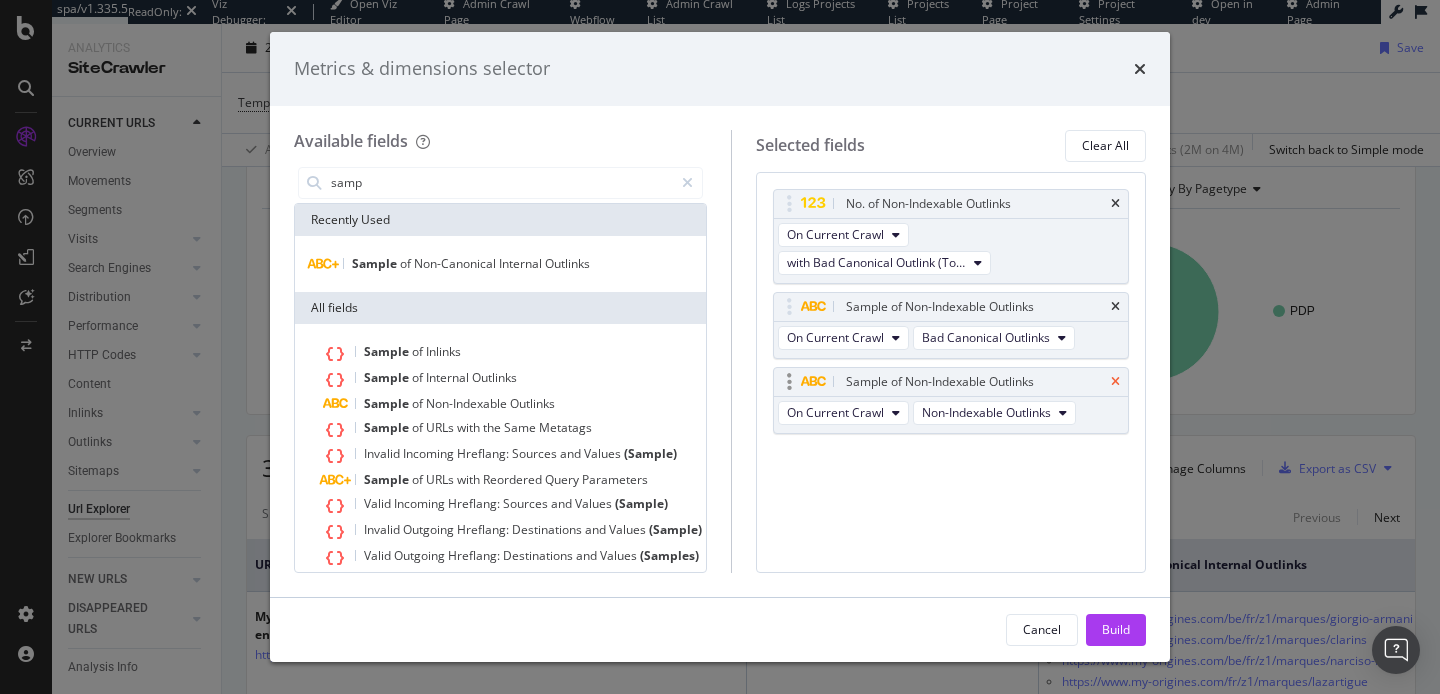 click at bounding box center (1115, 382) 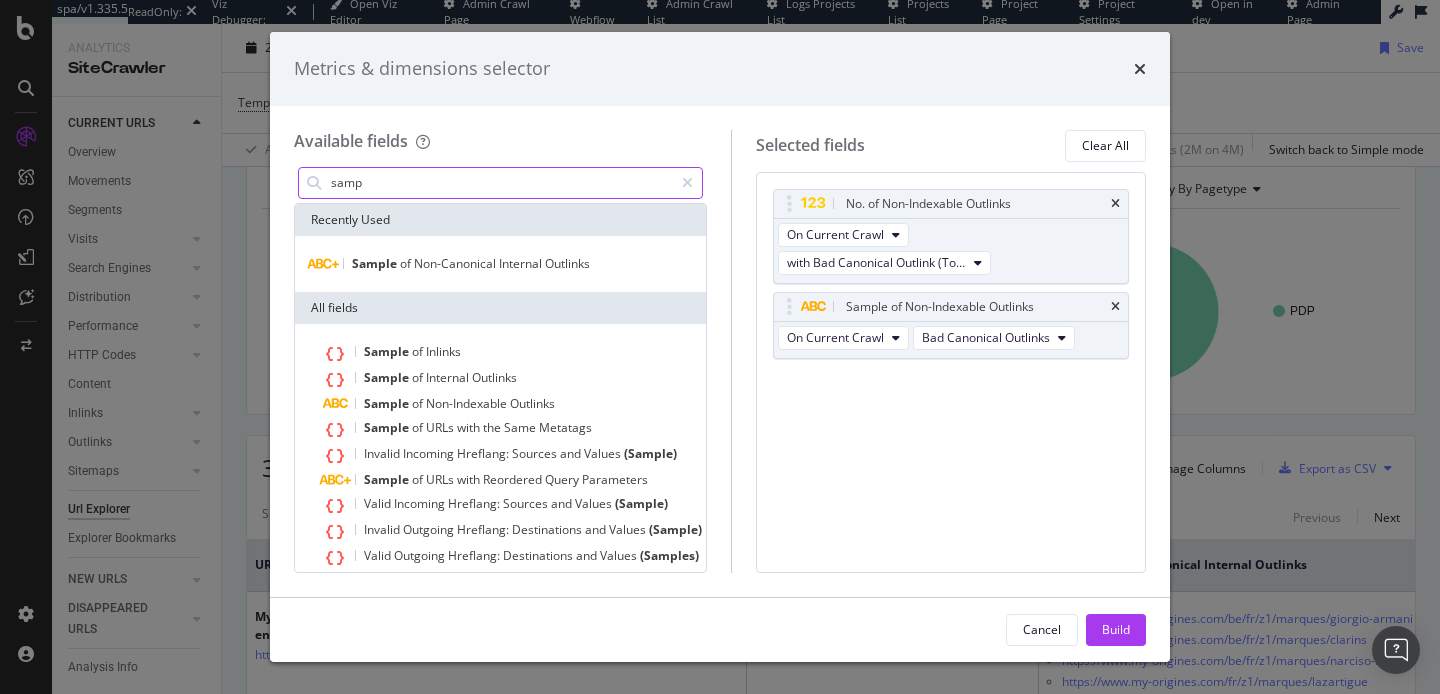 click on "samp" at bounding box center (501, 183) 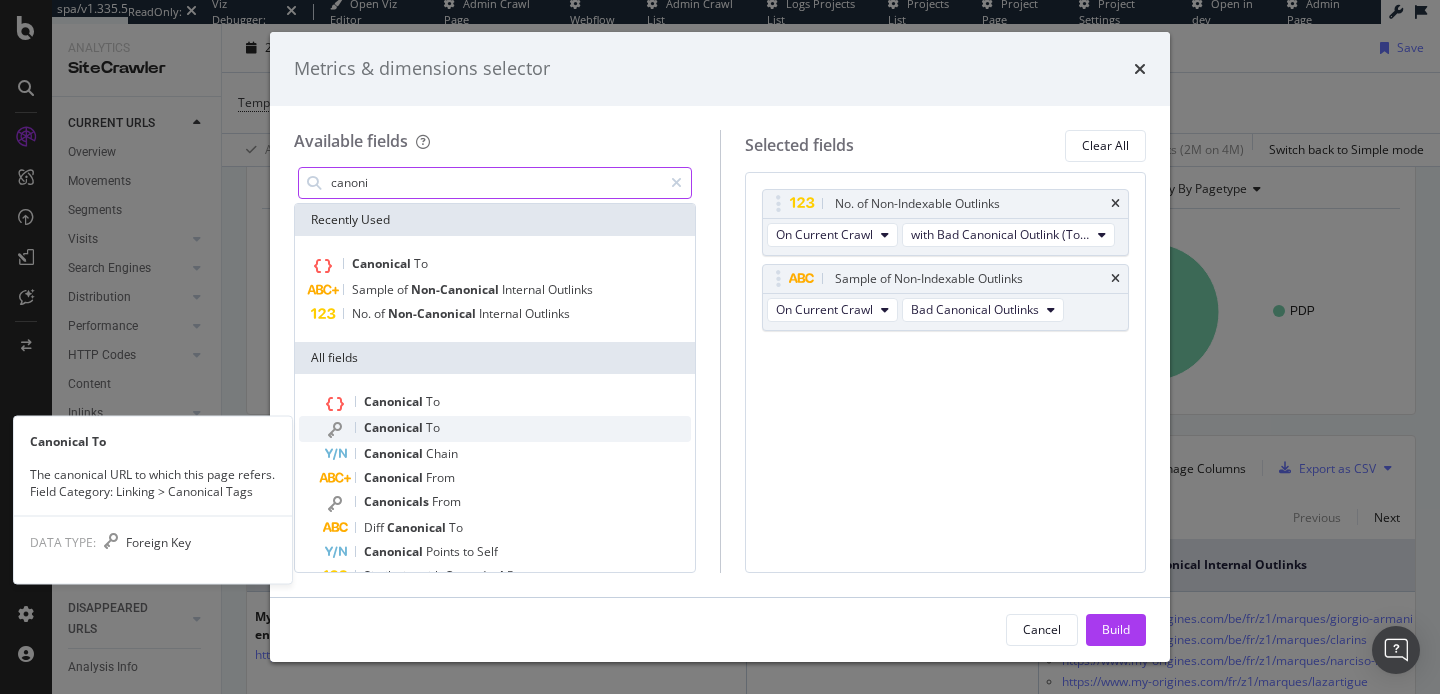 type on "canoni" 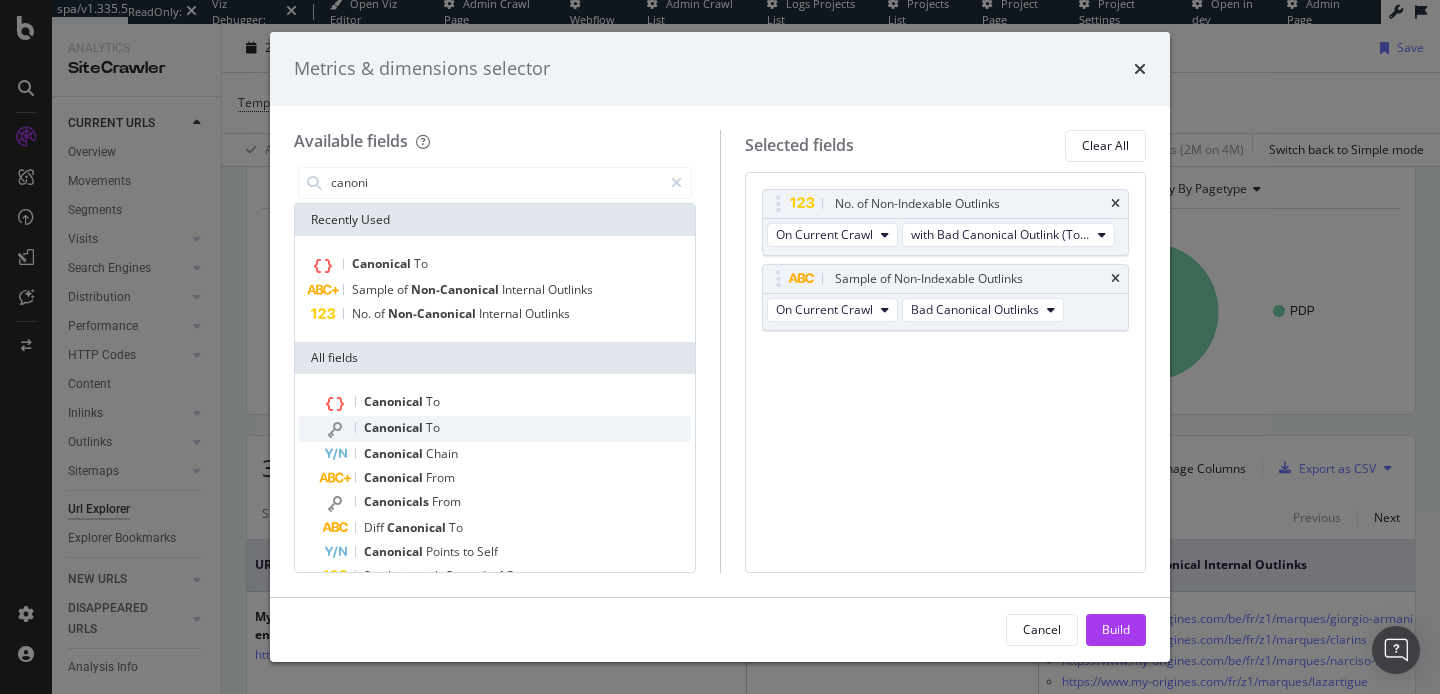 click on "Canonical" at bounding box center (395, 427) 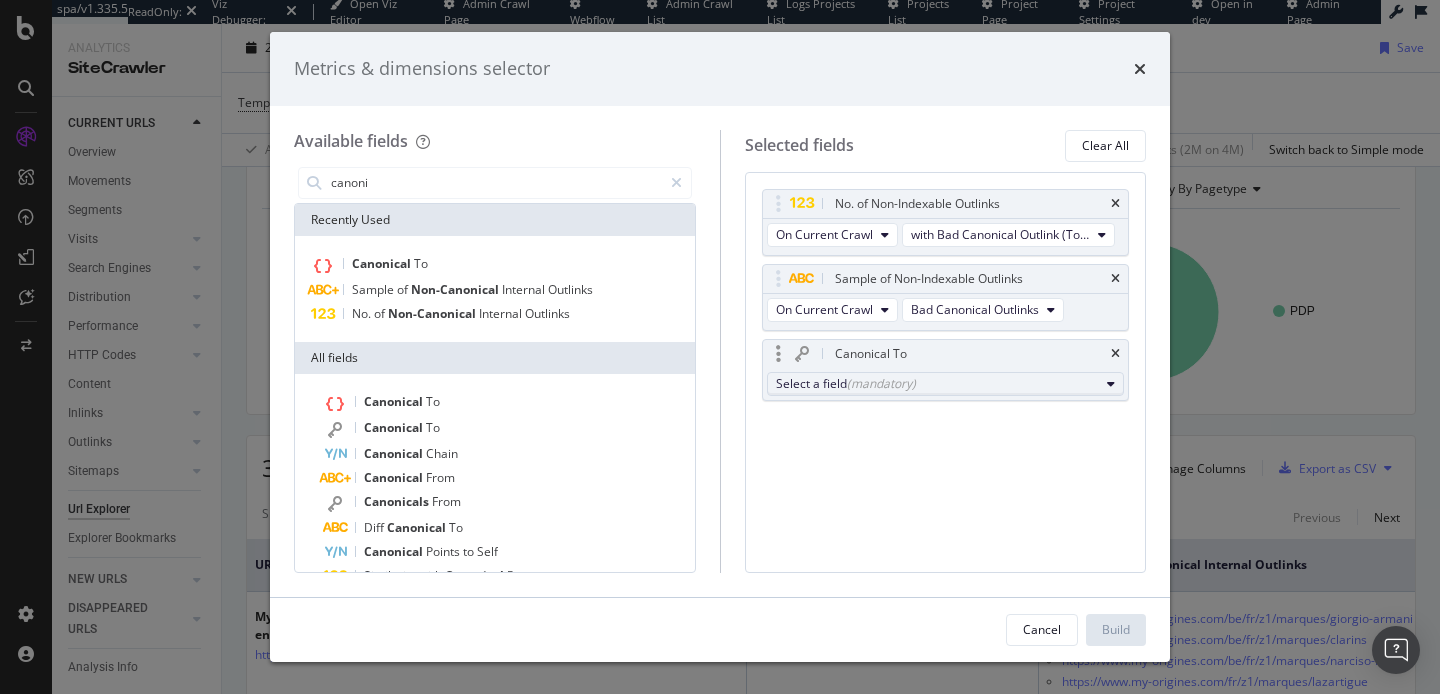 click on "Select a field (mandatory)" at bounding box center (938, 383) 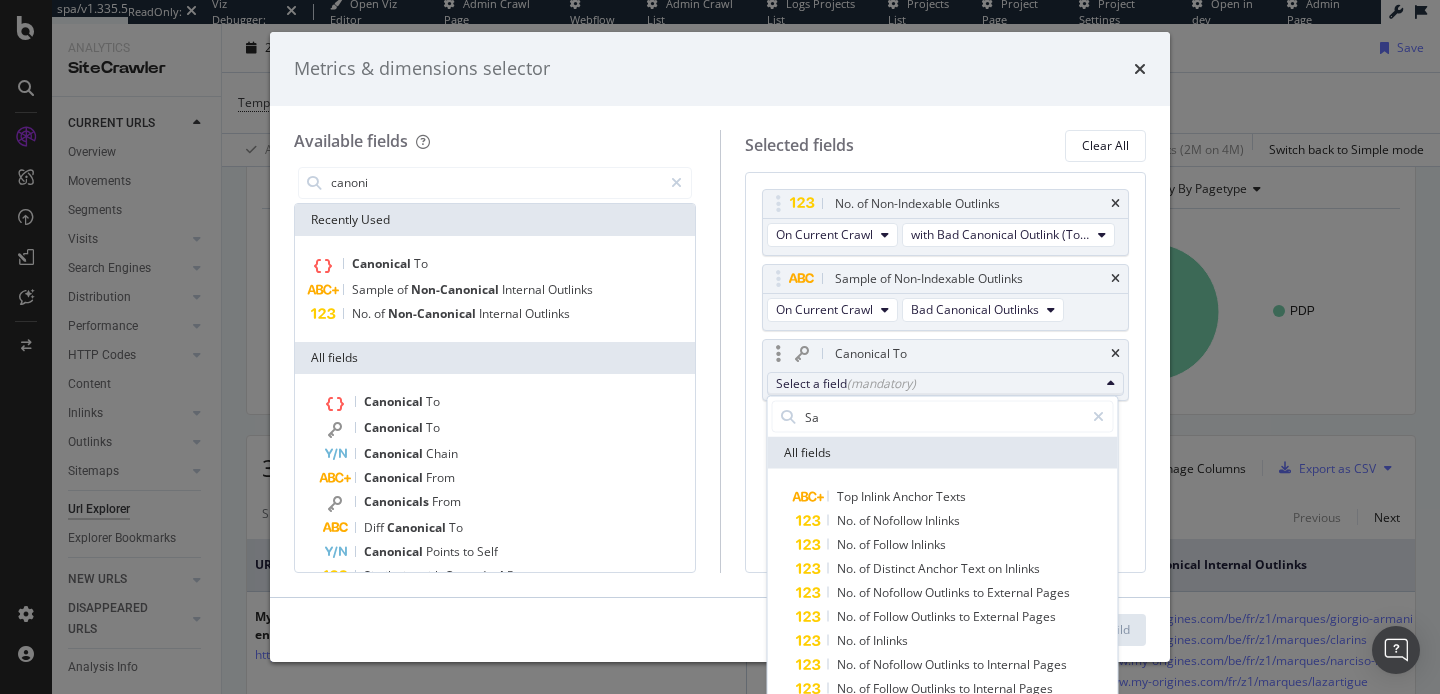 type on "S" 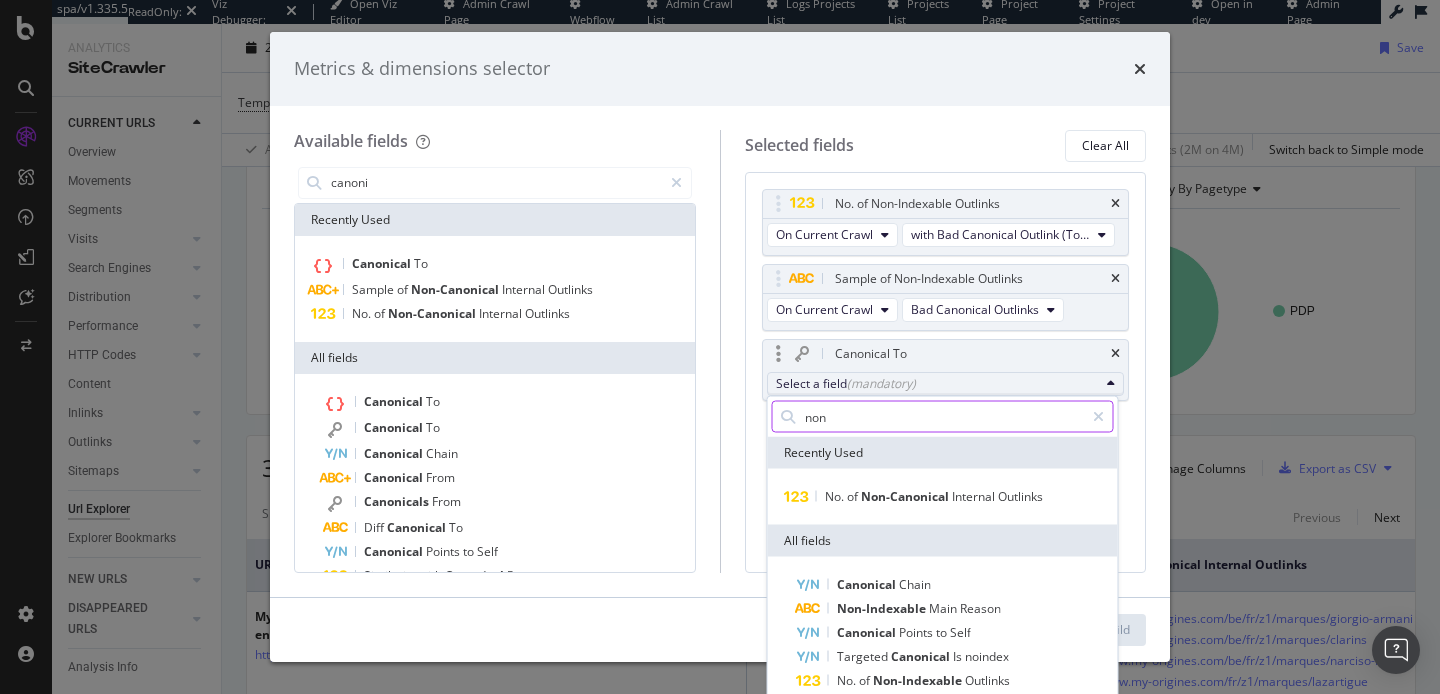 type on "non" 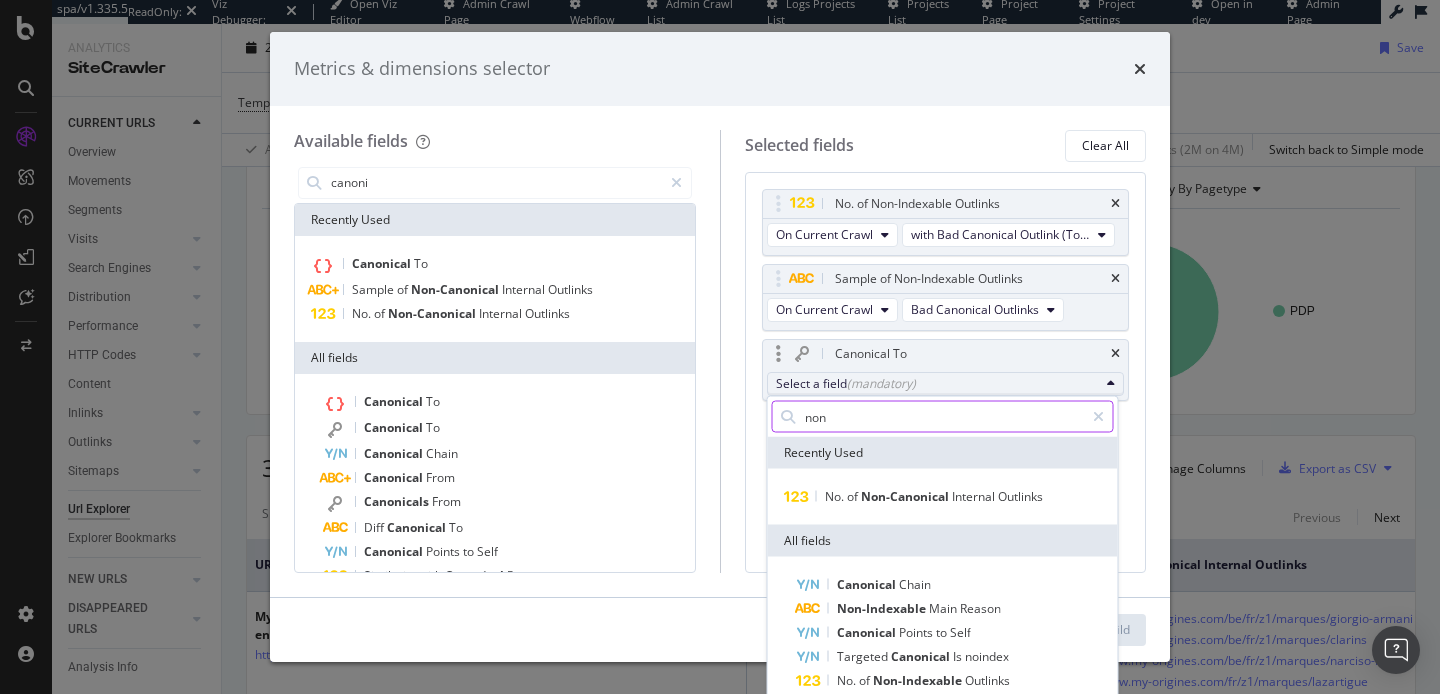 click on "non" at bounding box center [943, 417] 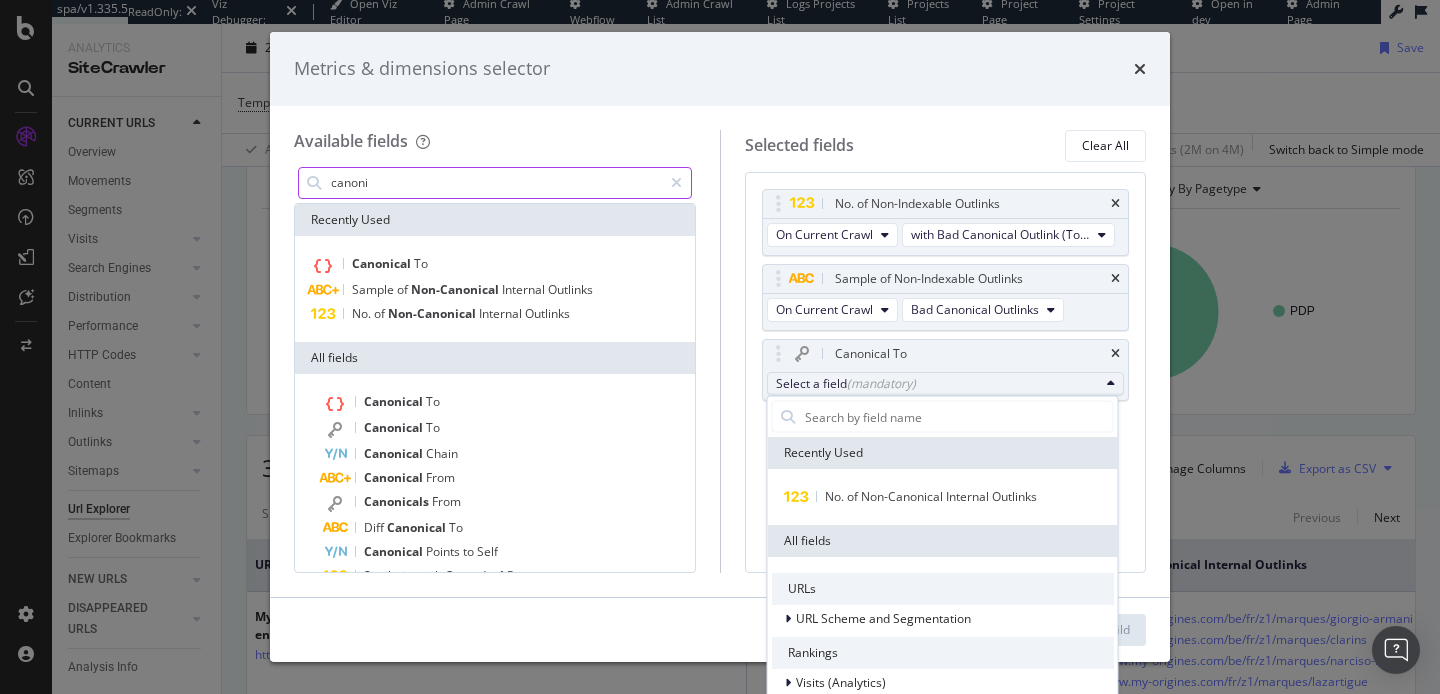 click on "canoni" at bounding box center (495, 183) 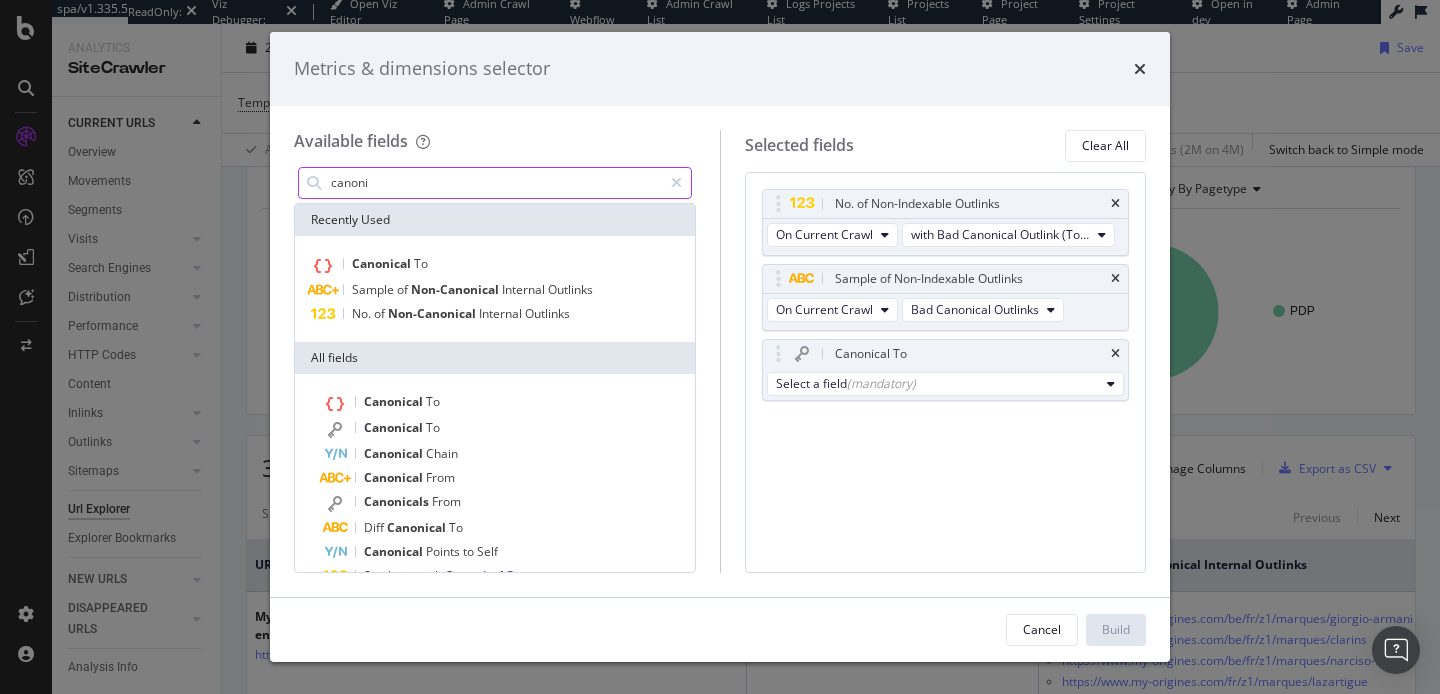 click on "canoni" at bounding box center (495, 183) 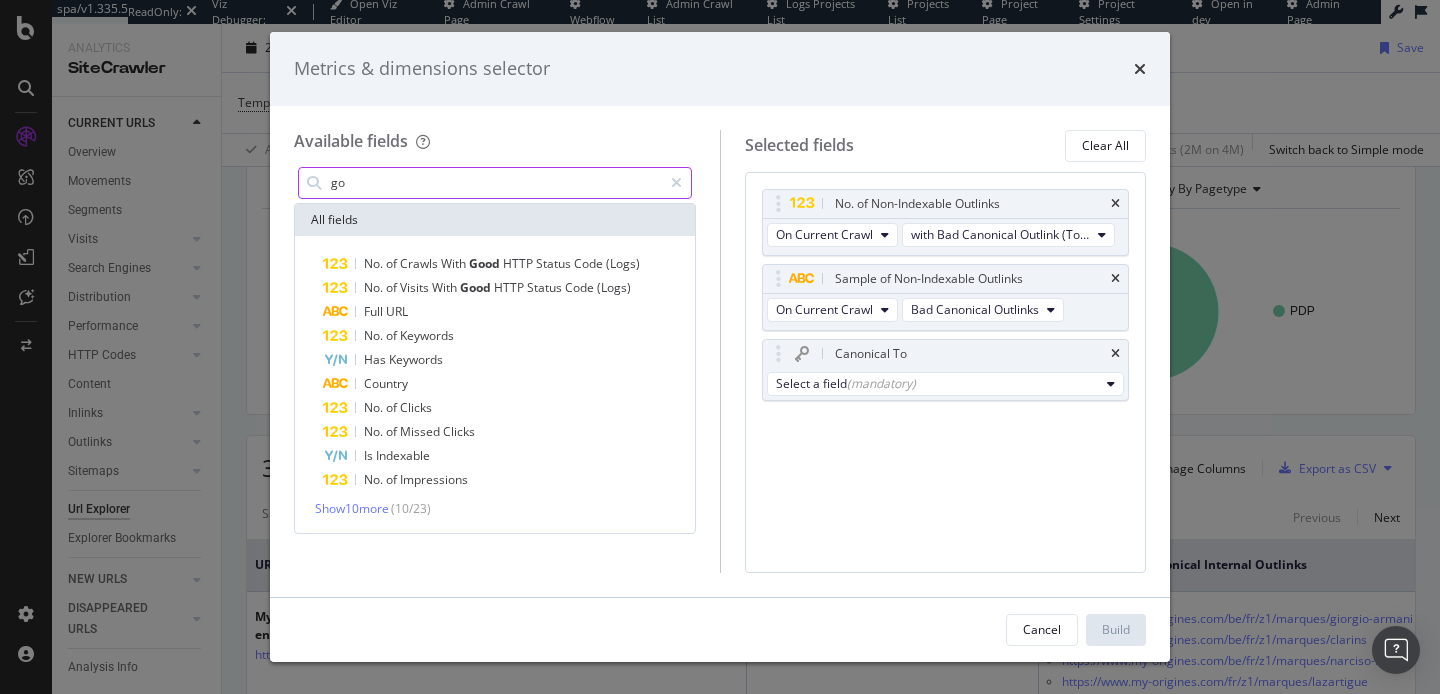 type on "g" 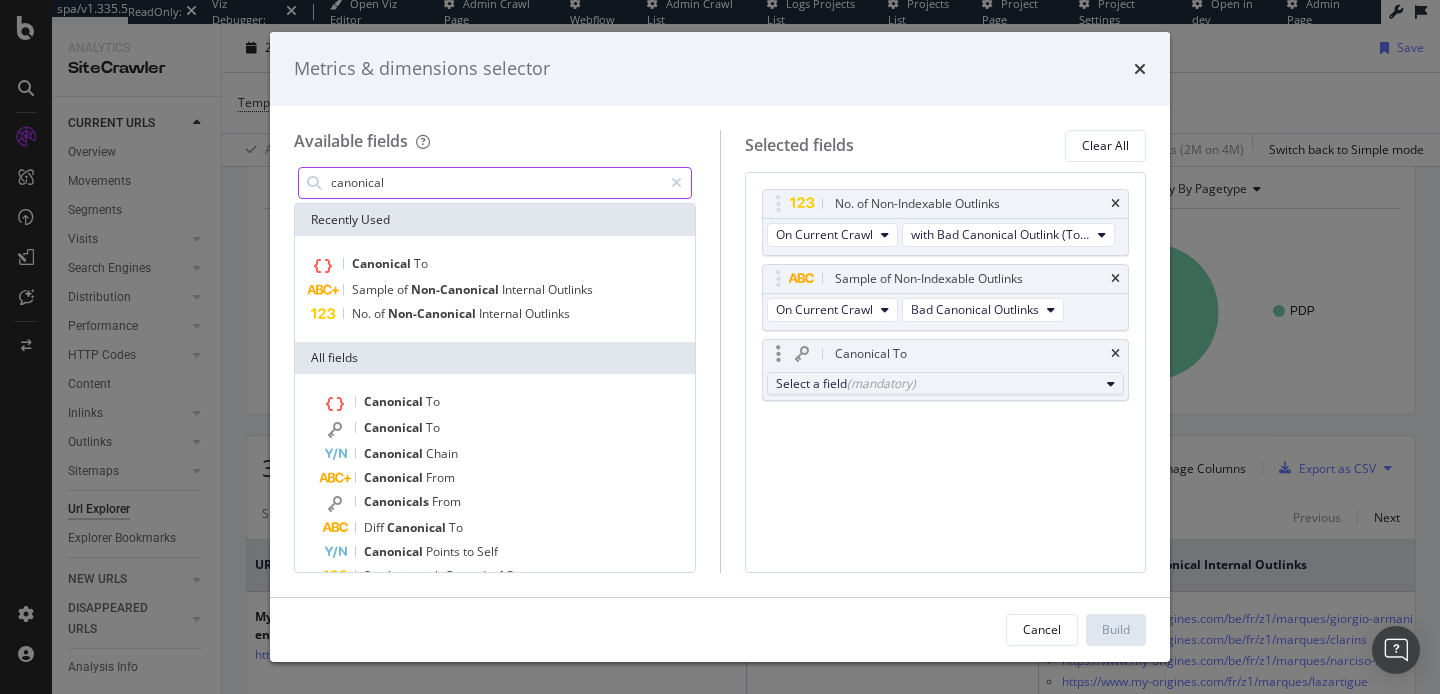 type on "canonical" 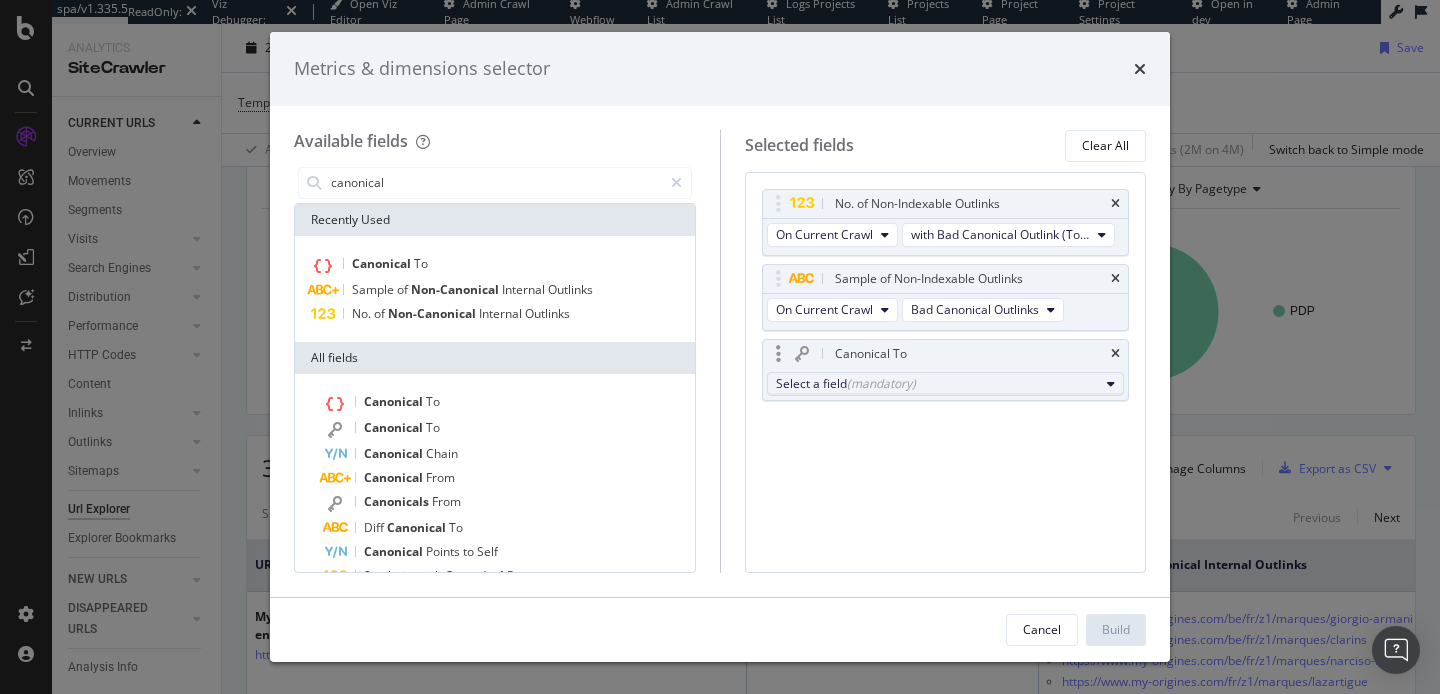 click on "Select a field (mandatory)" at bounding box center [938, 383] 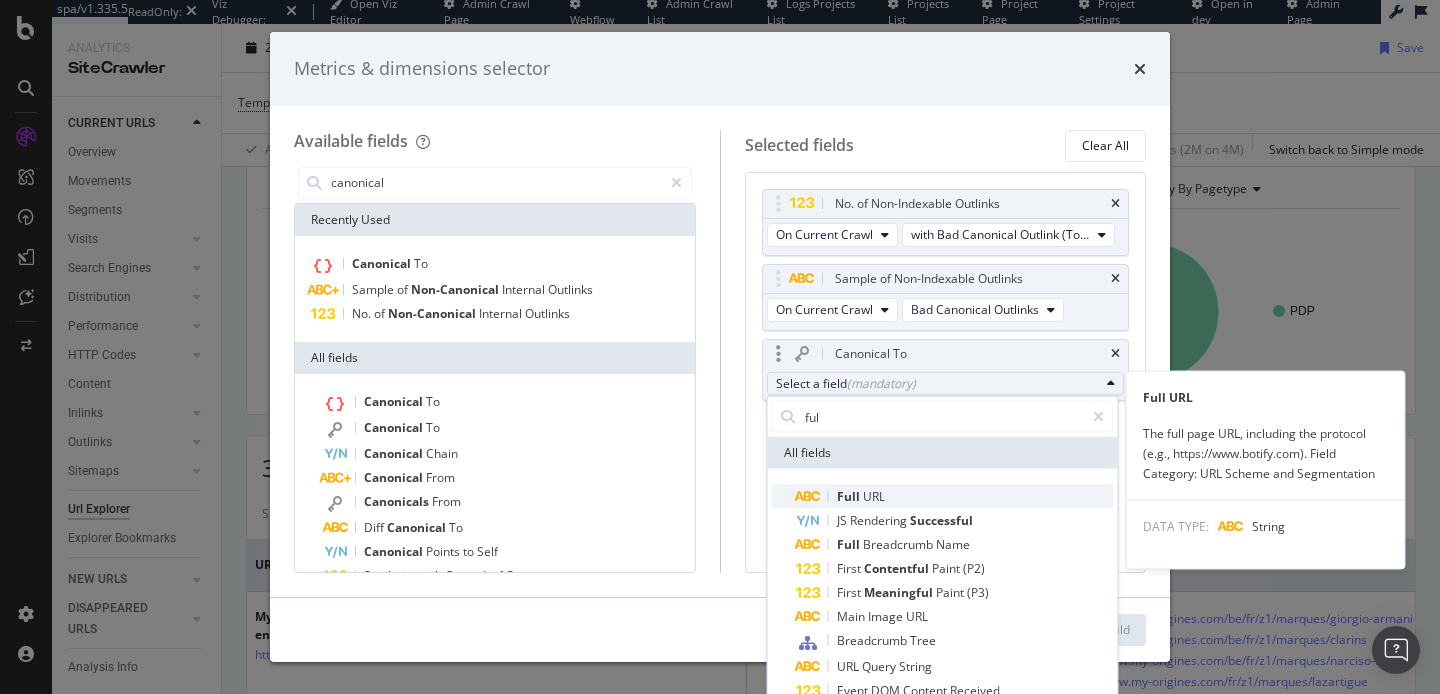 type on "ful" 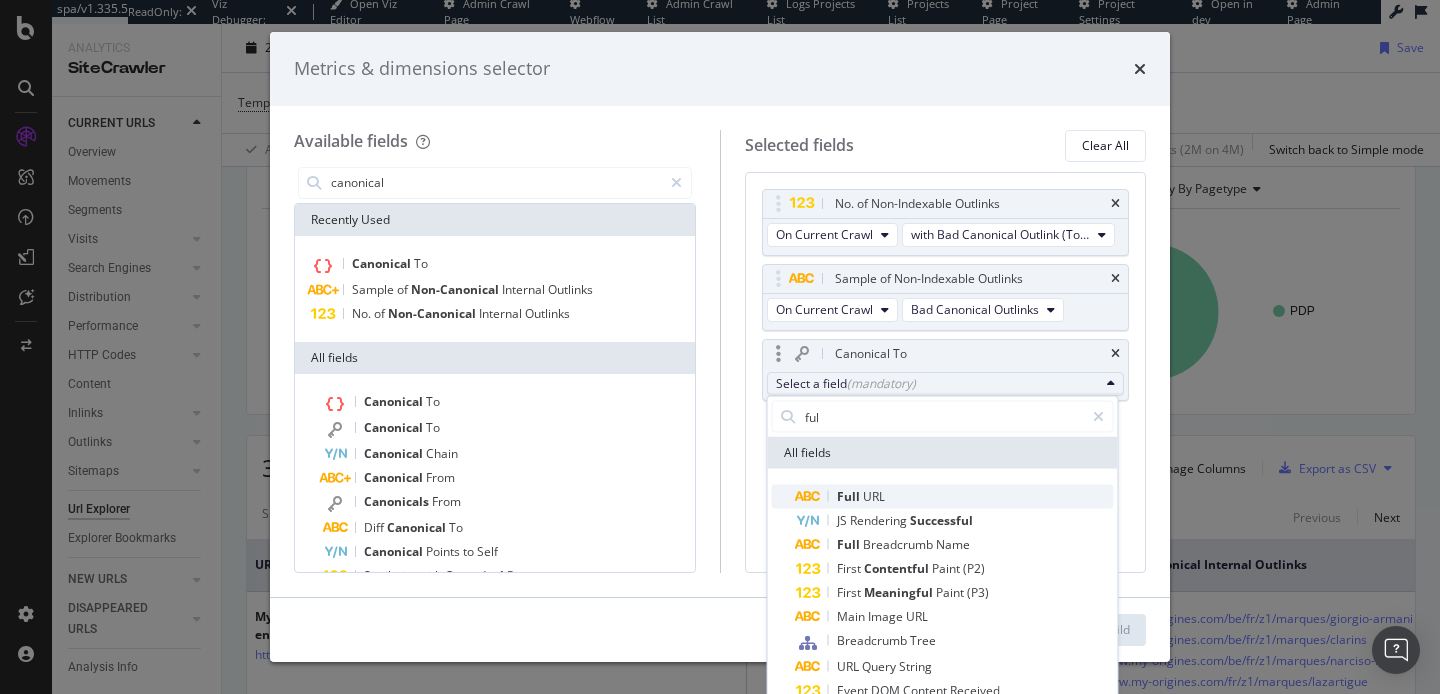 click on "Full   URL" at bounding box center (840, 497) 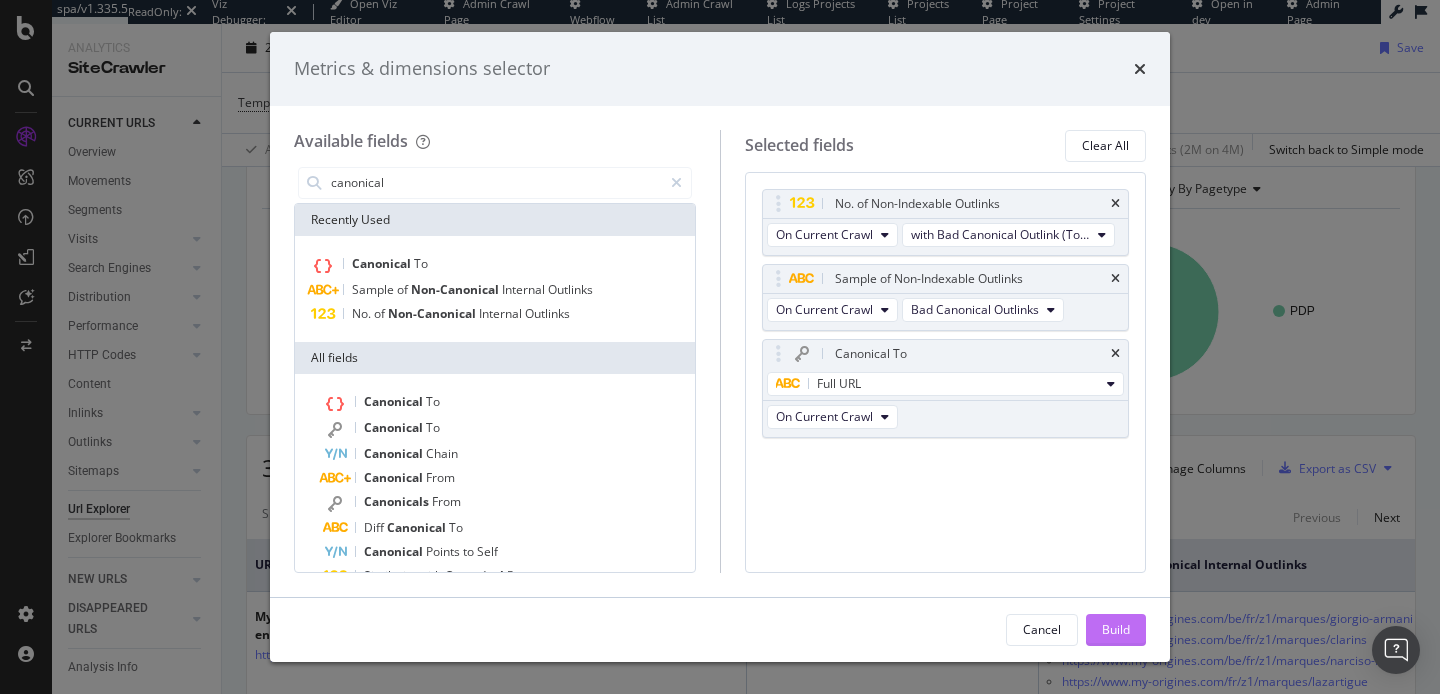 click on "Build" at bounding box center (1116, 630) 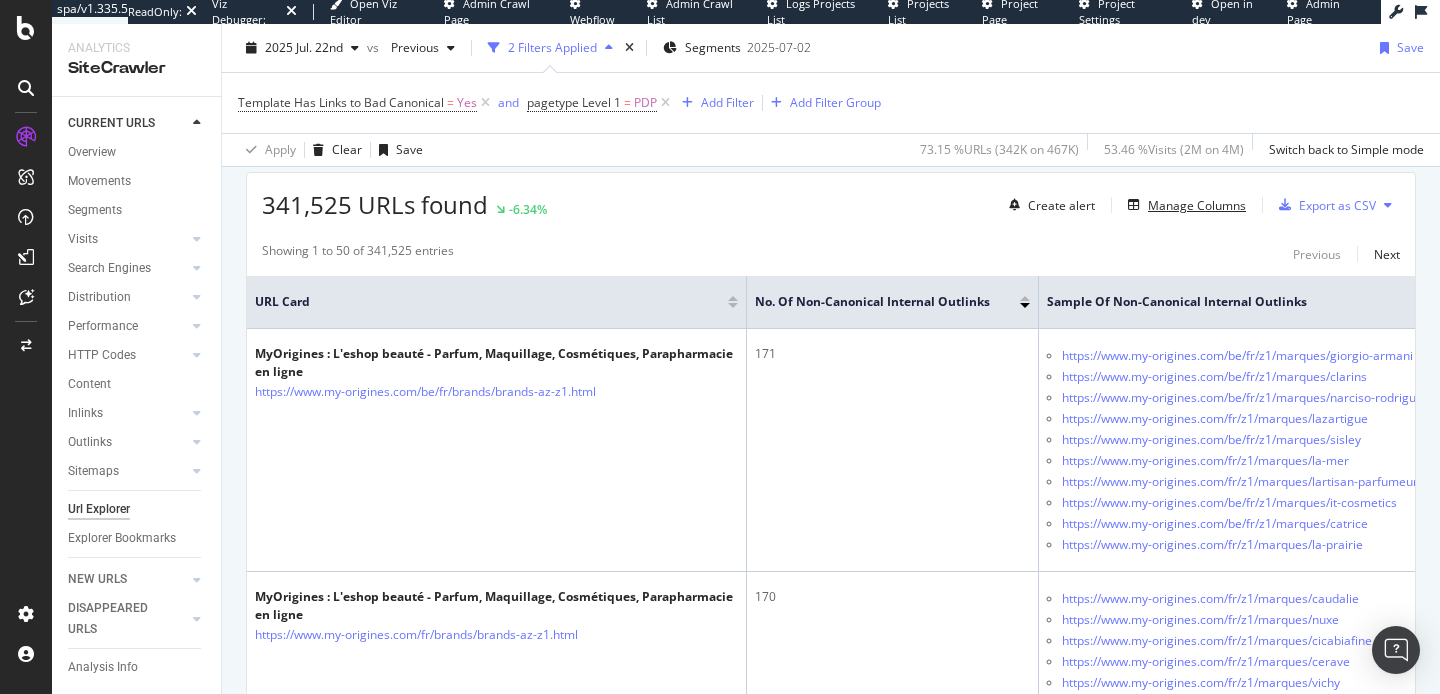 scroll, scrollTop: 360, scrollLeft: 0, axis: vertical 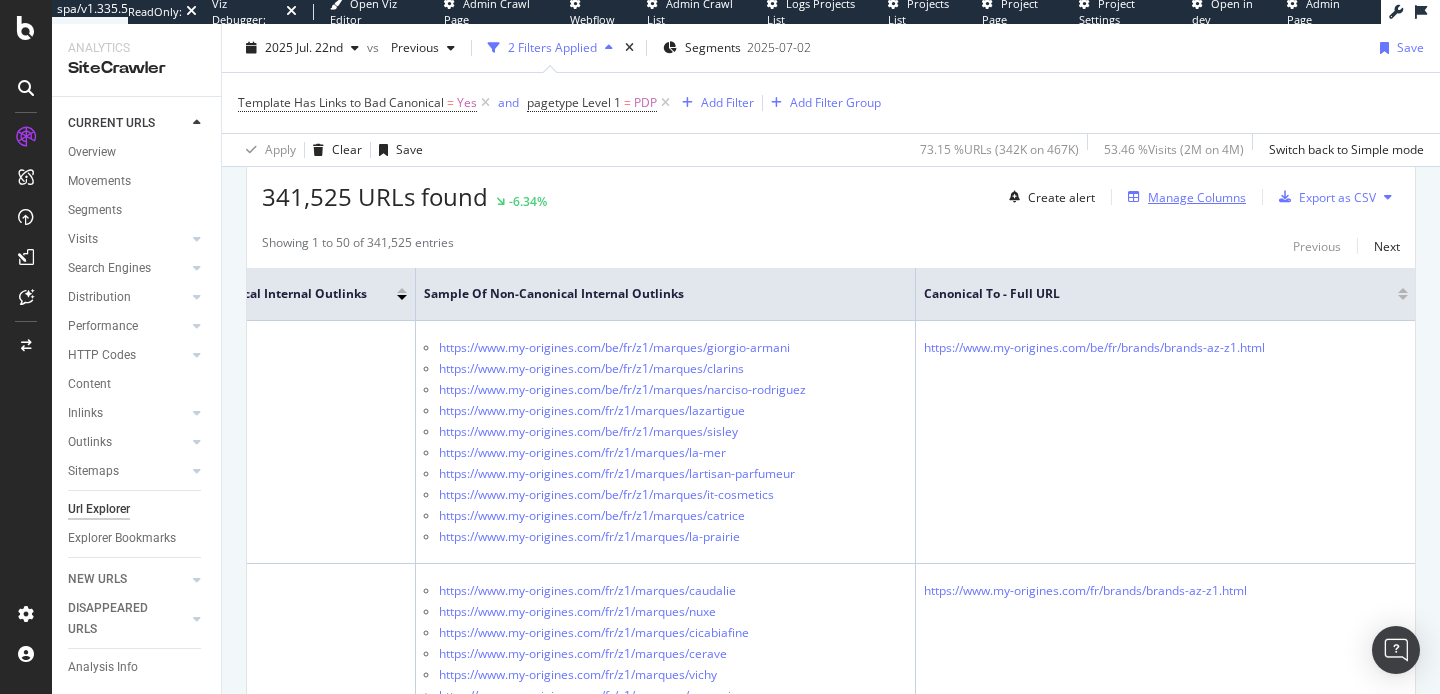 click on "Manage Columns" at bounding box center (1197, 197) 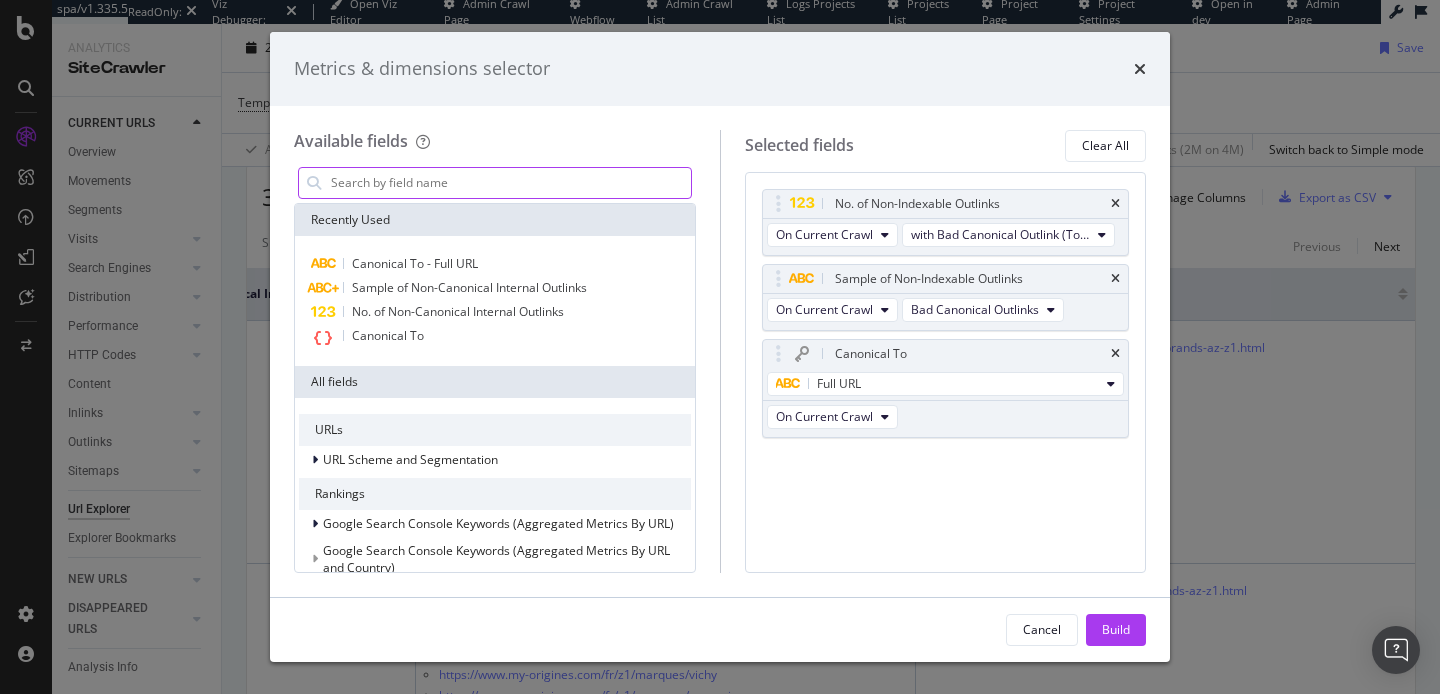 click at bounding box center (510, 183) 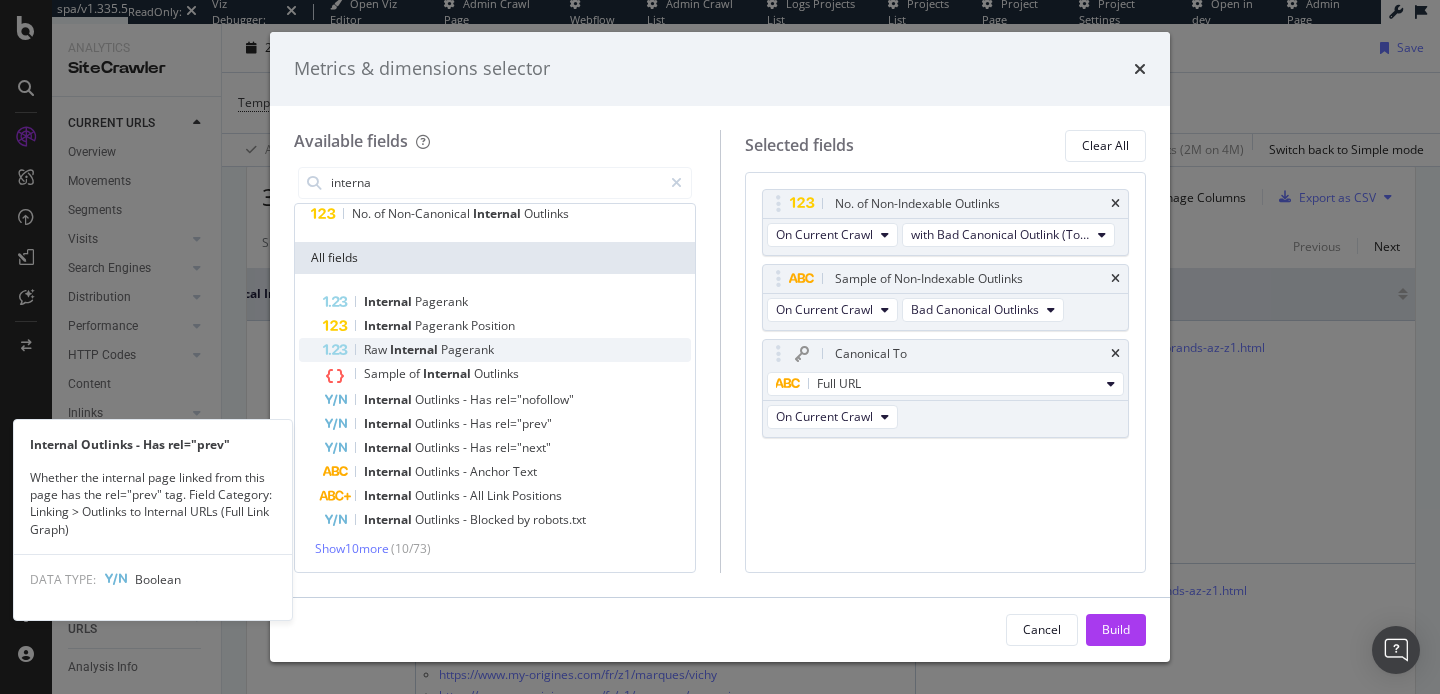 scroll, scrollTop: 0, scrollLeft: 0, axis: both 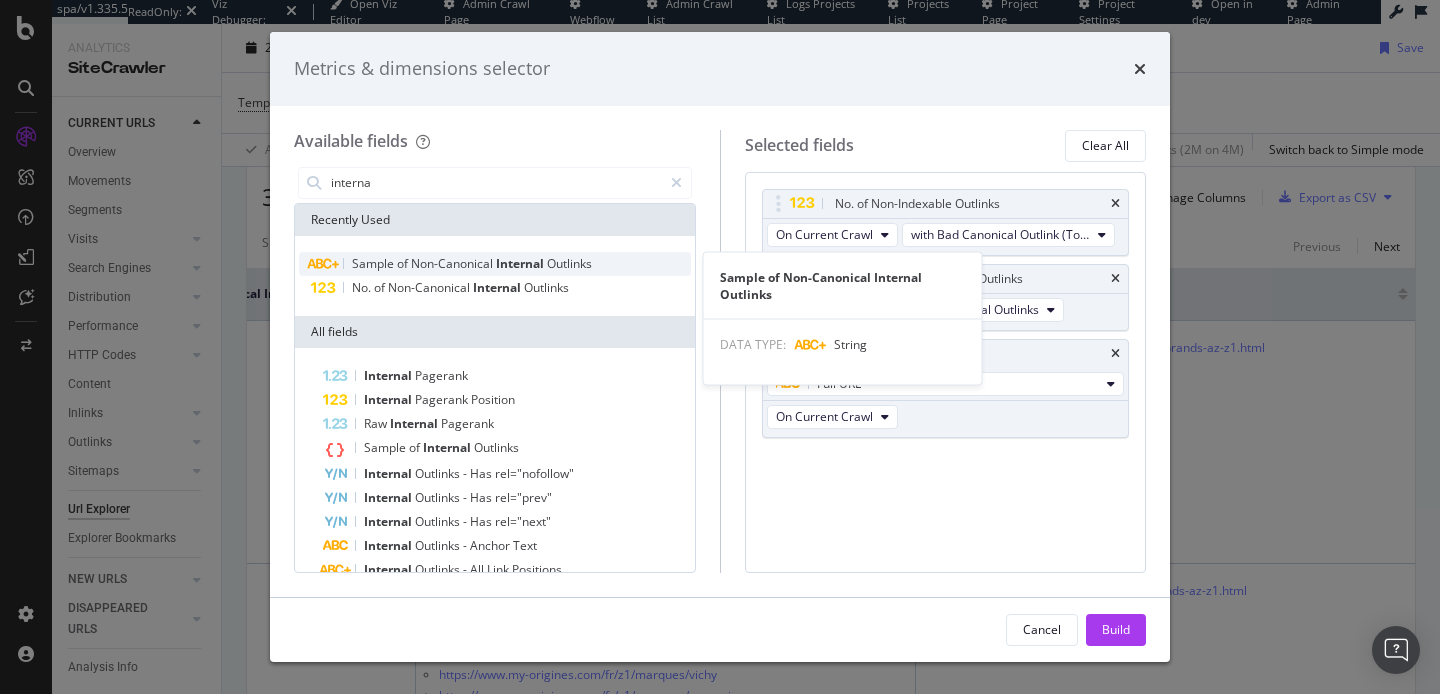 type on "interna" 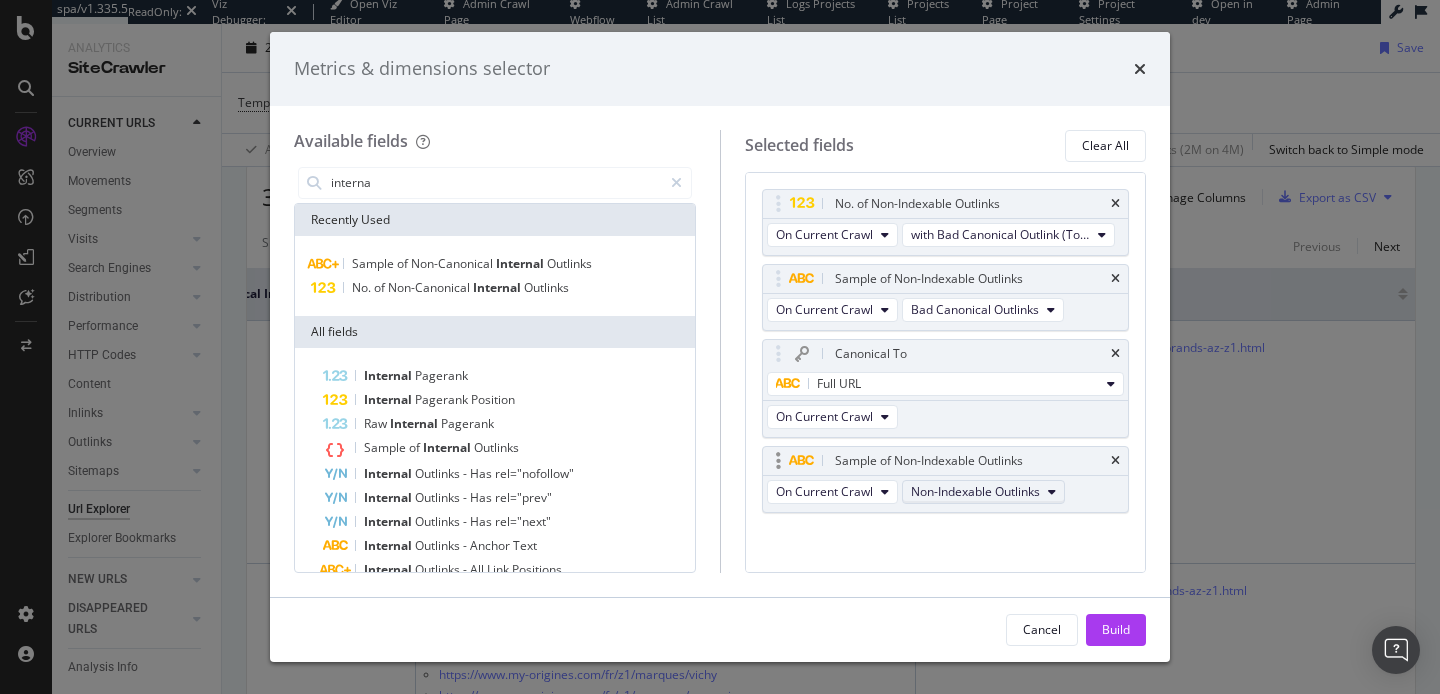 click on "Non-Indexable Outlinks" at bounding box center (975, 491) 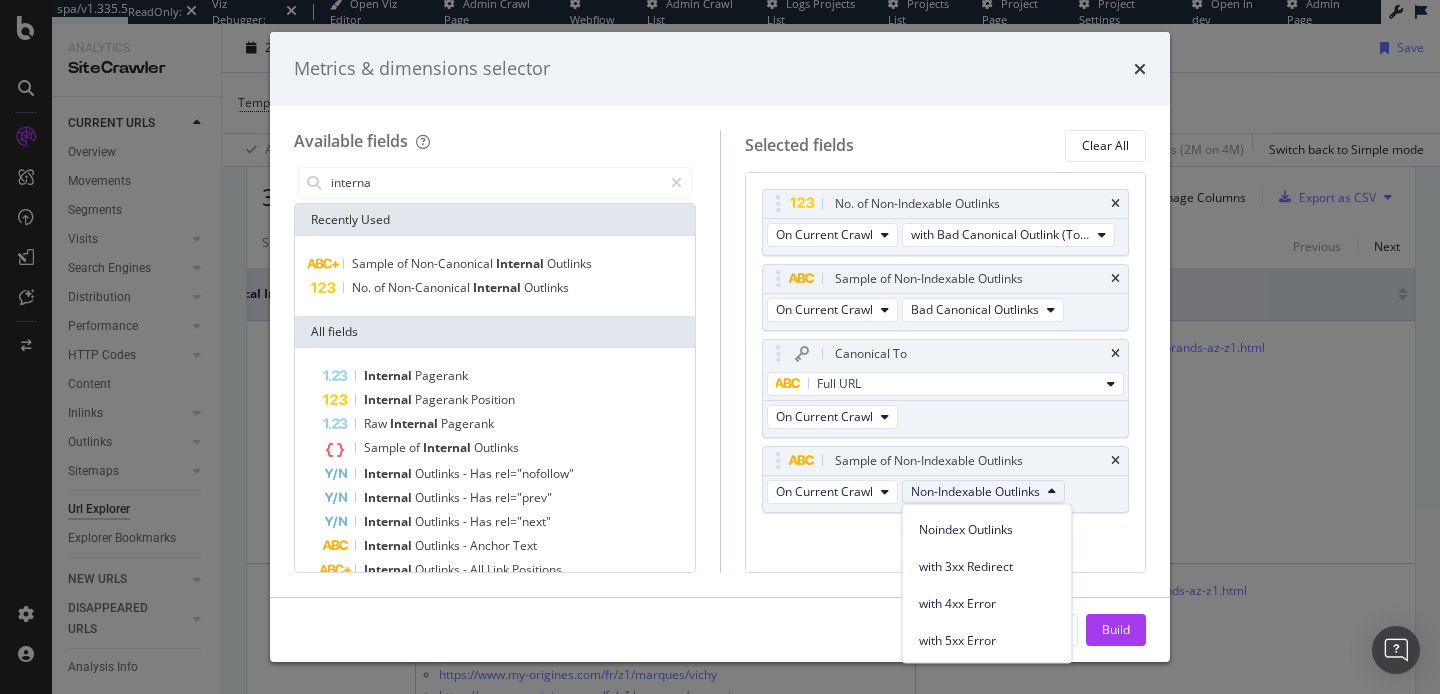 scroll, scrollTop: 0, scrollLeft: 0, axis: both 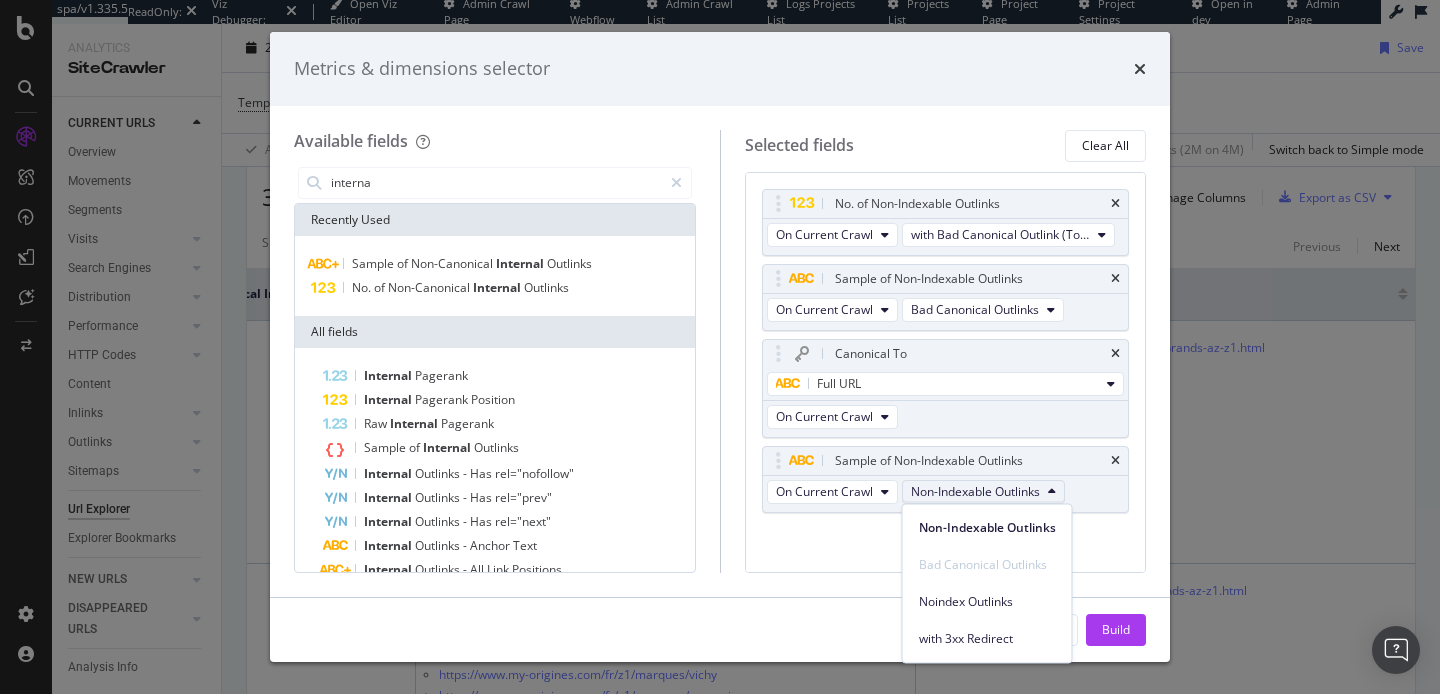 click on "No. of Non-Indexable Outlinks On Current Crawl with Bad Canonical Outlink (Total) Sample of Non-Indexable Outlinks On Current Crawl Bad Canonical Outlinks Canonical To Full URL On Current Crawl Sample of Non-Indexable Outlinks On Current Crawl Non-Indexable Outlinks You can use this field as a
To pick up a draggable item, press the space bar.
While dragging, use the arrow keys to move the item.
Press space again to drop the item in its new position, or press escape to cancel." at bounding box center [946, 372] 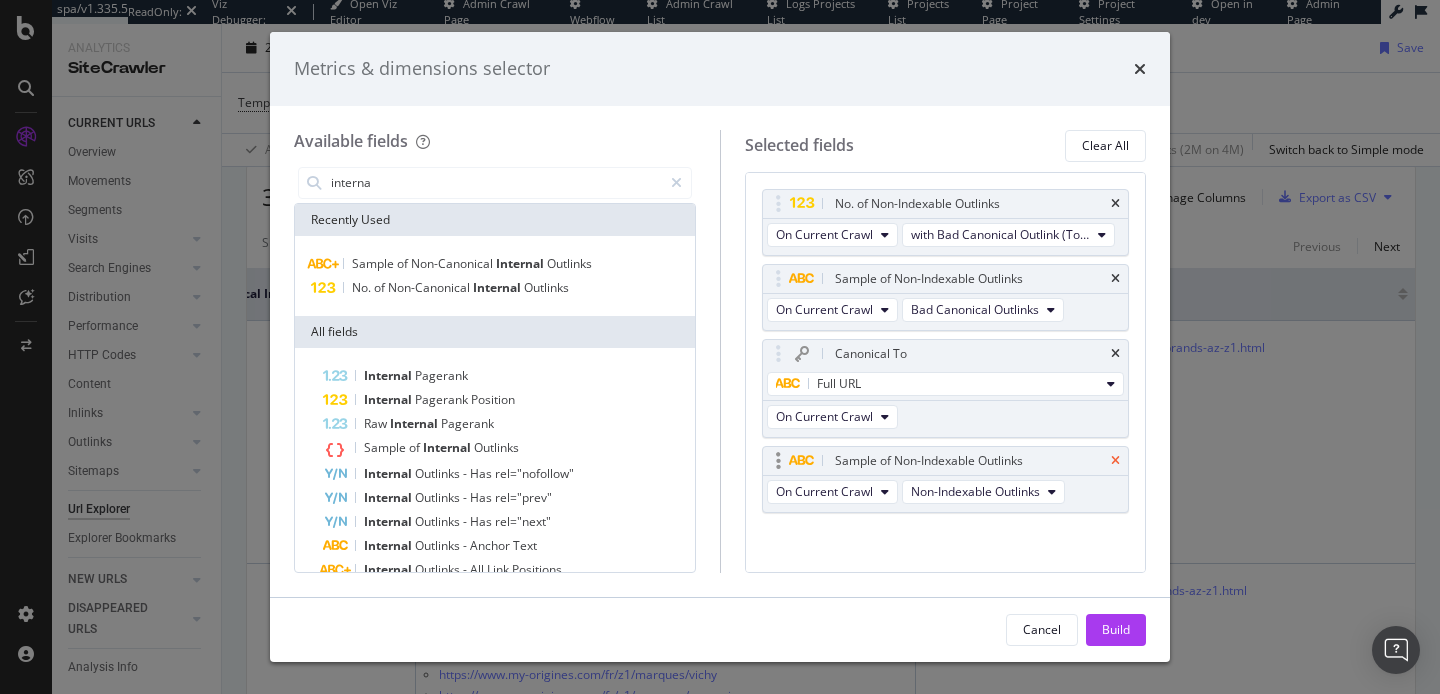 click at bounding box center [1115, 461] 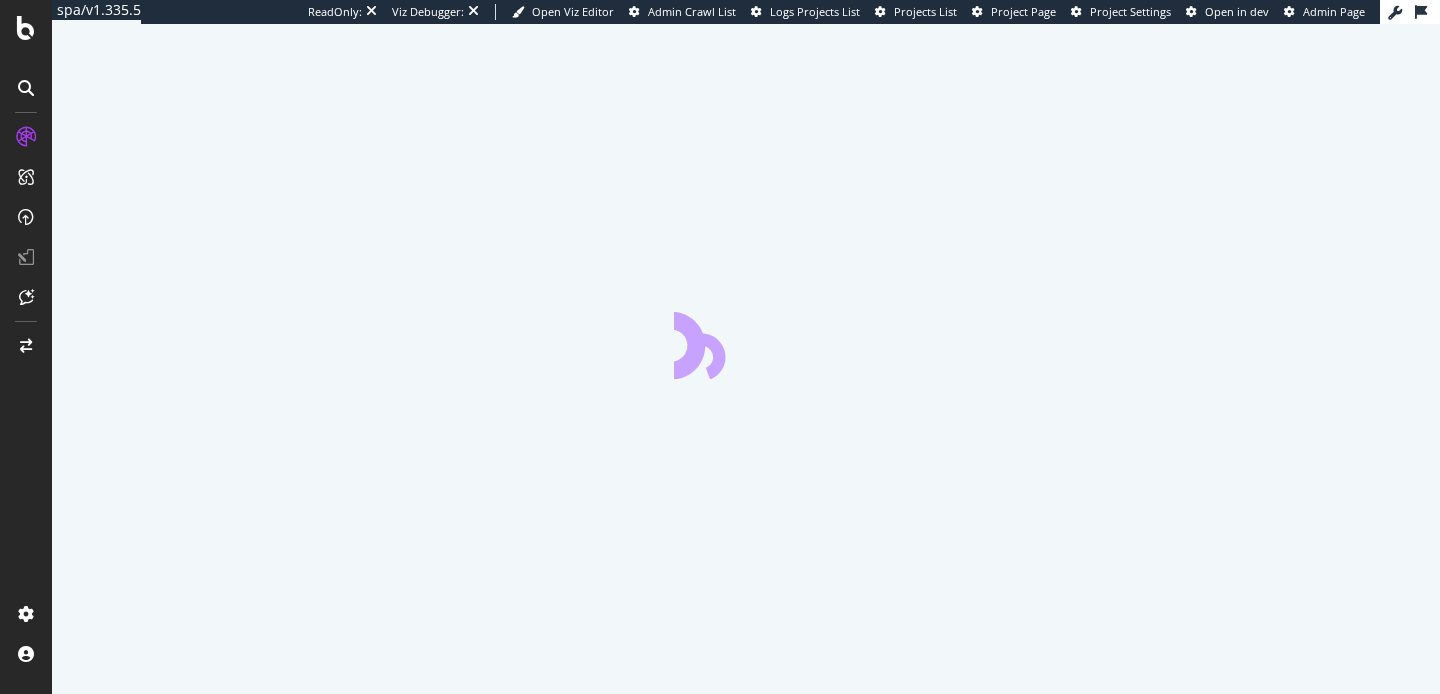 scroll, scrollTop: 0, scrollLeft: 0, axis: both 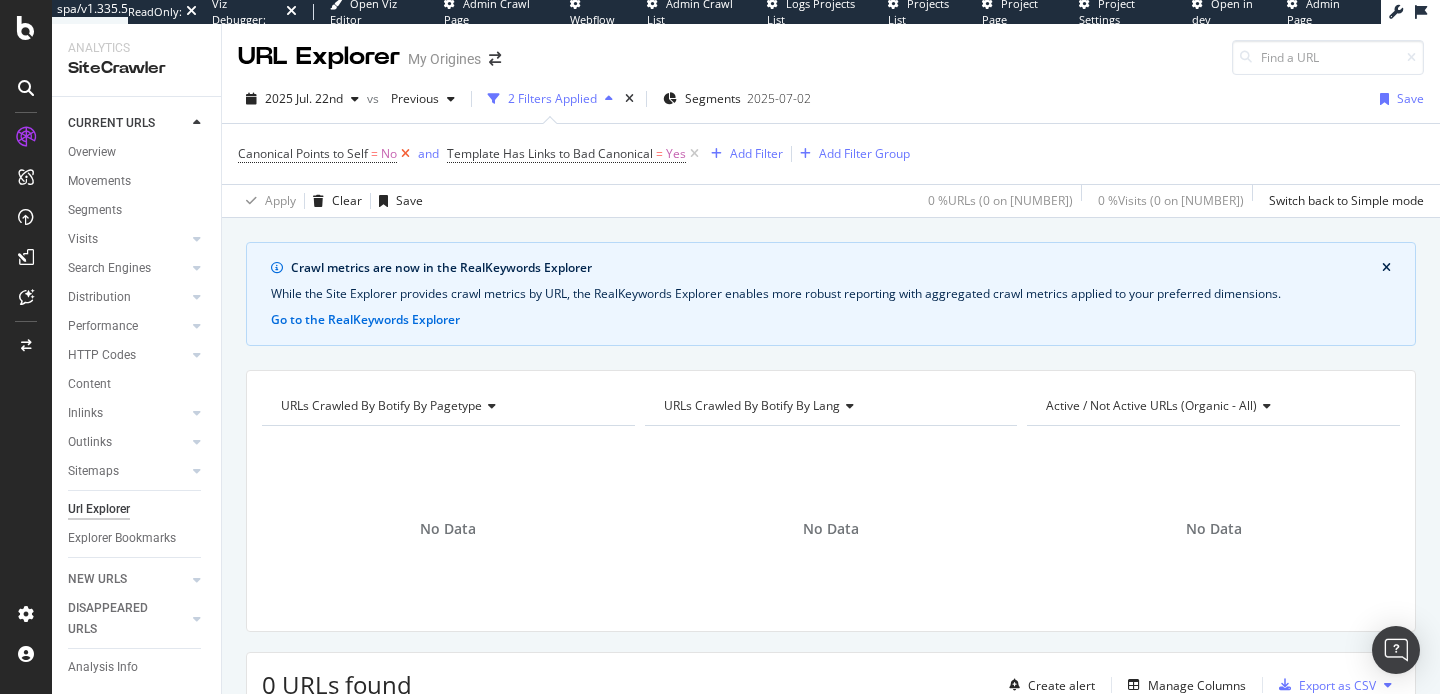 click at bounding box center [405, 154] 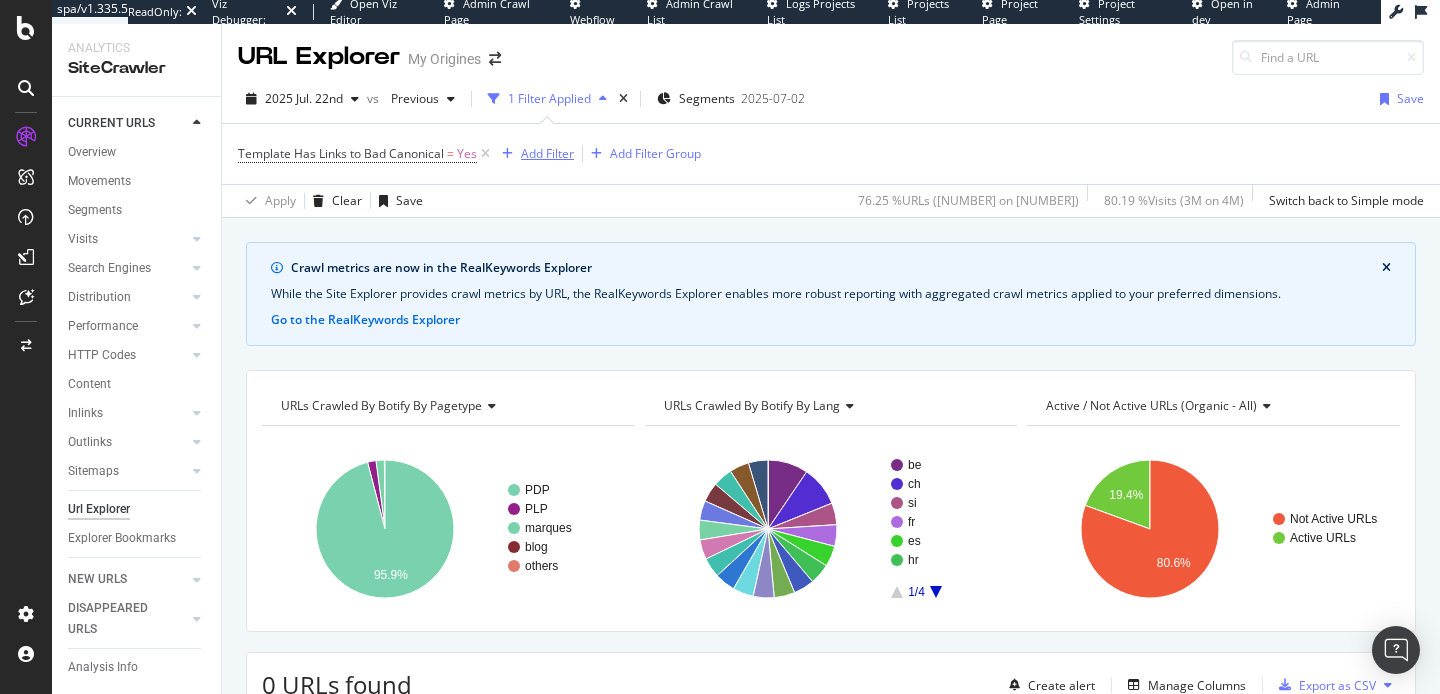 click on "Add Filter" at bounding box center (547, 153) 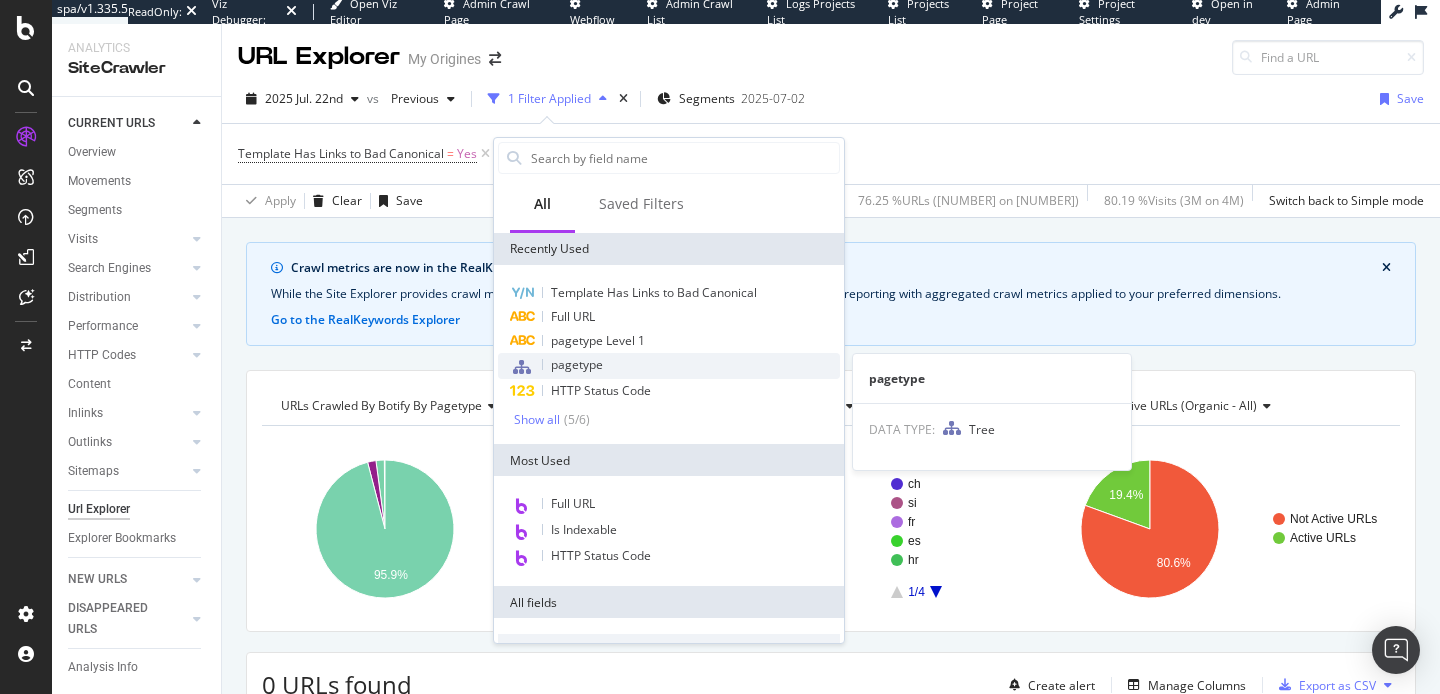click on "pagetype" at bounding box center (577, 364) 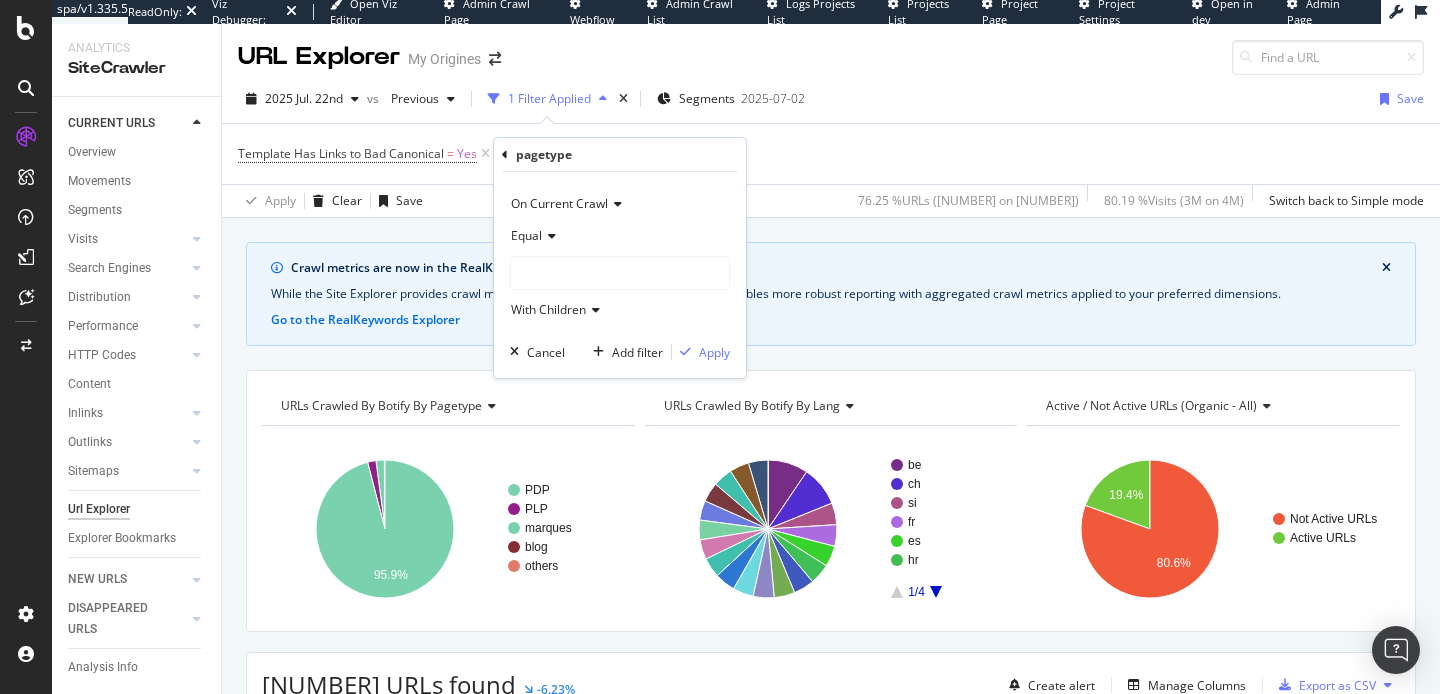 click at bounding box center [620, 273] 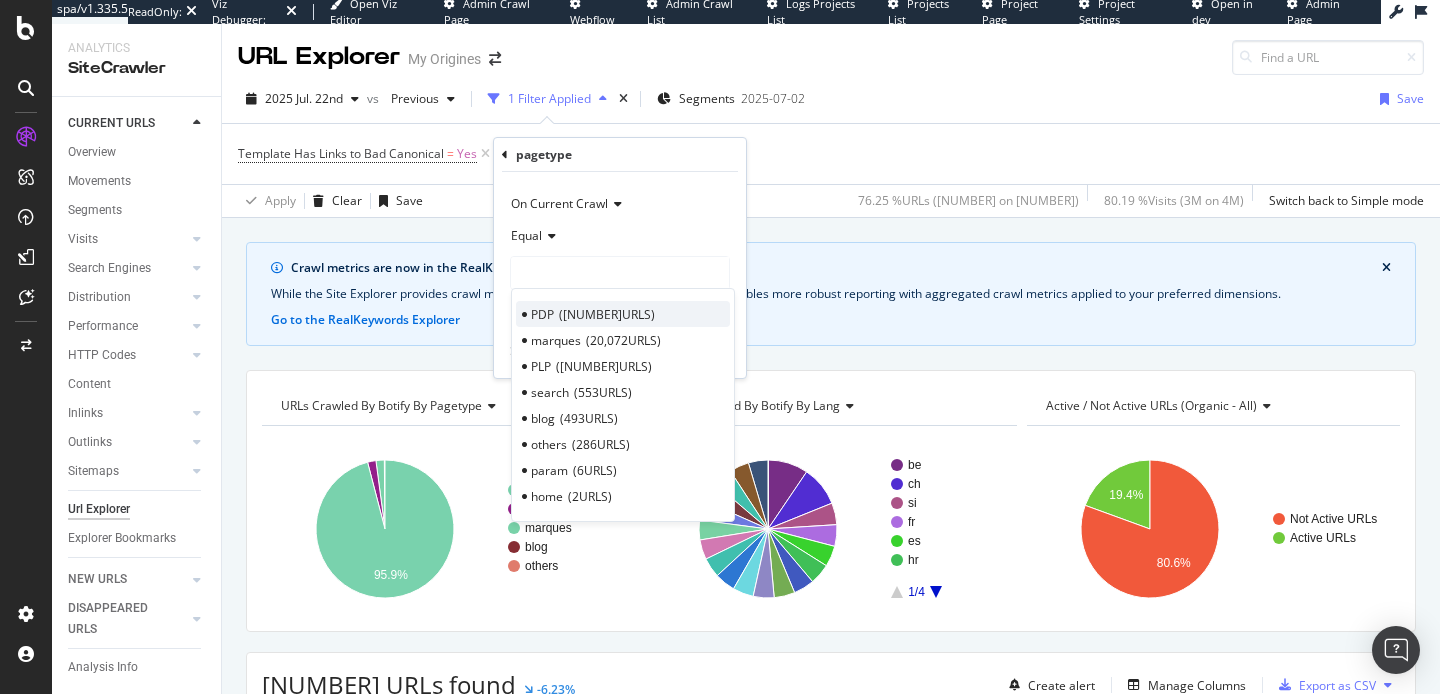 click on "434,249  URLS" at bounding box center (607, 314) 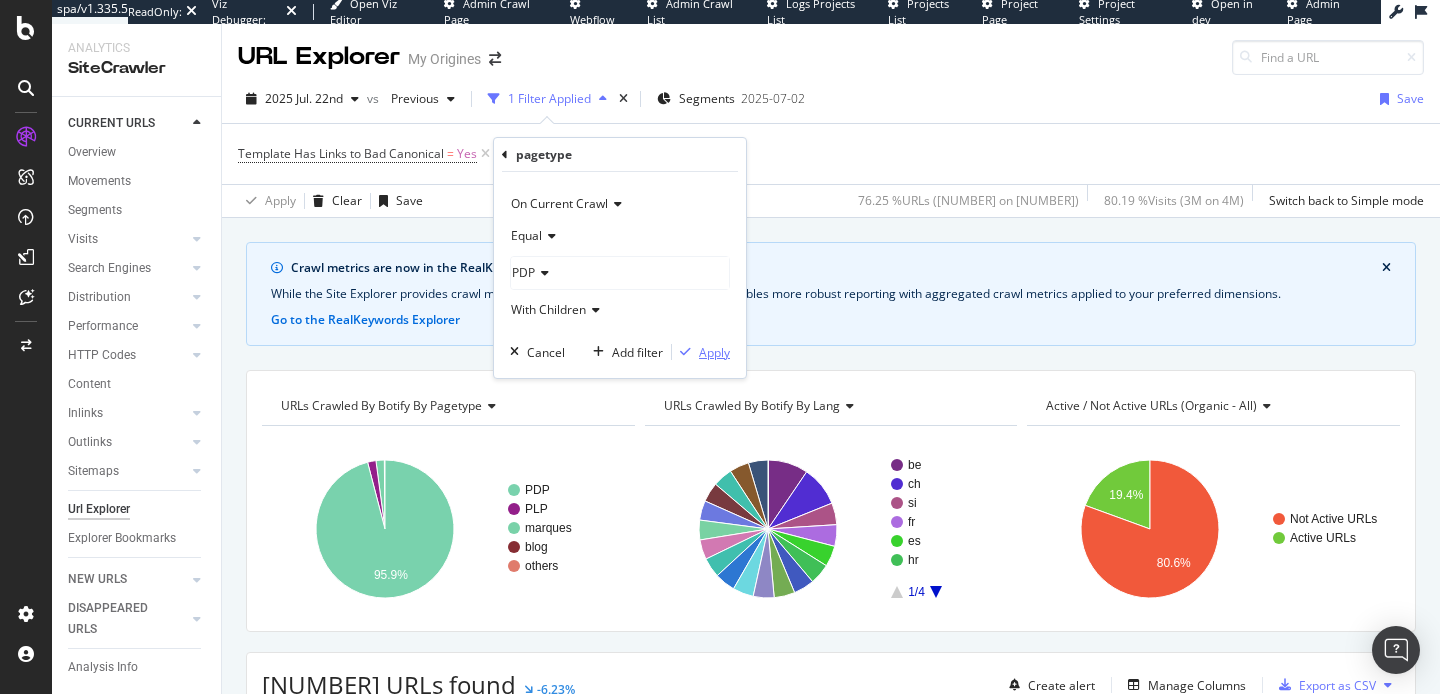click on "Apply" at bounding box center (714, 352) 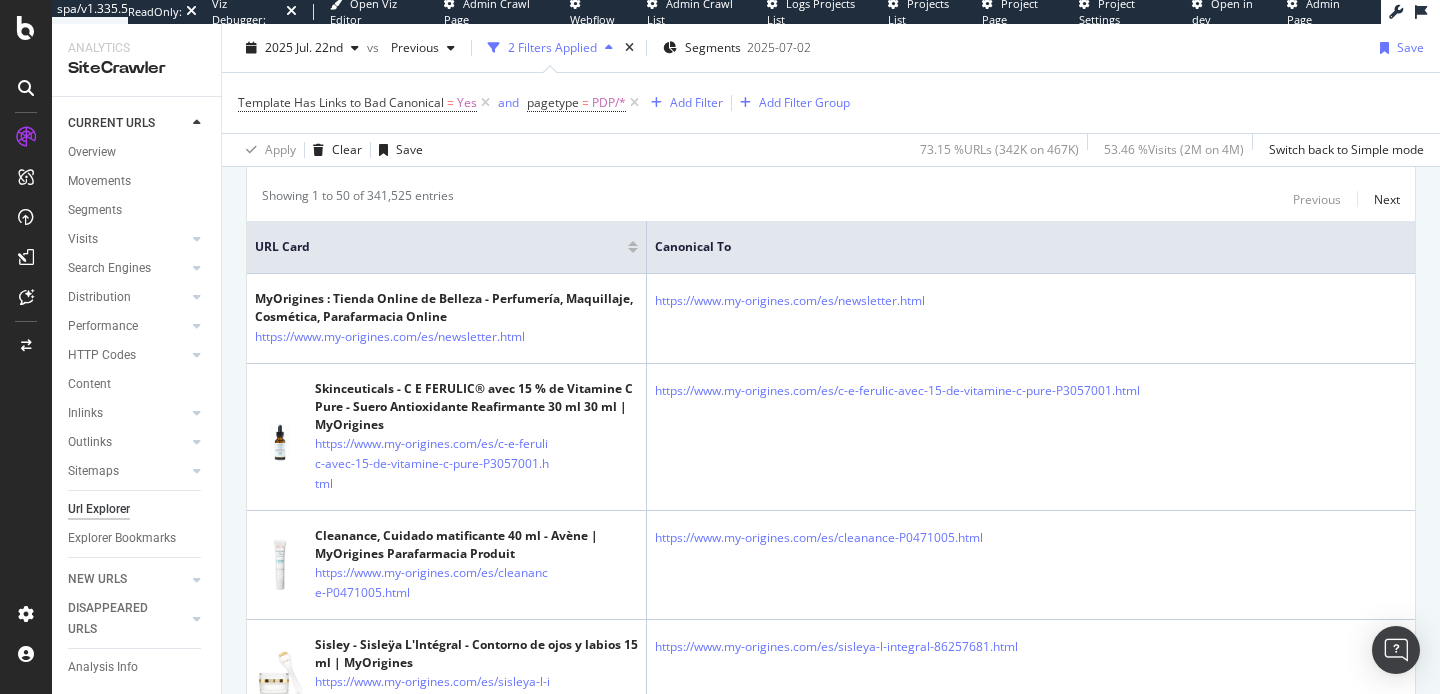 scroll, scrollTop: 534, scrollLeft: 0, axis: vertical 